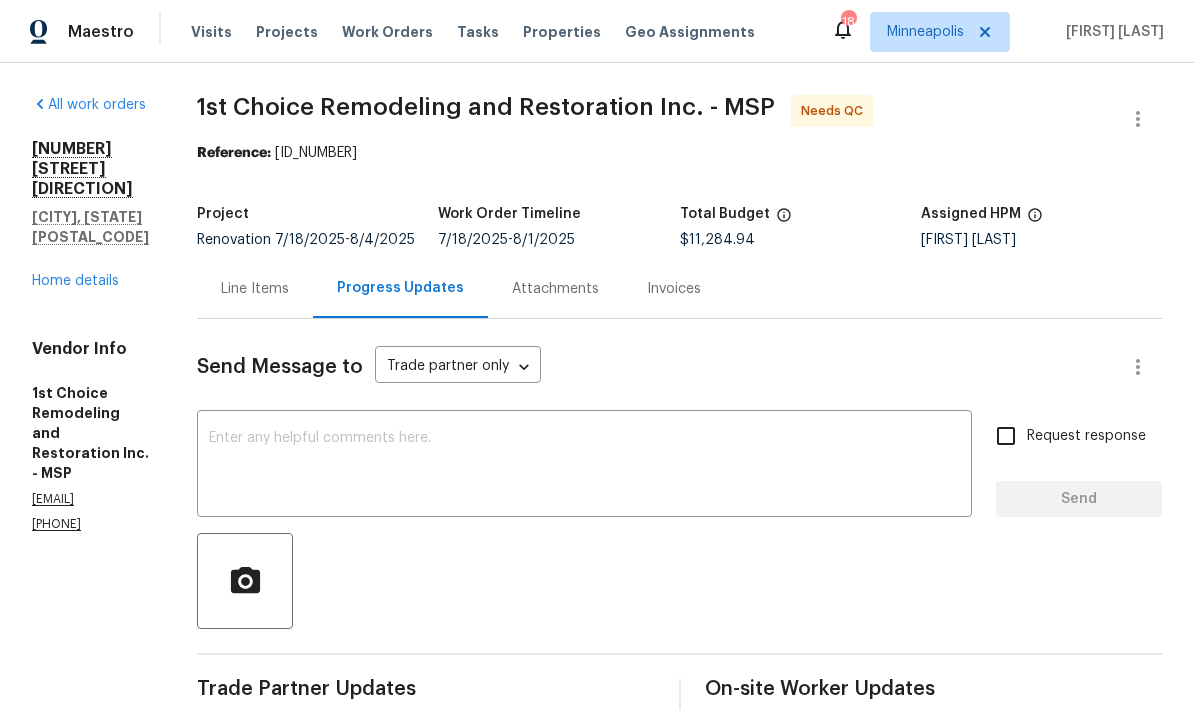 scroll, scrollTop: 0, scrollLeft: 0, axis: both 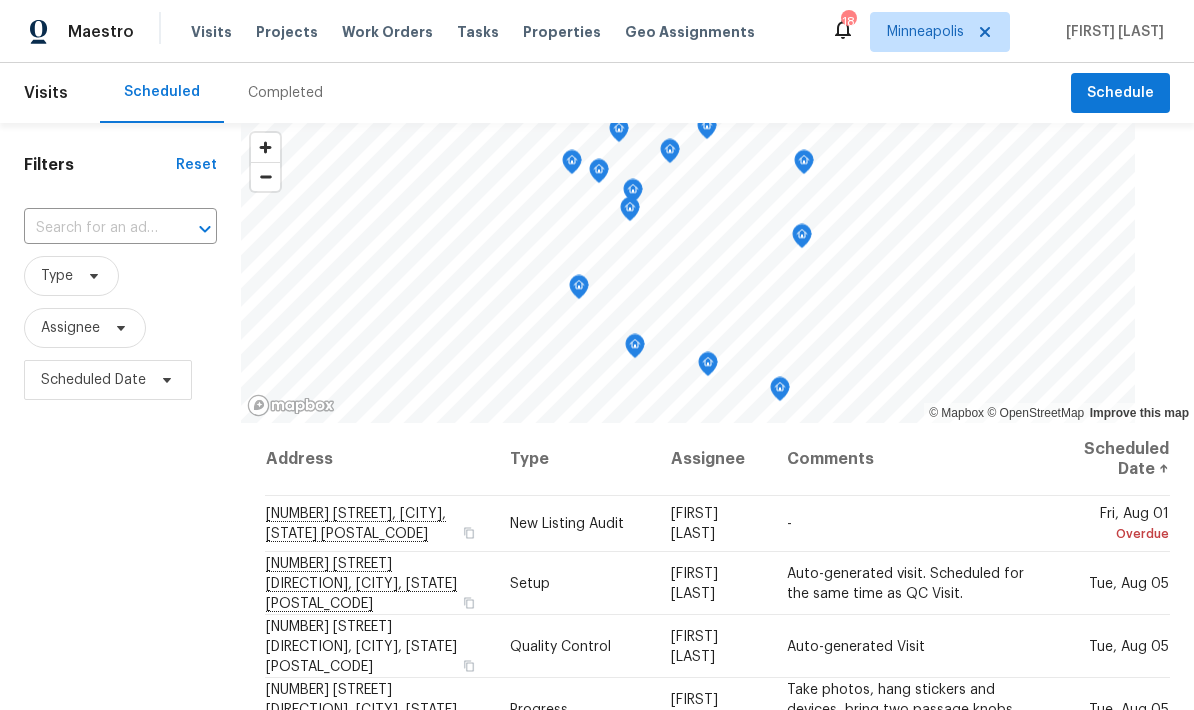click on "Projects" at bounding box center [287, 32] 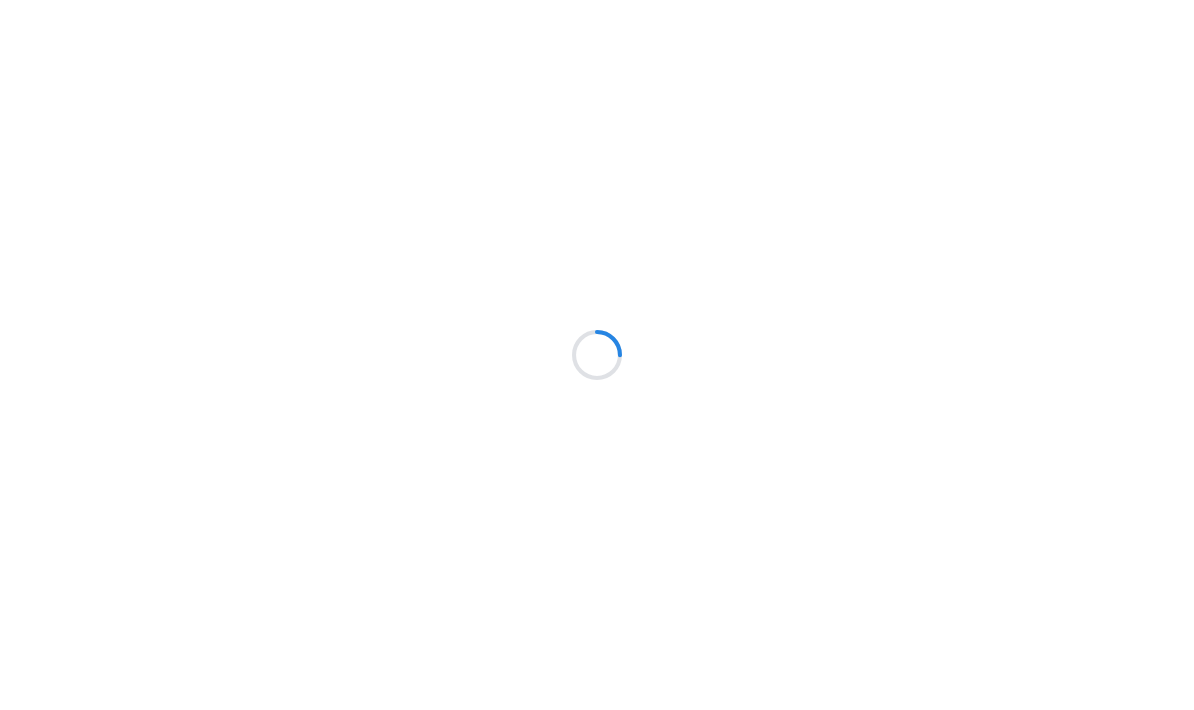 scroll, scrollTop: 0, scrollLeft: 0, axis: both 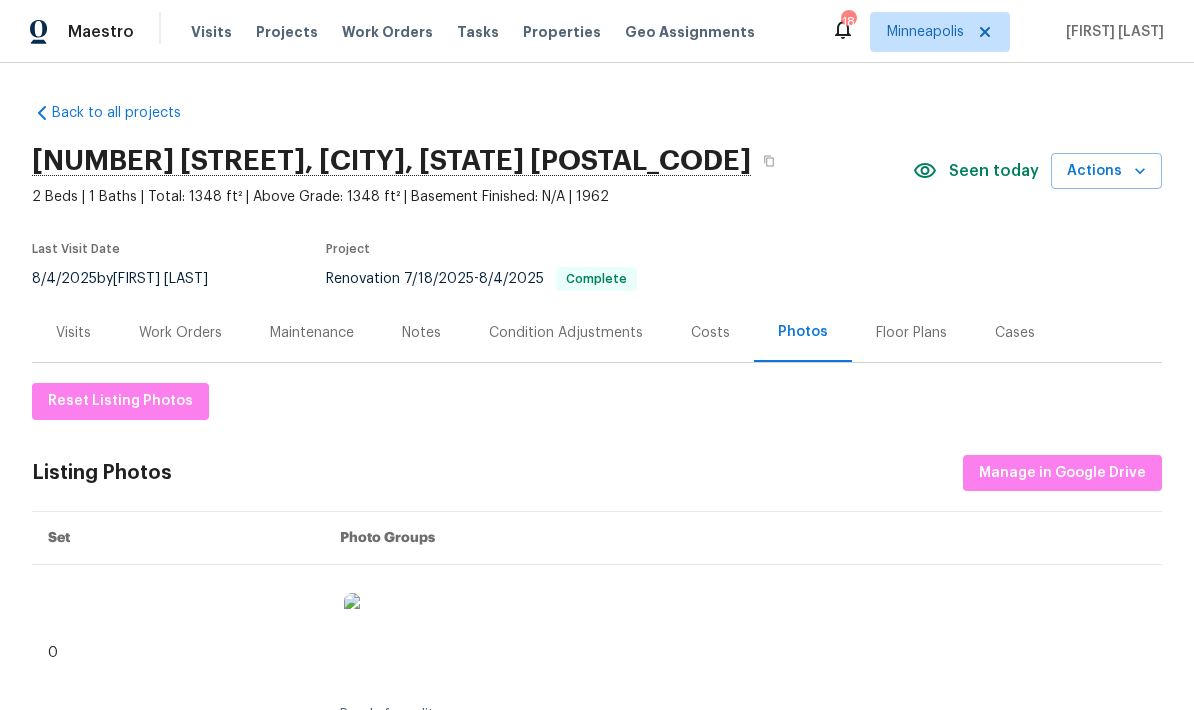 click on "Work Orders" at bounding box center (180, 332) 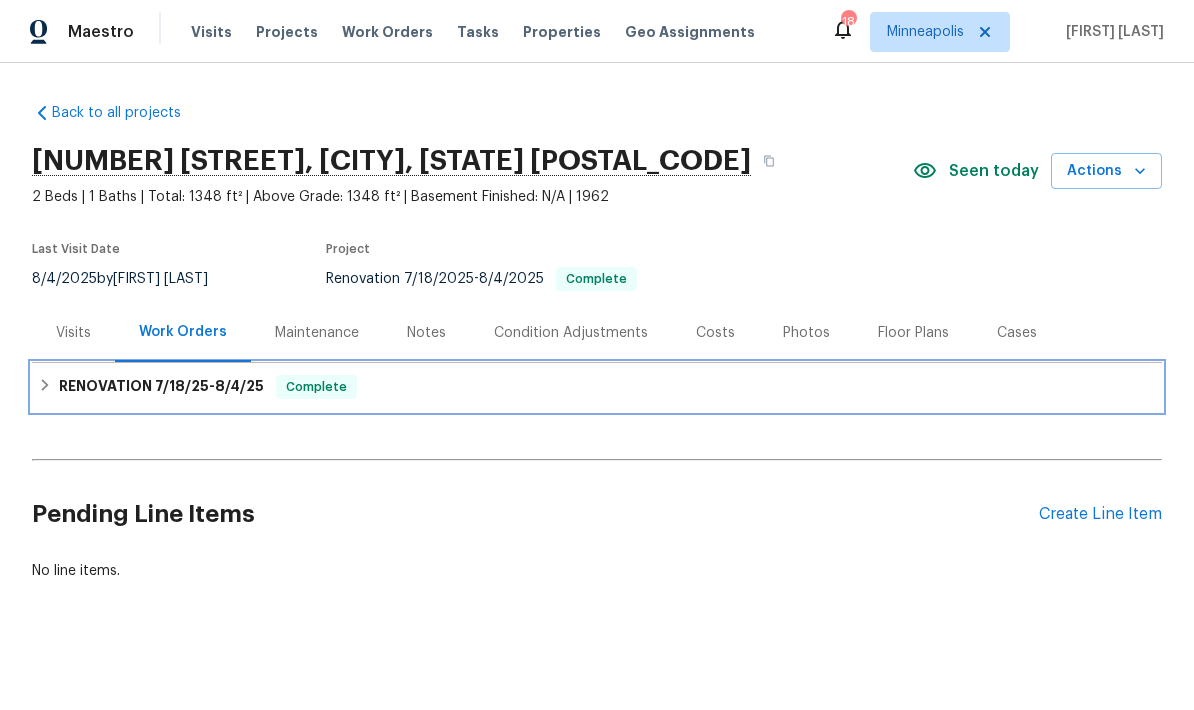 click on "RENOVATION   7/18/25  -  8/4/25" at bounding box center [161, 387] 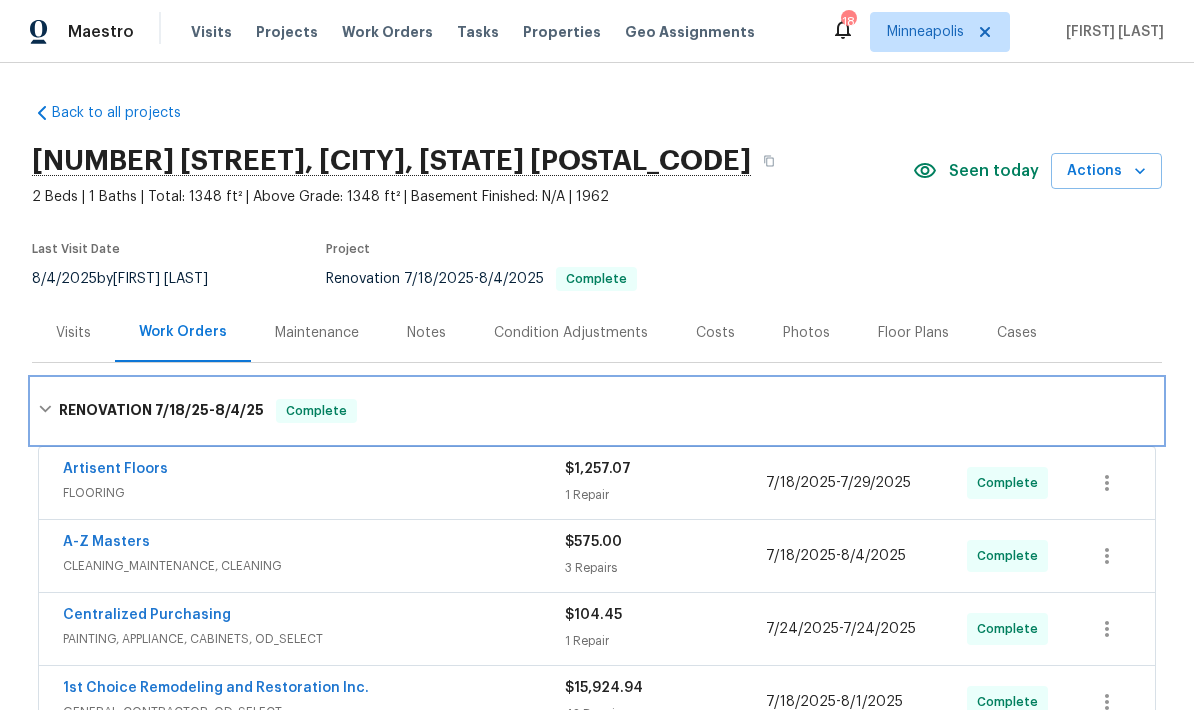 scroll, scrollTop: 0, scrollLeft: 0, axis: both 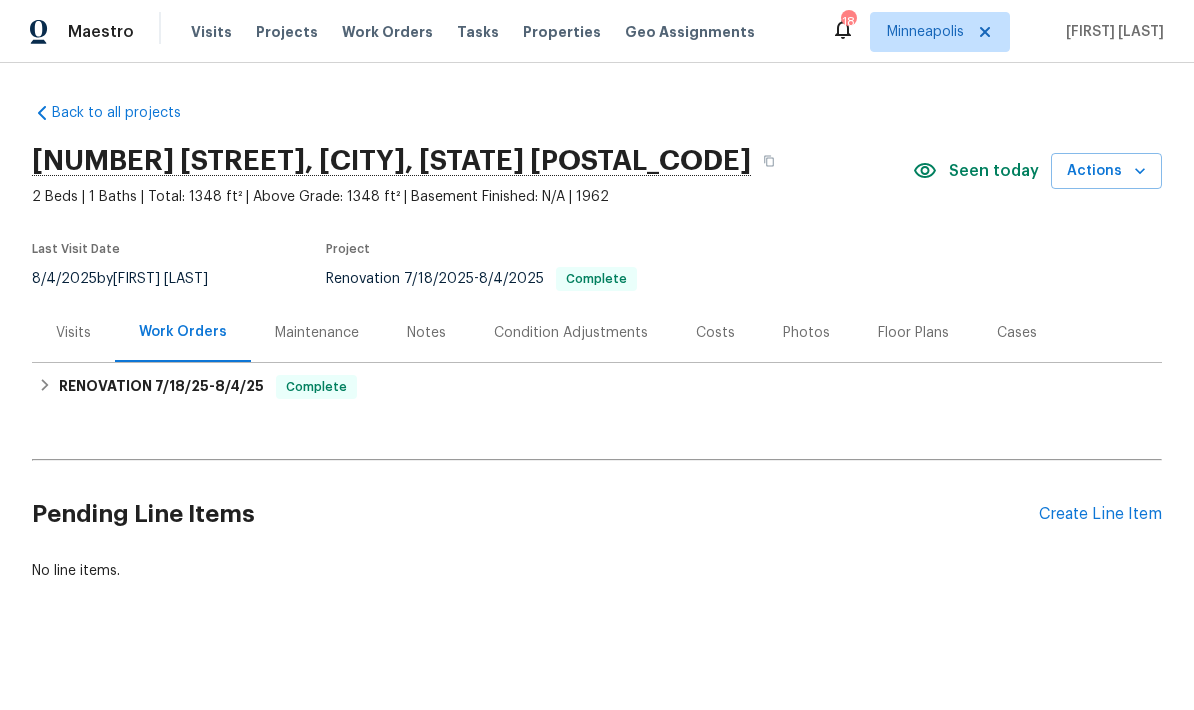 click on "Photos" at bounding box center (806, 333) 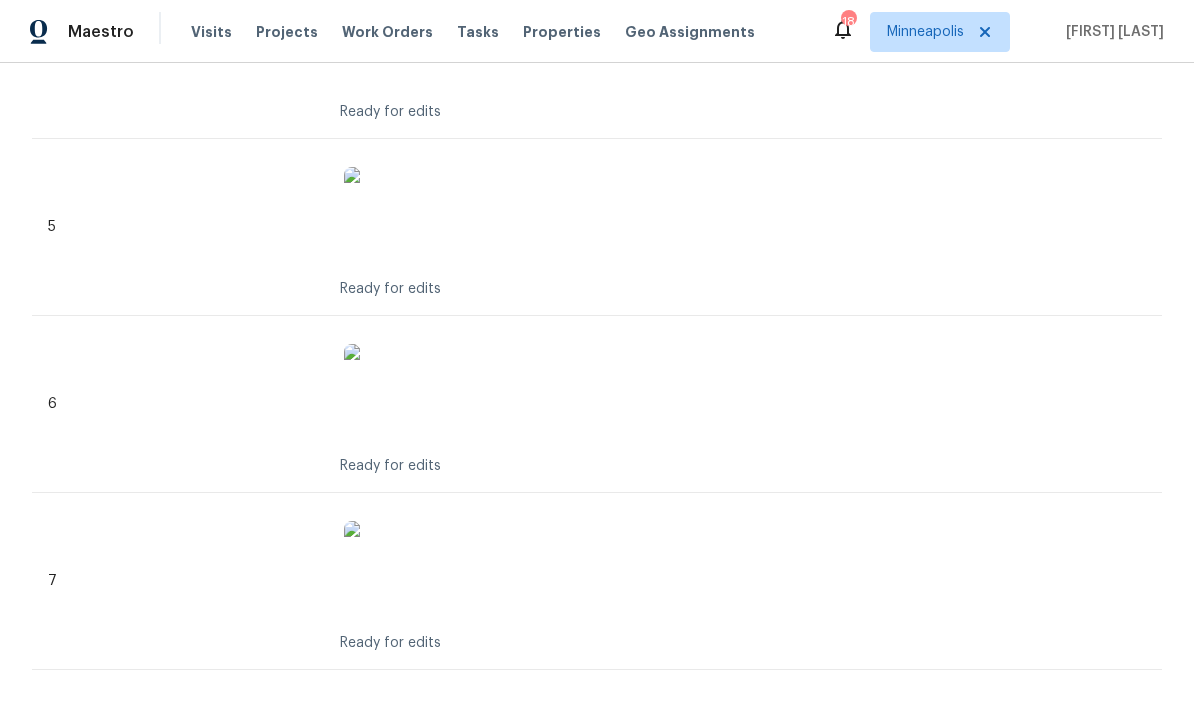 scroll, scrollTop: 1310, scrollLeft: 0, axis: vertical 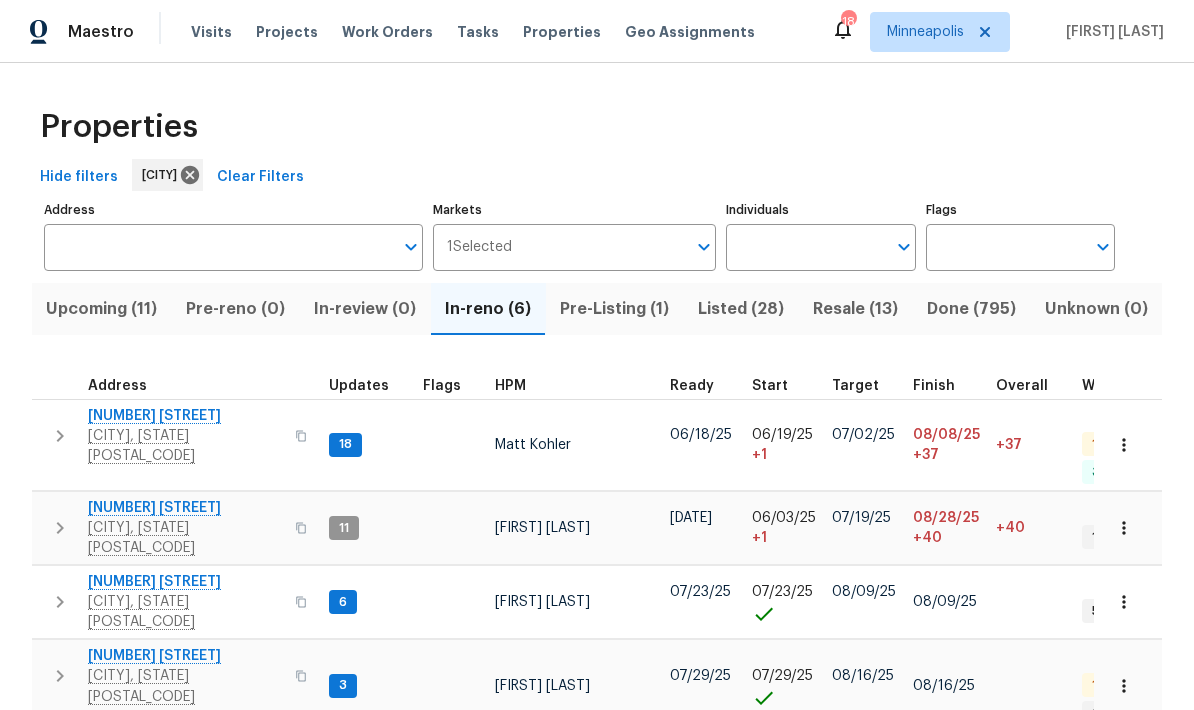 click on "Pre-Listing (1)" at bounding box center (615, 309) 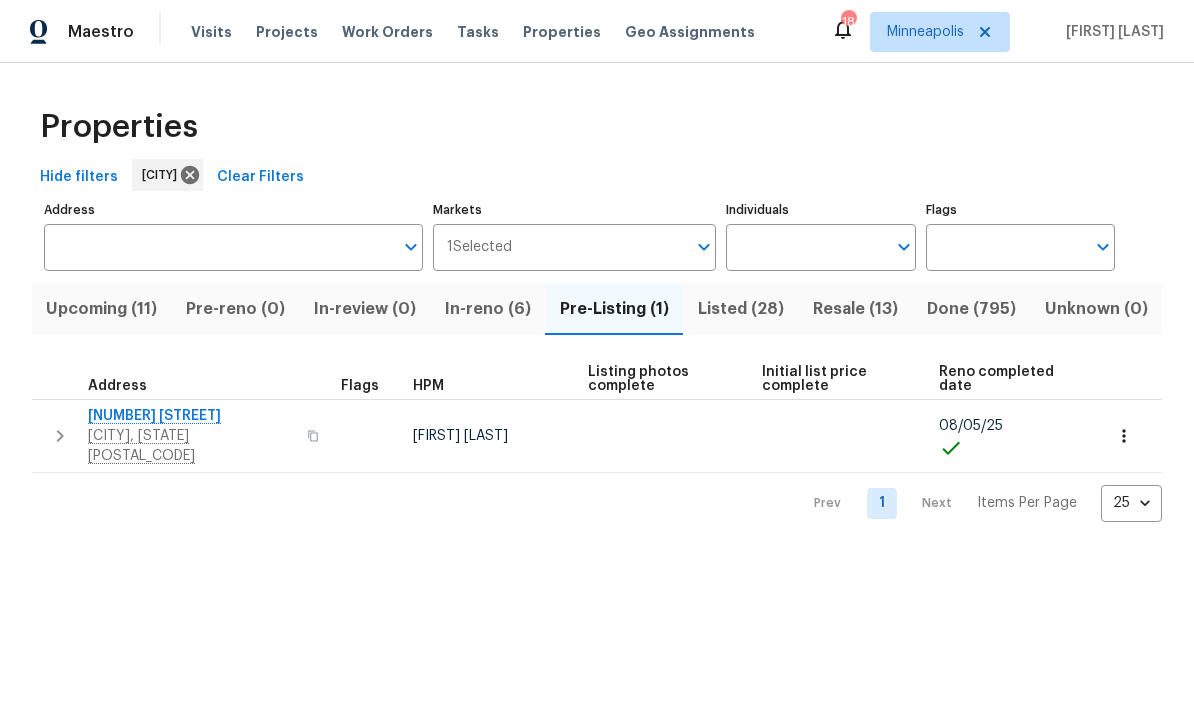 click on "In-reno (6)" at bounding box center (488, 309) 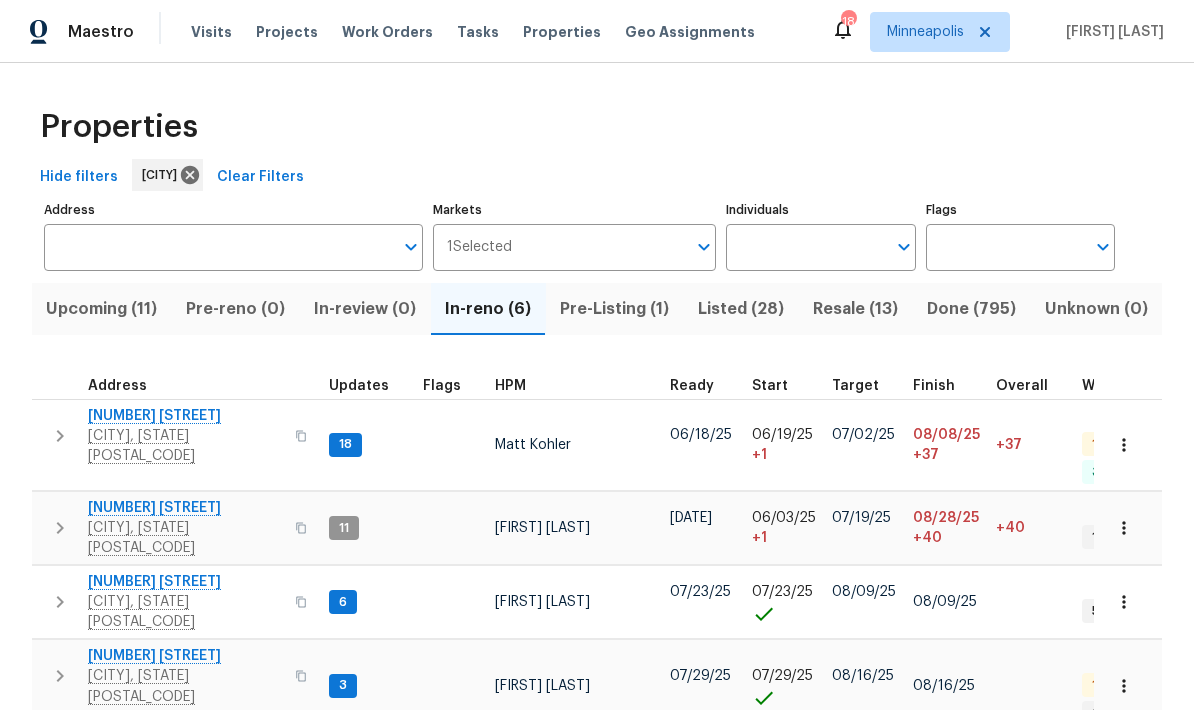 scroll, scrollTop: 16, scrollLeft: 0, axis: vertical 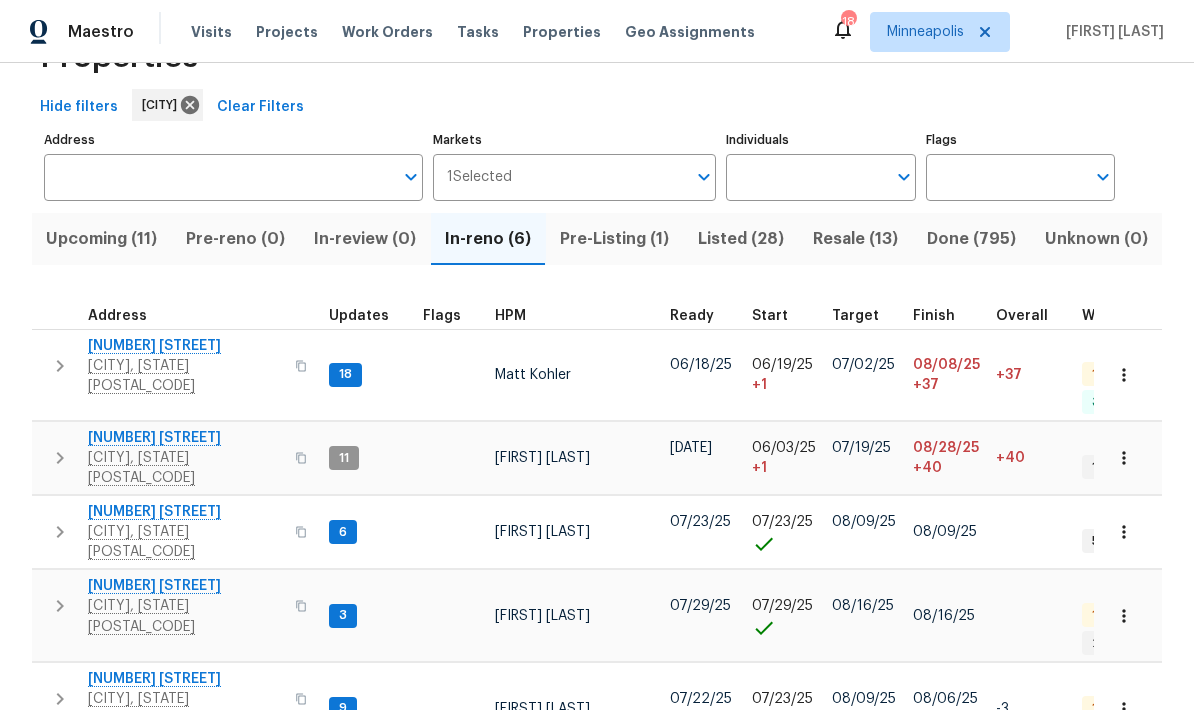 click on "1524 89th Ave NE" at bounding box center (185, 346) 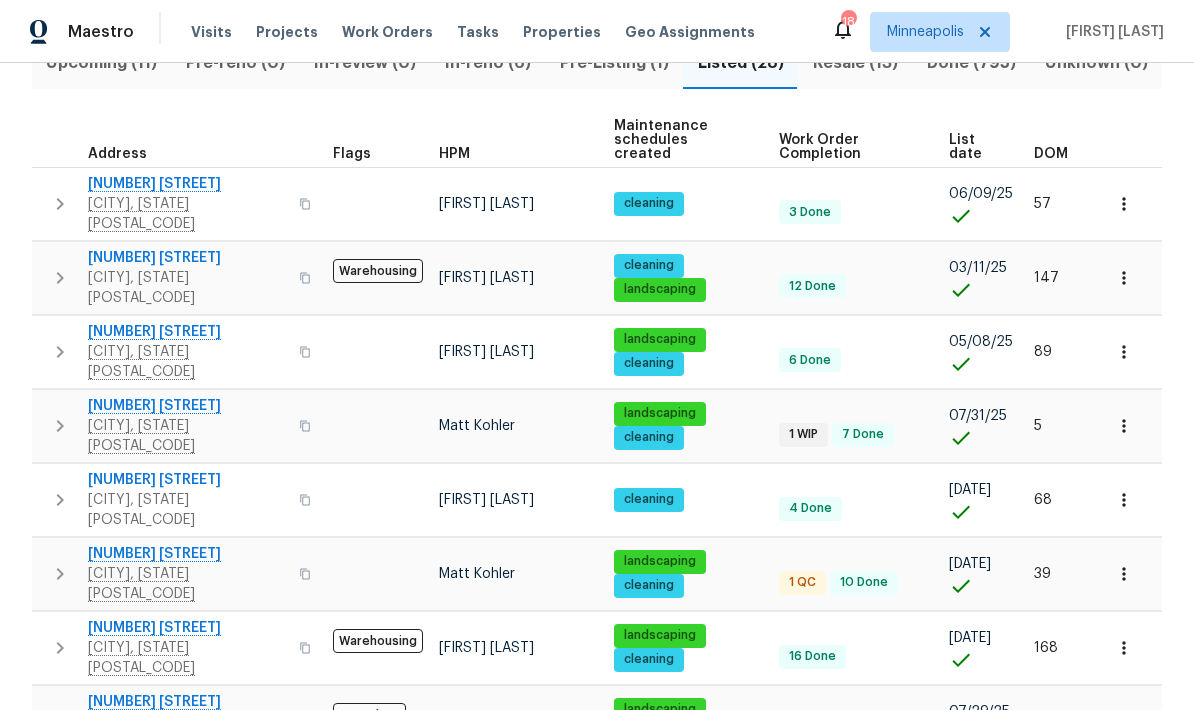 scroll, scrollTop: 248, scrollLeft: 0, axis: vertical 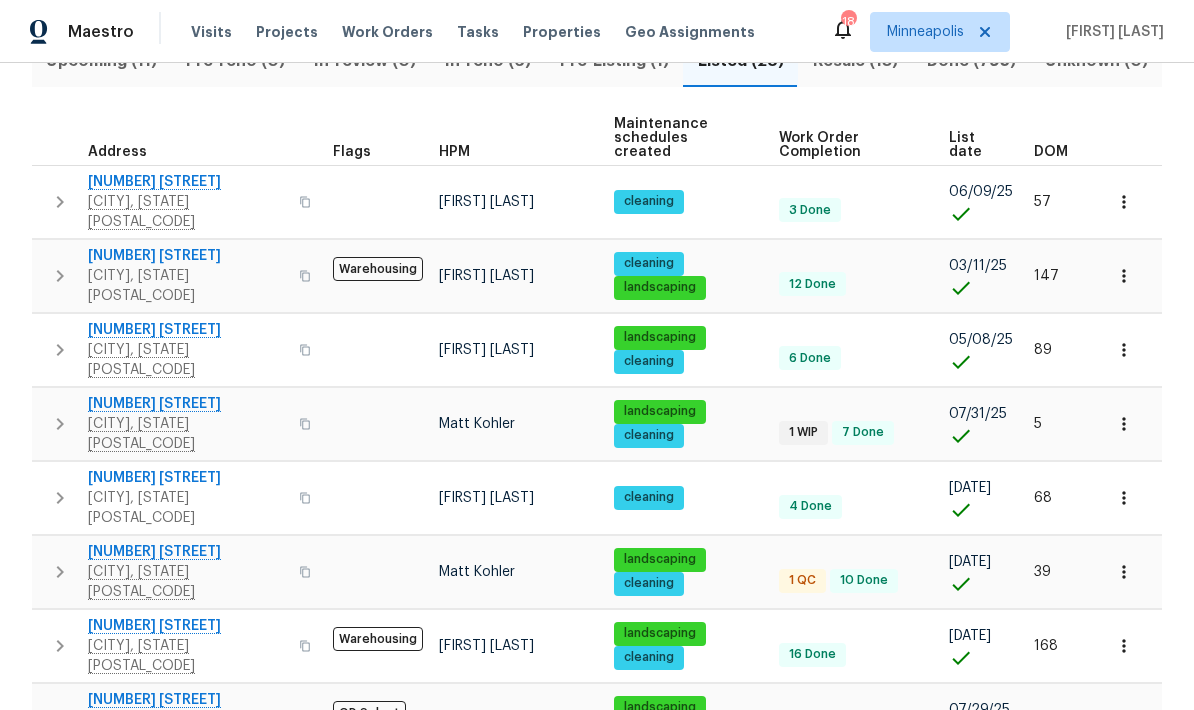 click 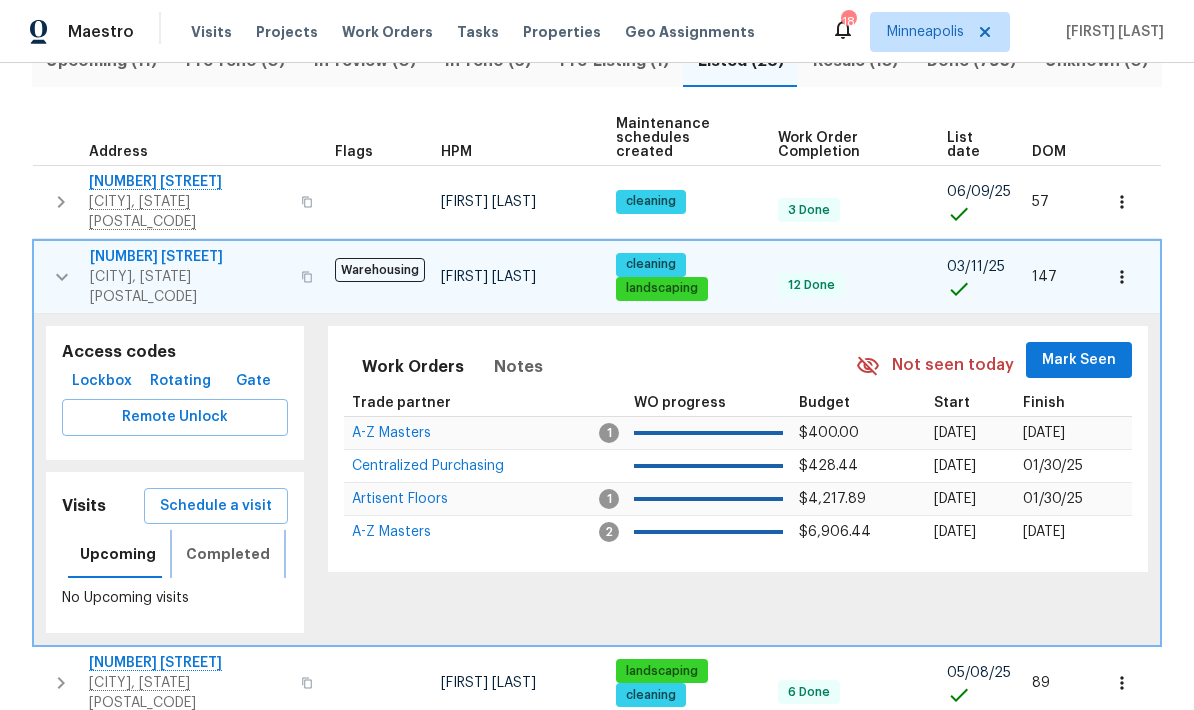 click on "Completed" at bounding box center [228, 554] 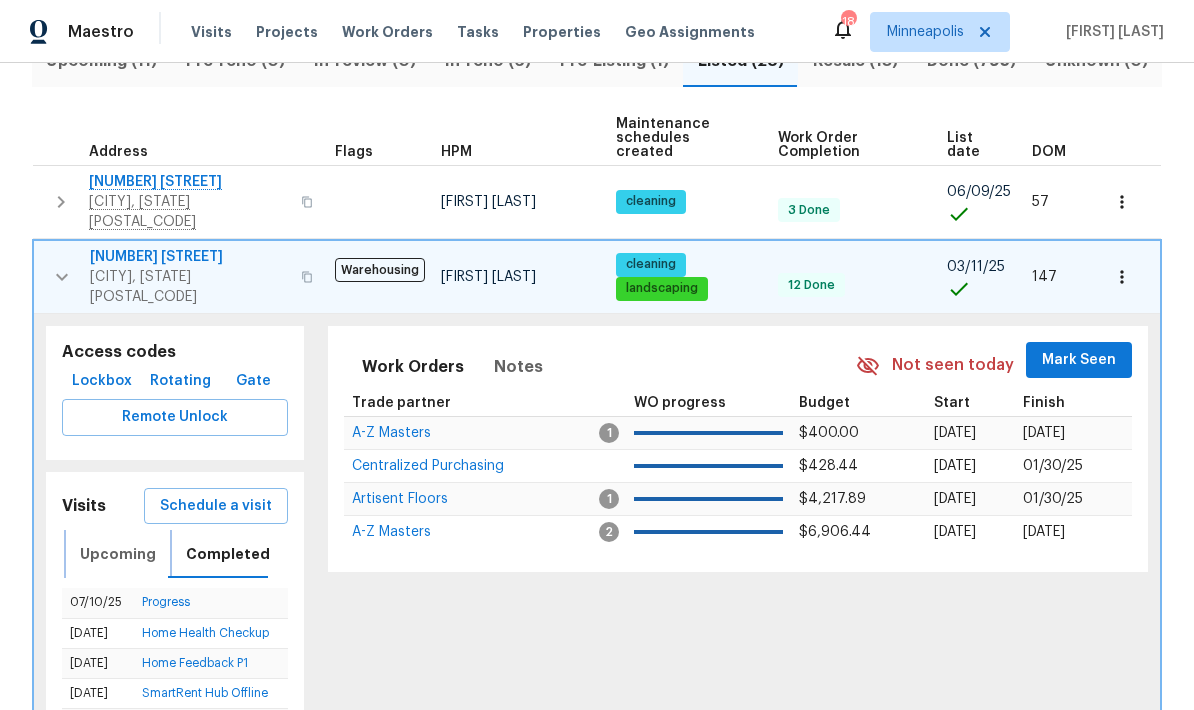 click on "Upcoming" at bounding box center (118, 554) 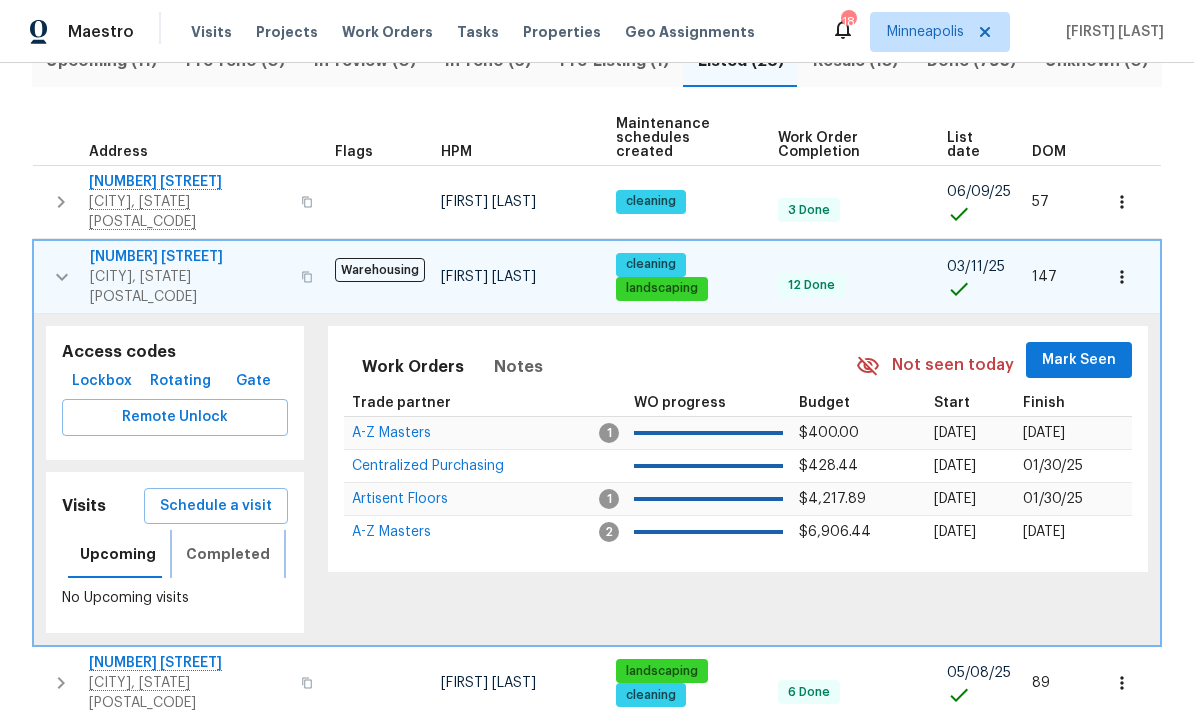 click on "Completed" at bounding box center [228, 554] 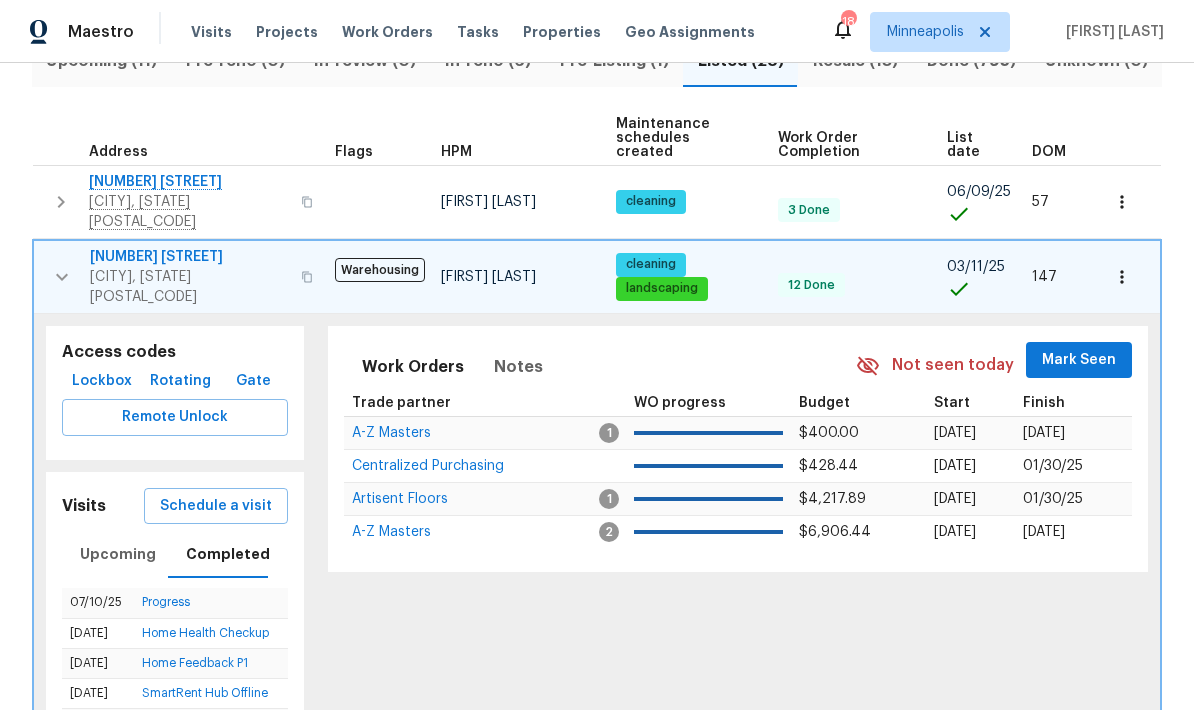 click on "Progress" at bounding box center (166, 602) 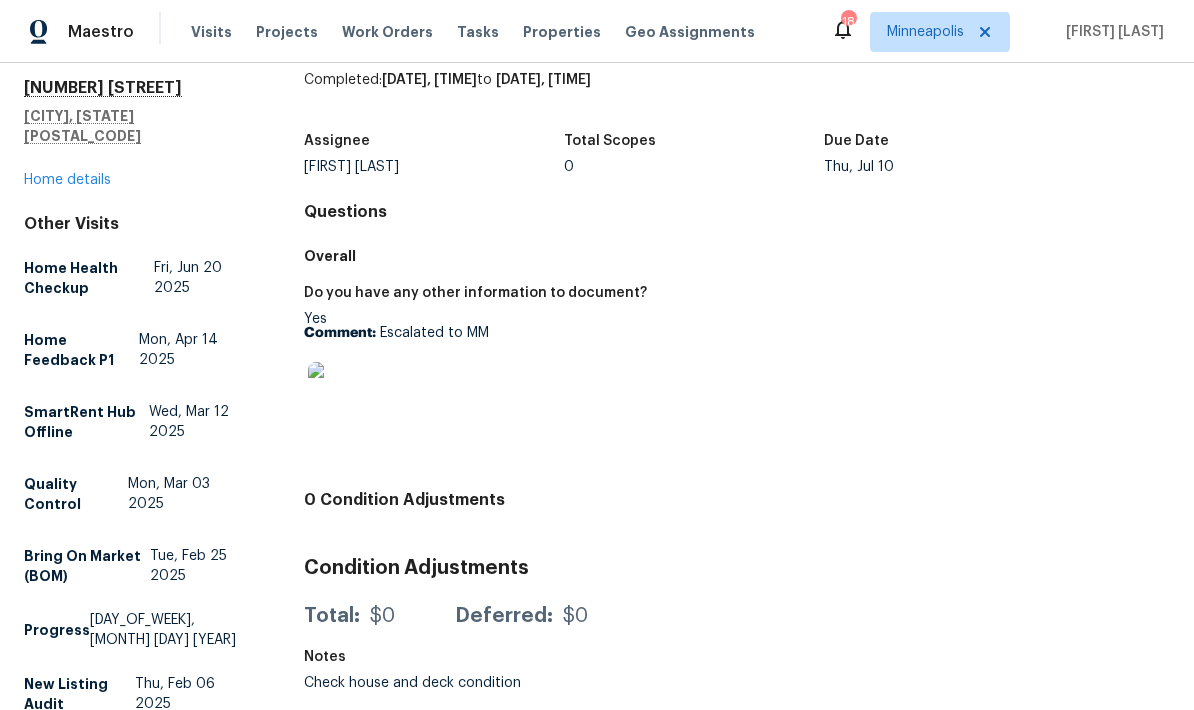 scroll, scrollTop: 65, scrollLeft: 0, axis: vertical 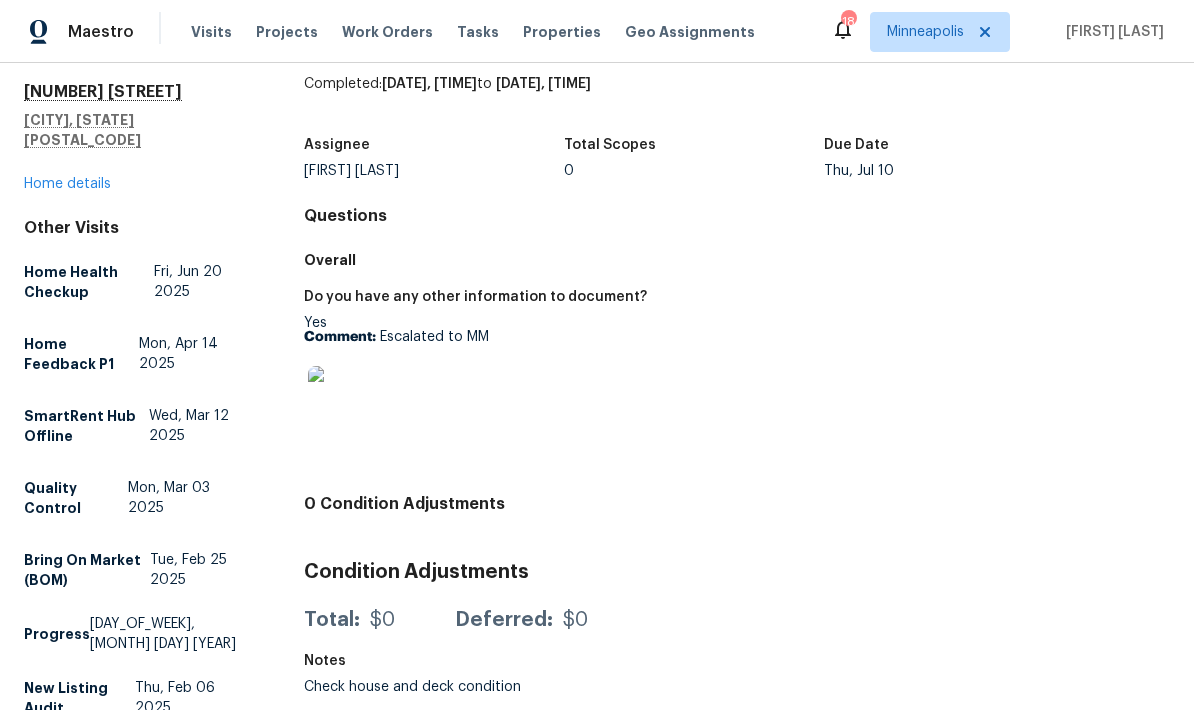 click at bounding box center [340, 398] 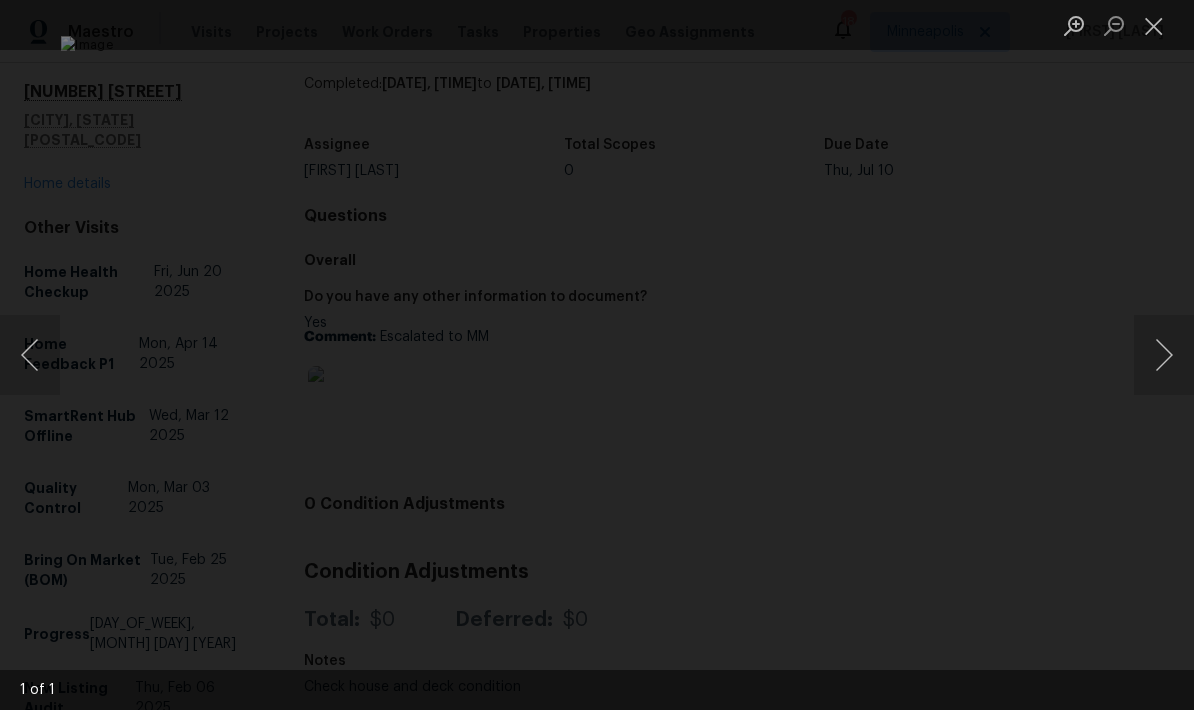click at bounding box center [1154, 25] 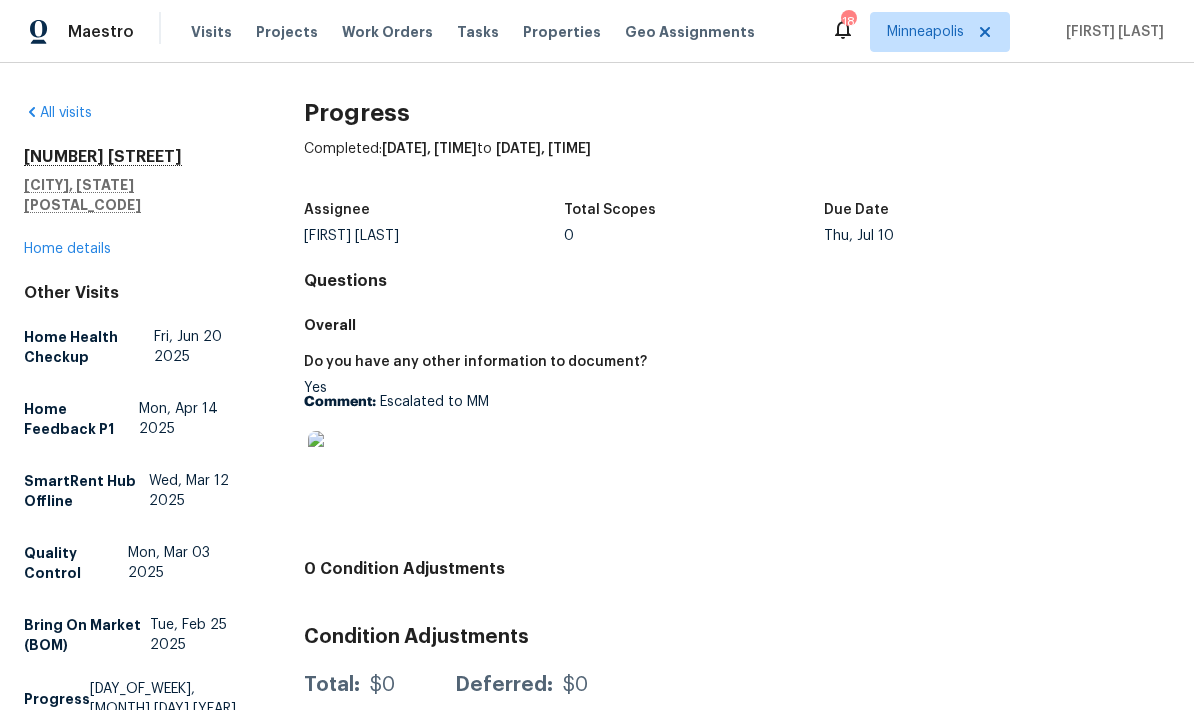 scroll, scrollTop: 0, scrollLeft: 0, axis: both 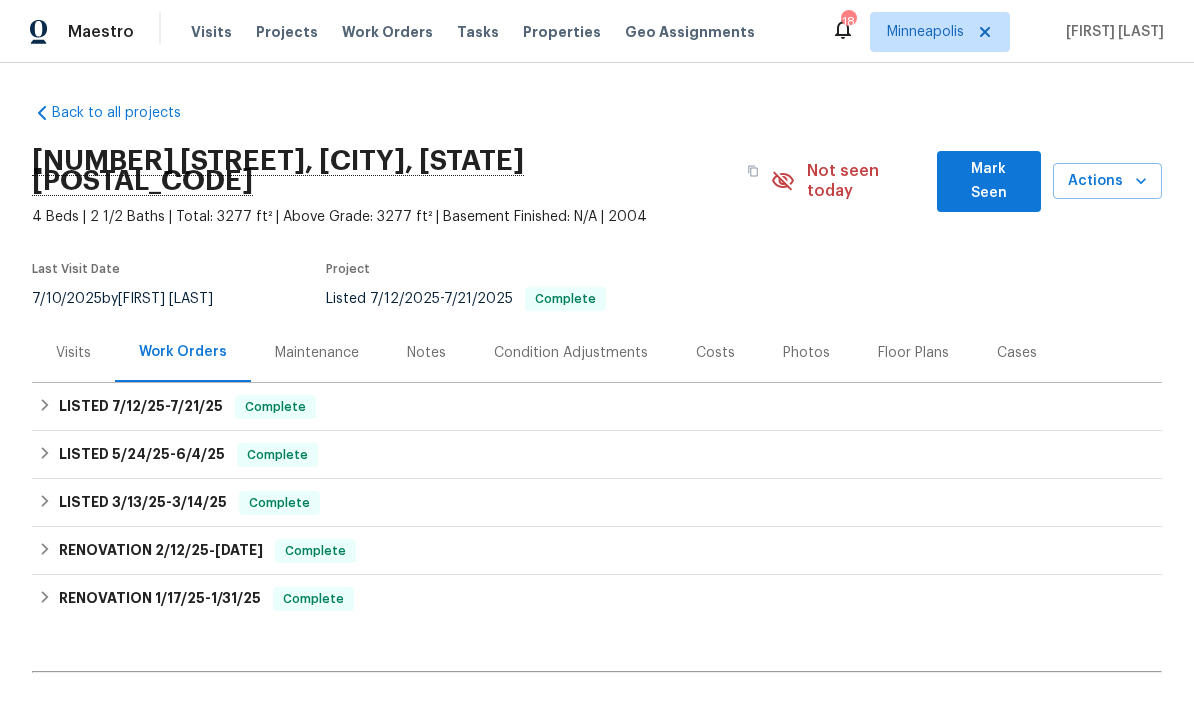 click on "Visits" at bounding box center [73, 353] 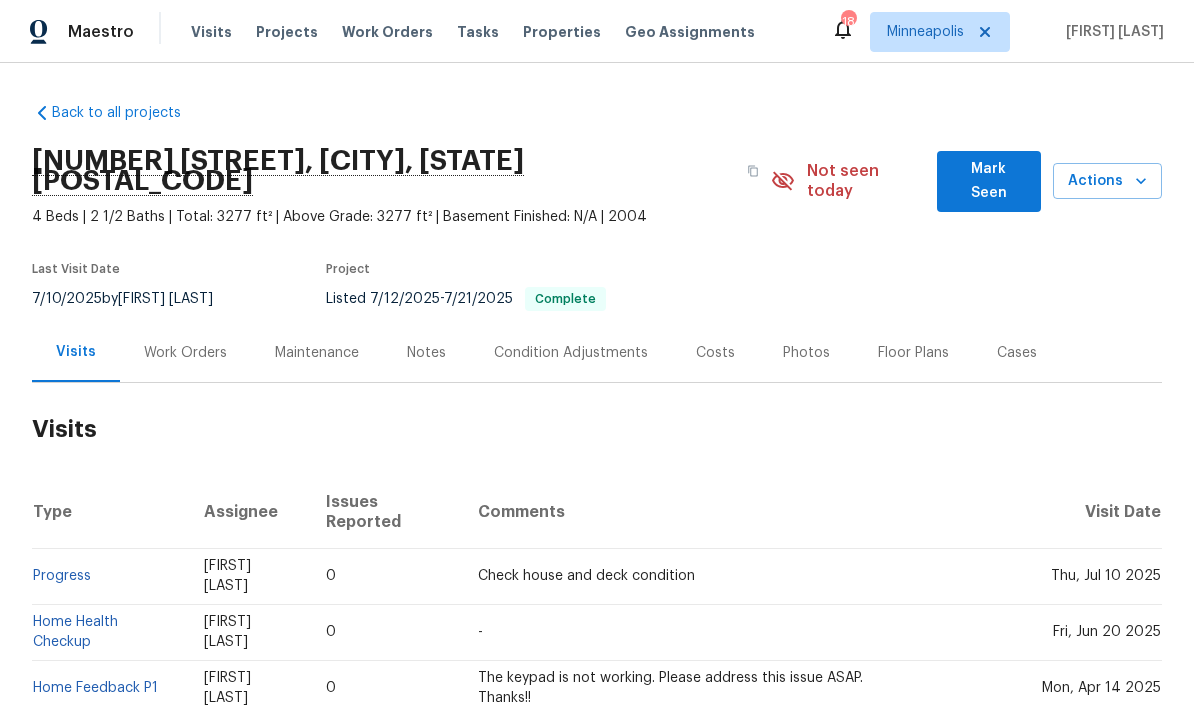 scroll, scrollTop: 0, scrollLeft: 0, axis: both 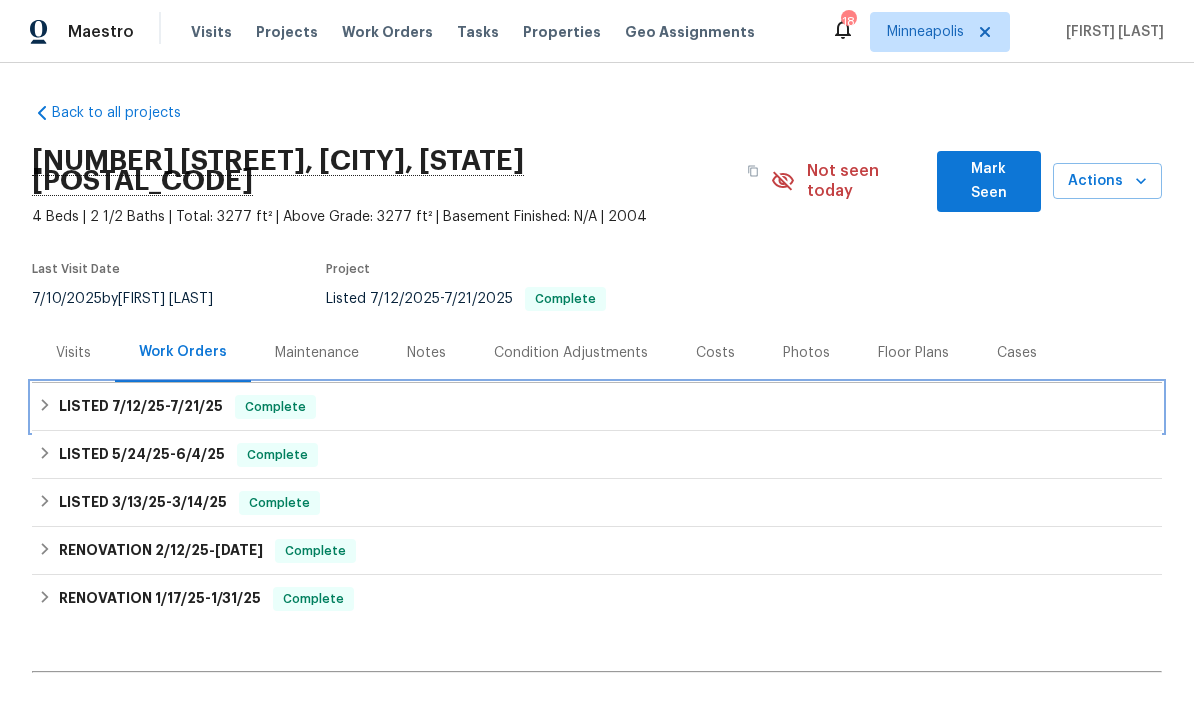 click 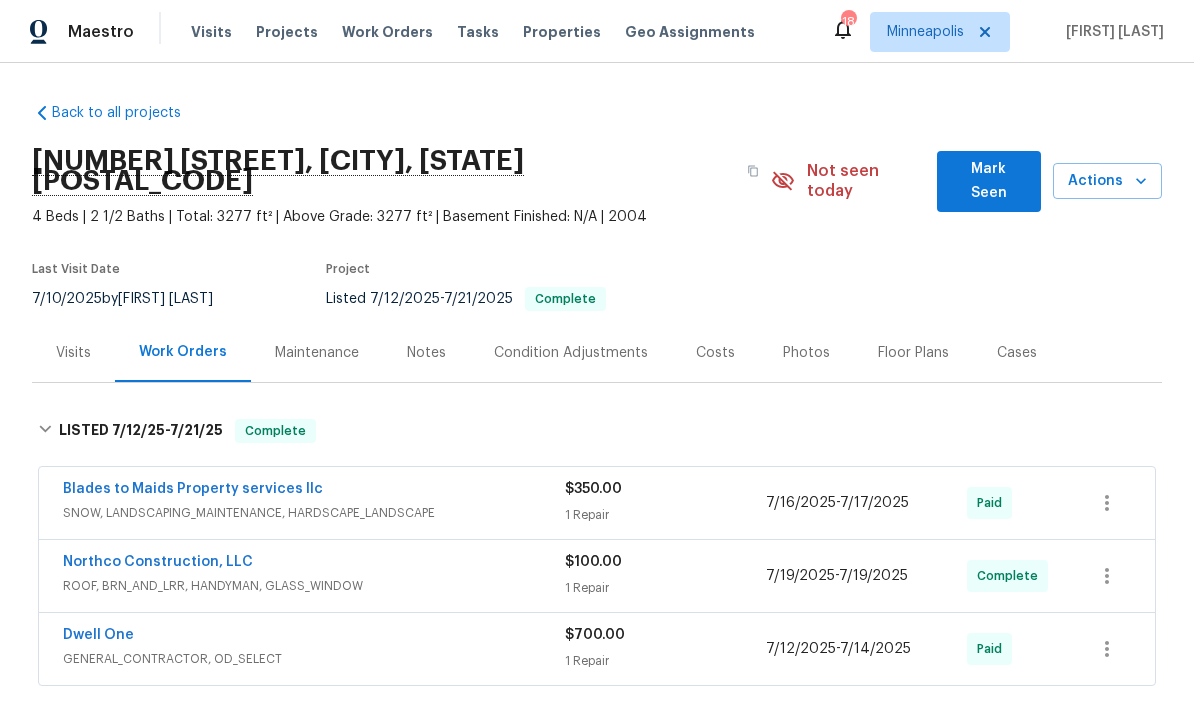 click on "Blades to Maids Property services llc" at bounding box center (193, 489) 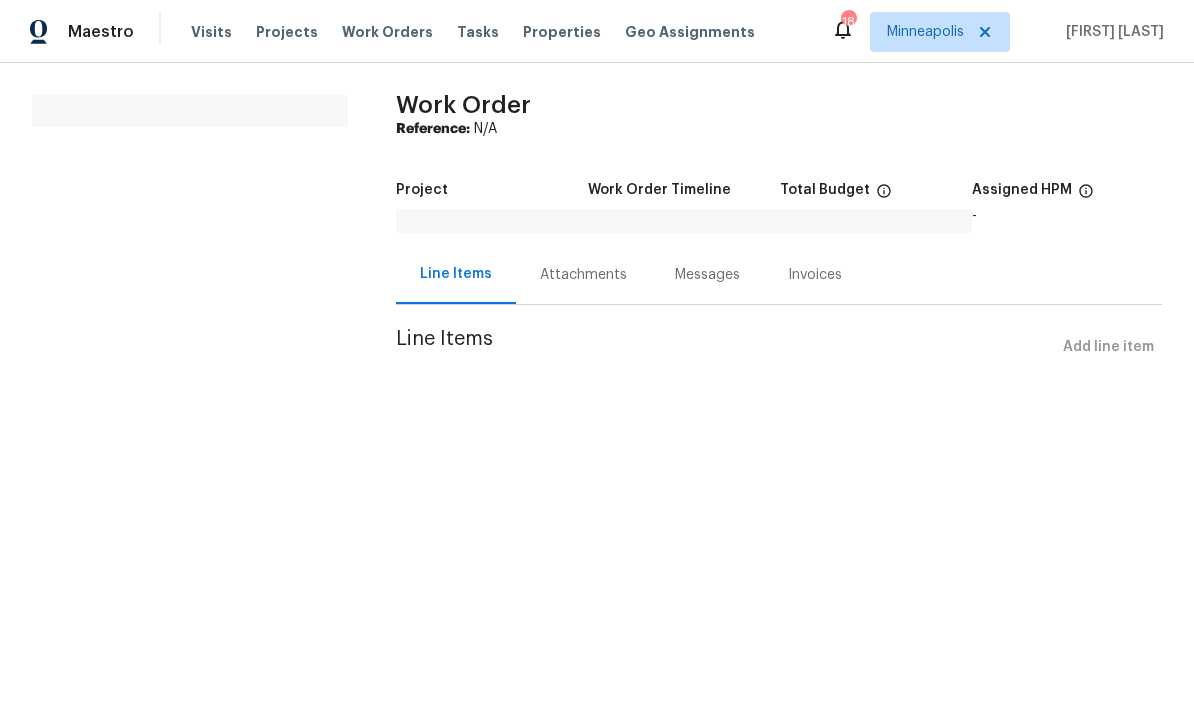 scroll, scrollTop: 0, scrollLeft: 0, axis: both 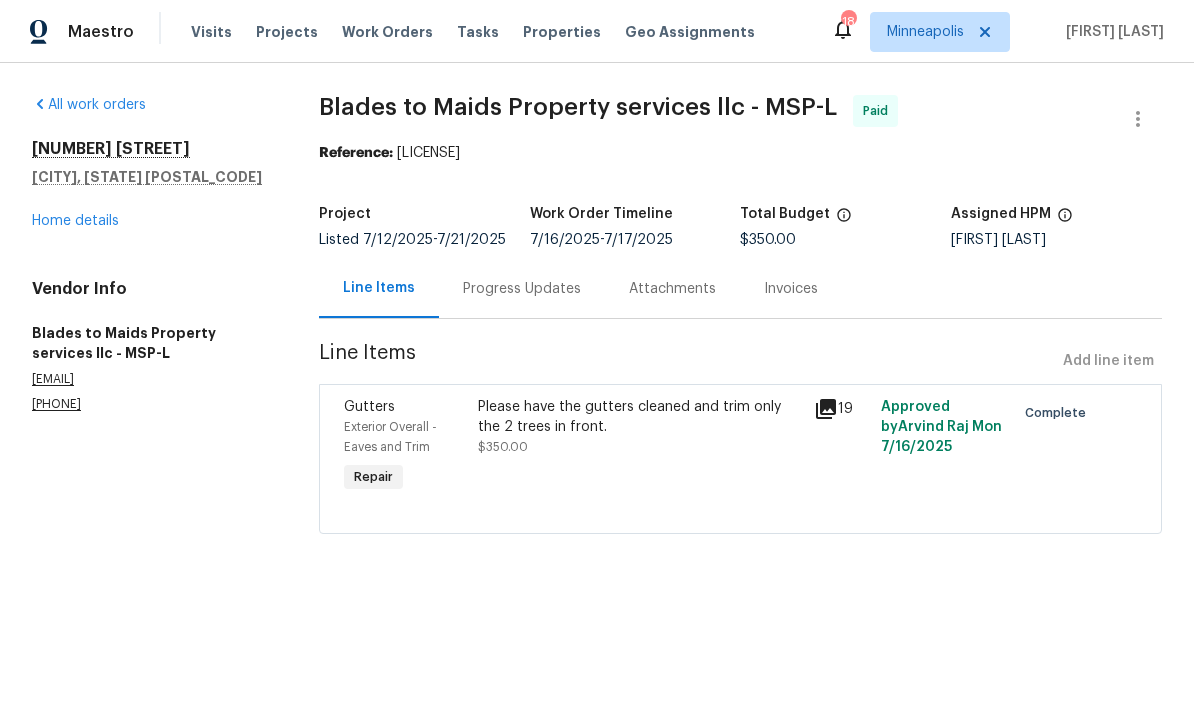 click on "Please have the gutters cleaned and trim only the 2 trees in front. $350.00" at bounding box center [639, 427] 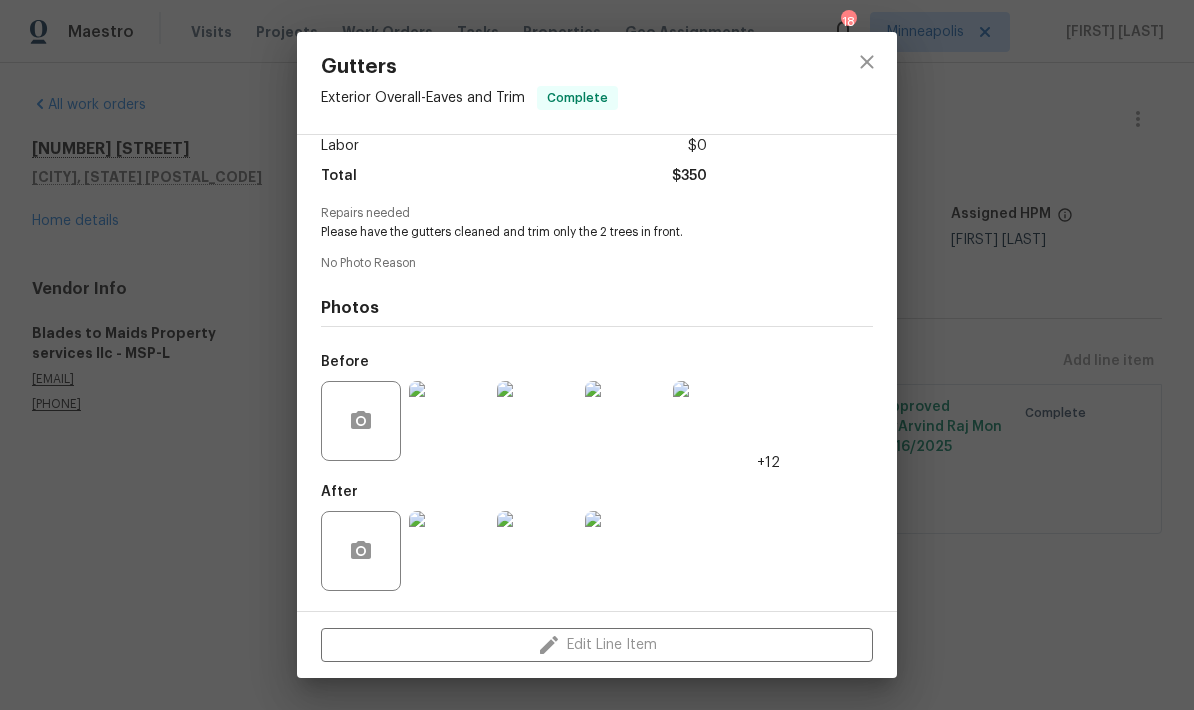 scroll, scrollTop: 150, scrollLeft: 0, axis: vertical 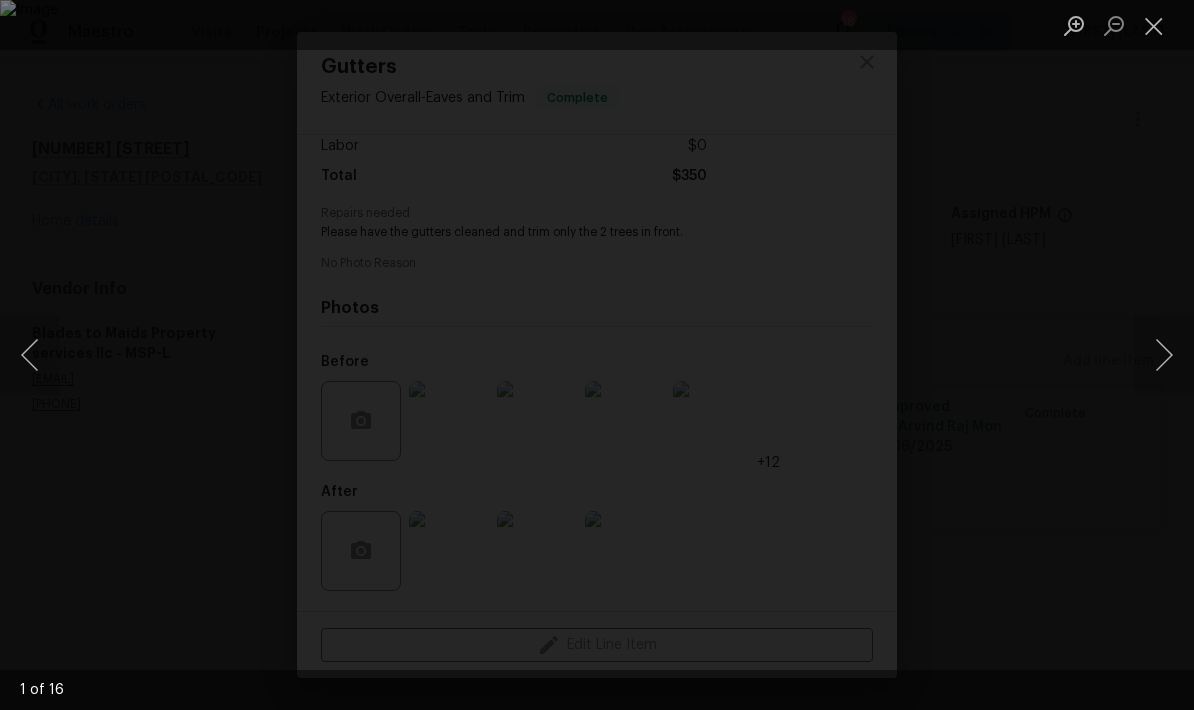 click at bounding box center [1164, 355] 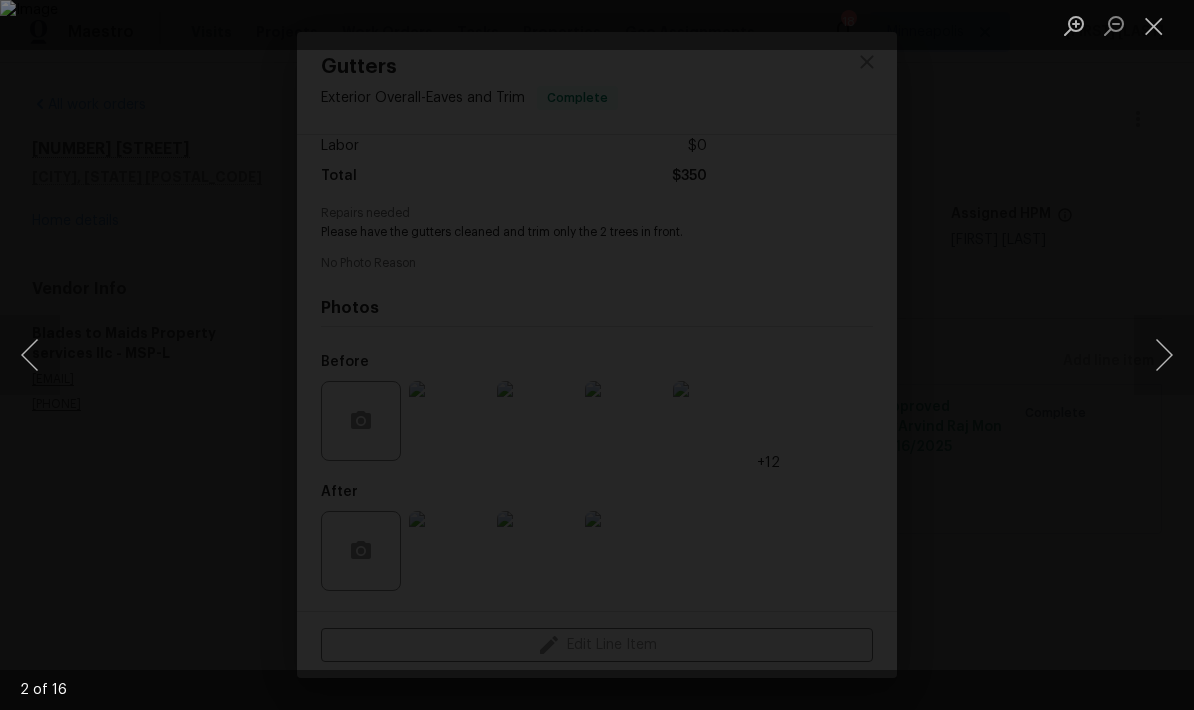click at bounding box center (1164, 355) 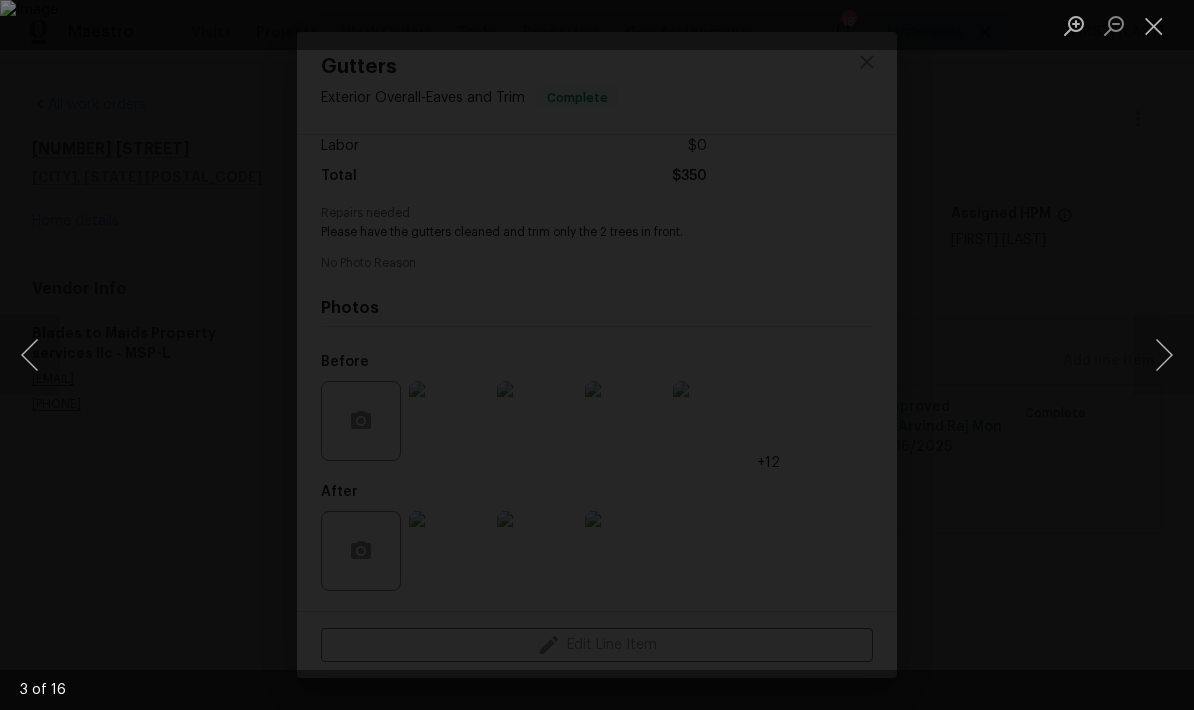 click at bounding box center (1164, 355) 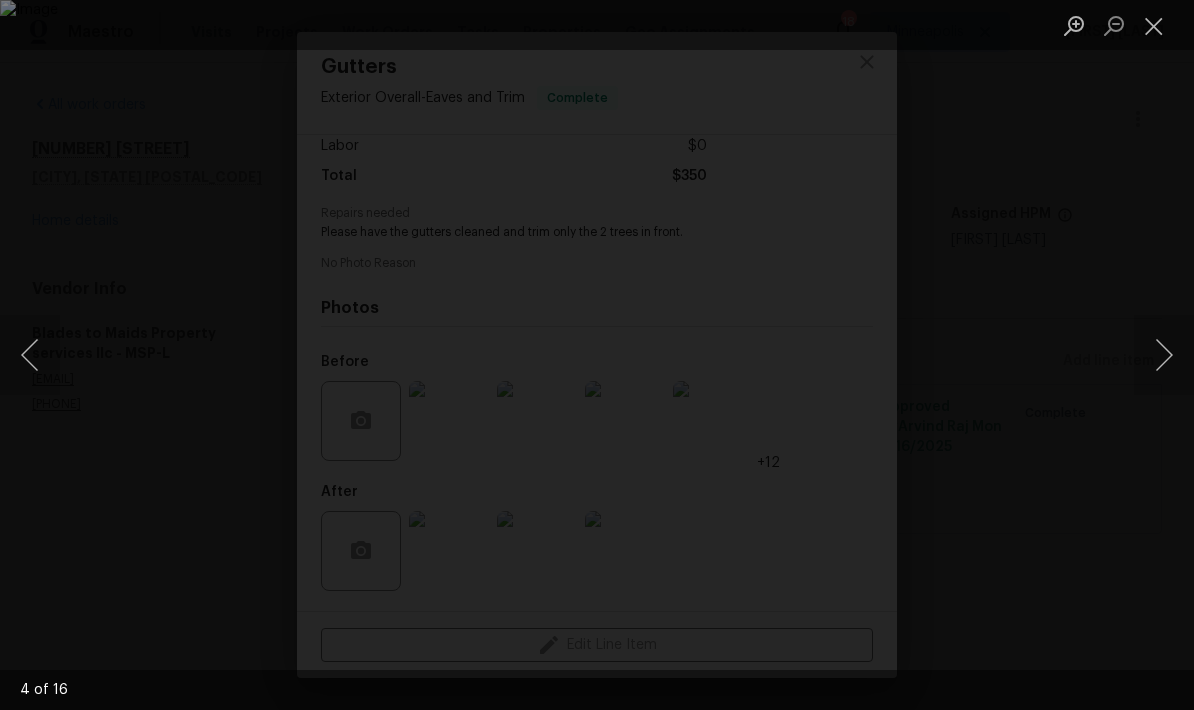 click at bounding box center (1164, 355) 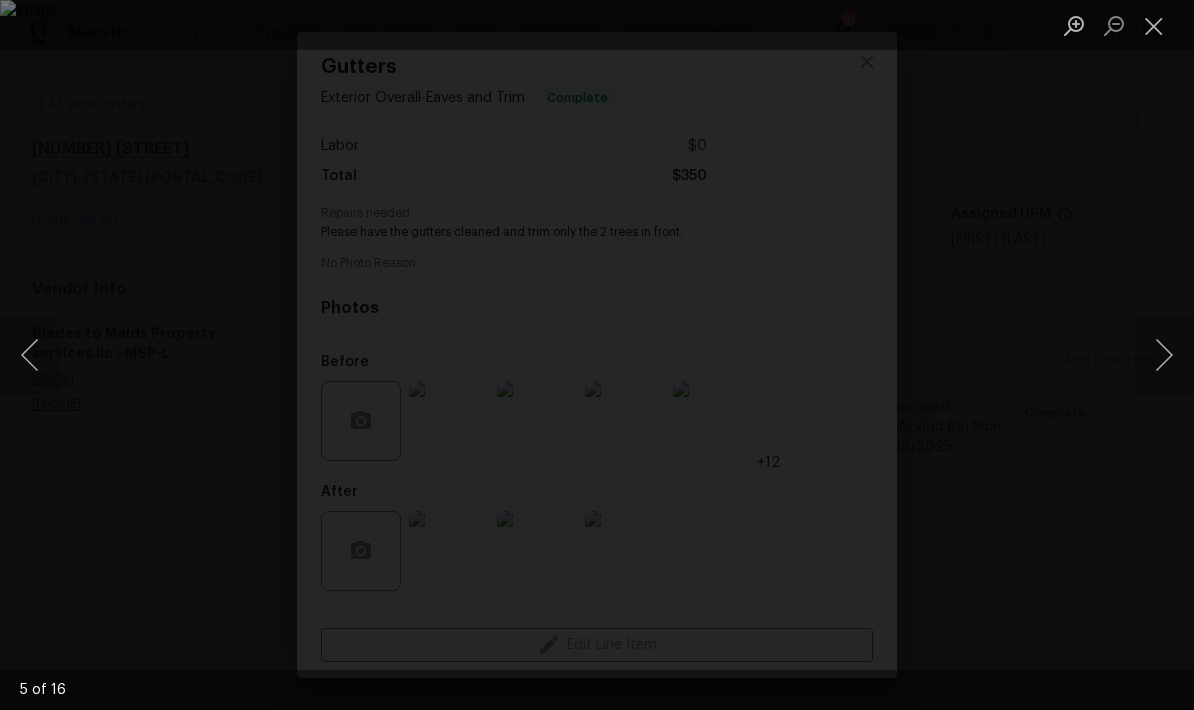 click at bounding box center [1164, 355] 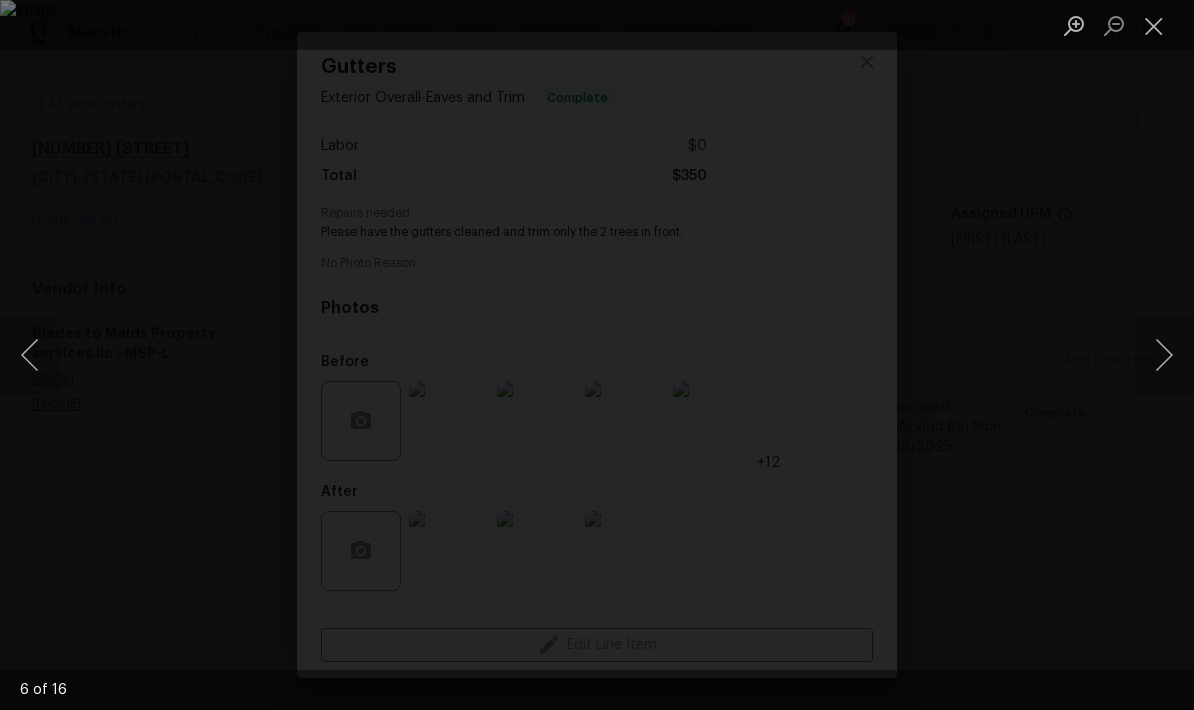 click at bounding box center [1164, 355] 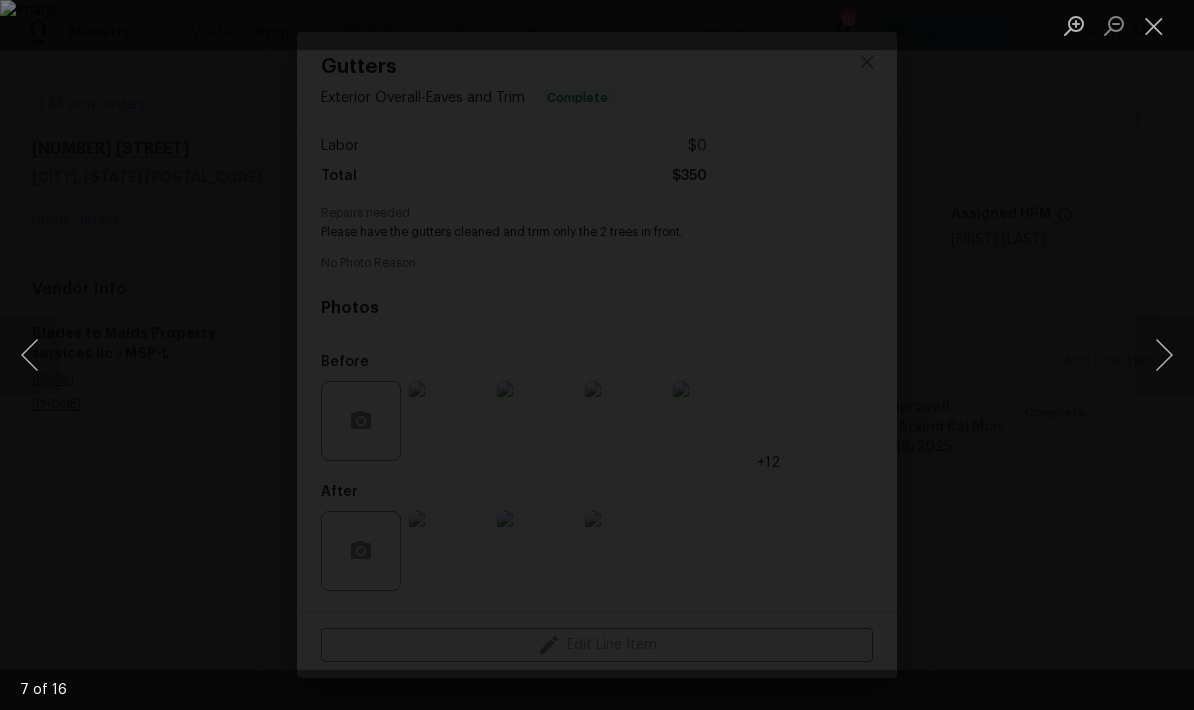 click at bounding box center [1164, 355] 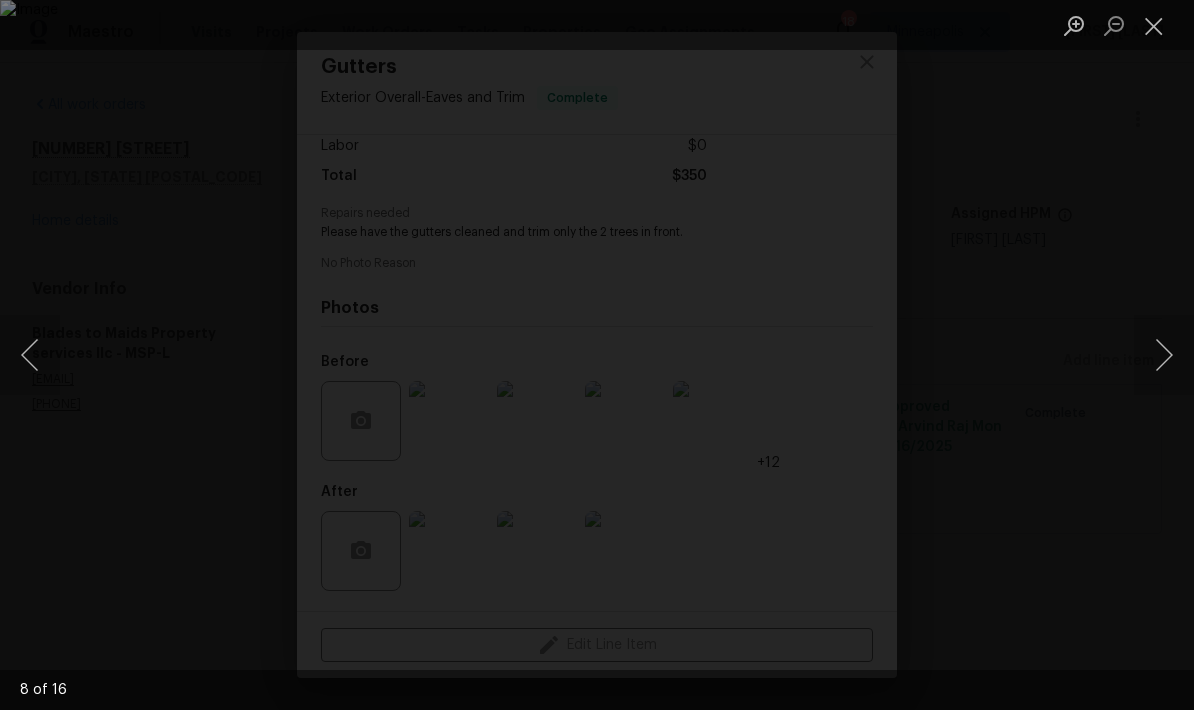 click at bounding box center (1164, 355) 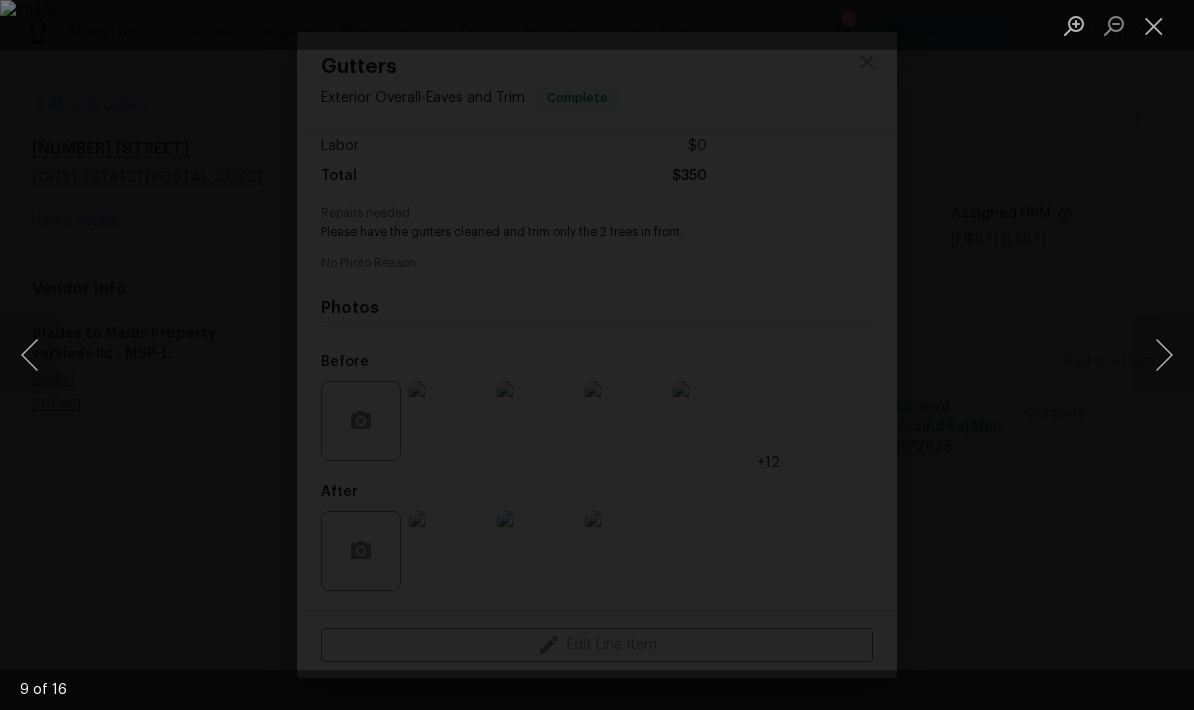 click at bounding box center [1154, 25] 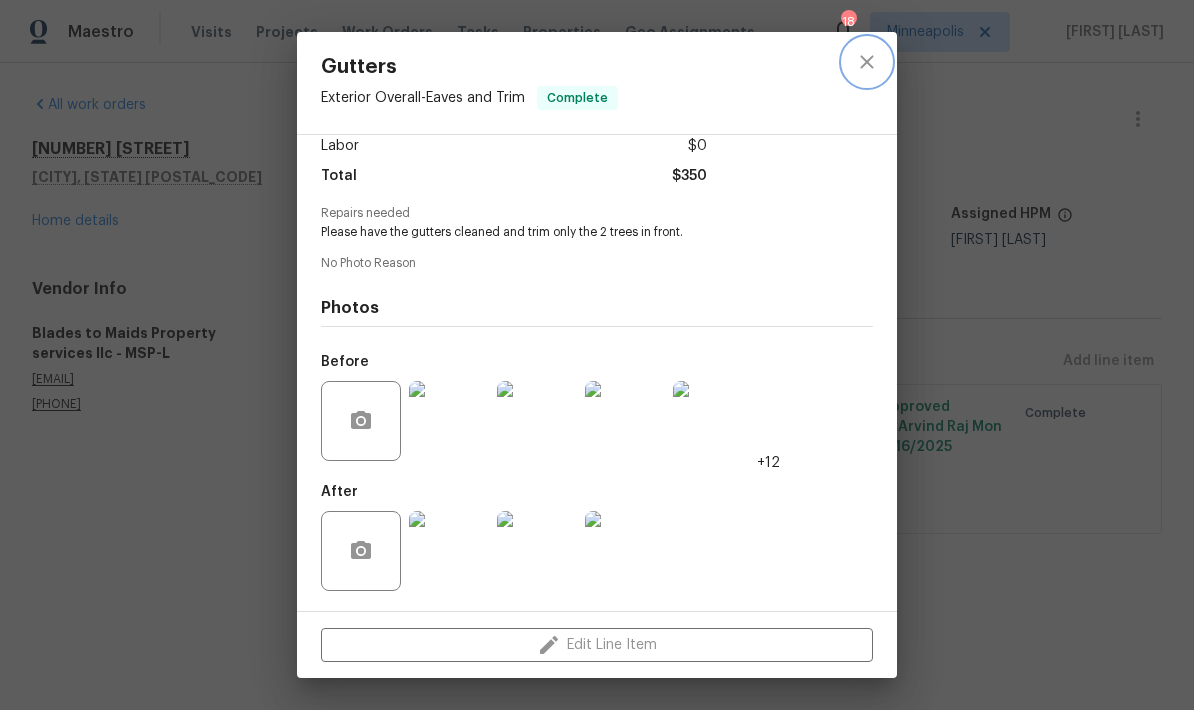click at bounding box center [867, 62] 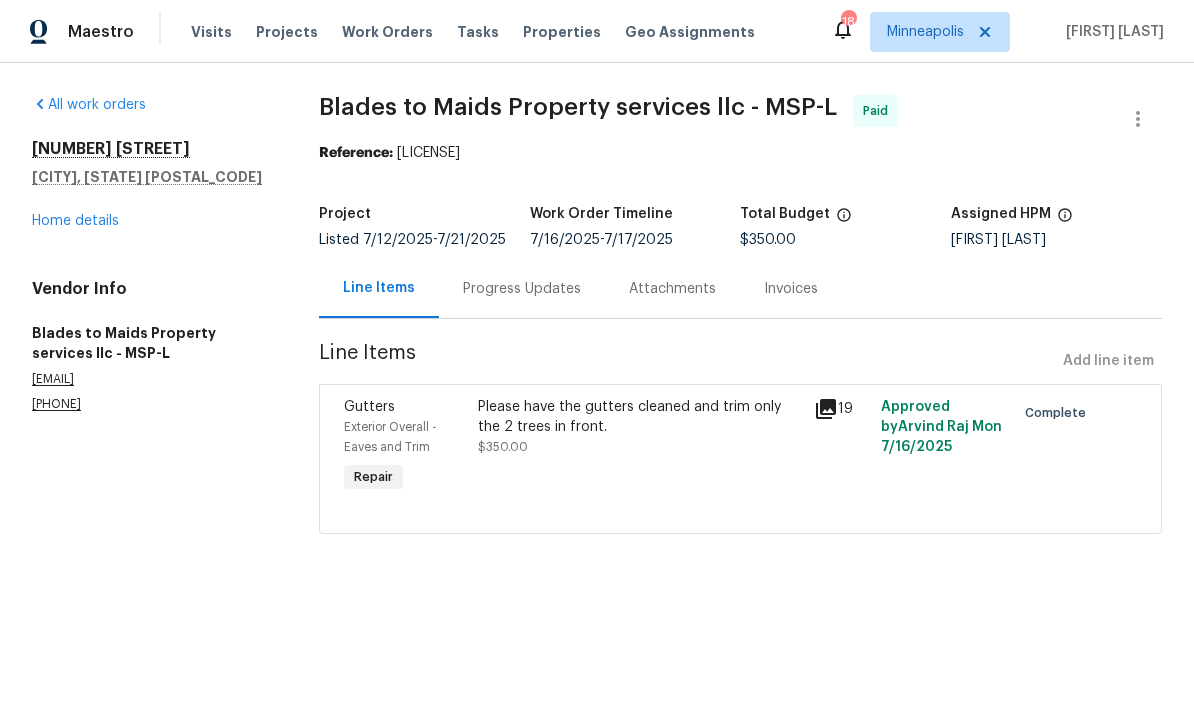 click on "Line Items" at bounding box center (379, 288) 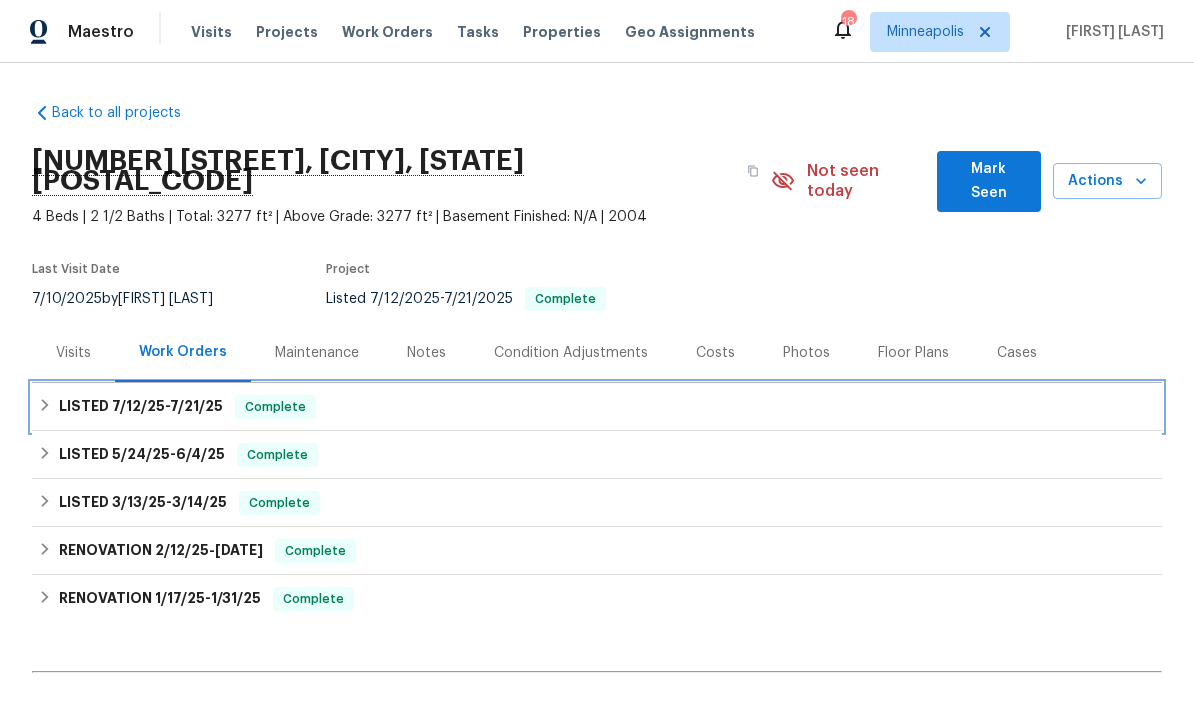 click on "LISTED   7/12/25  -  7/21/25 Complete" at bounding box center [597, 407] 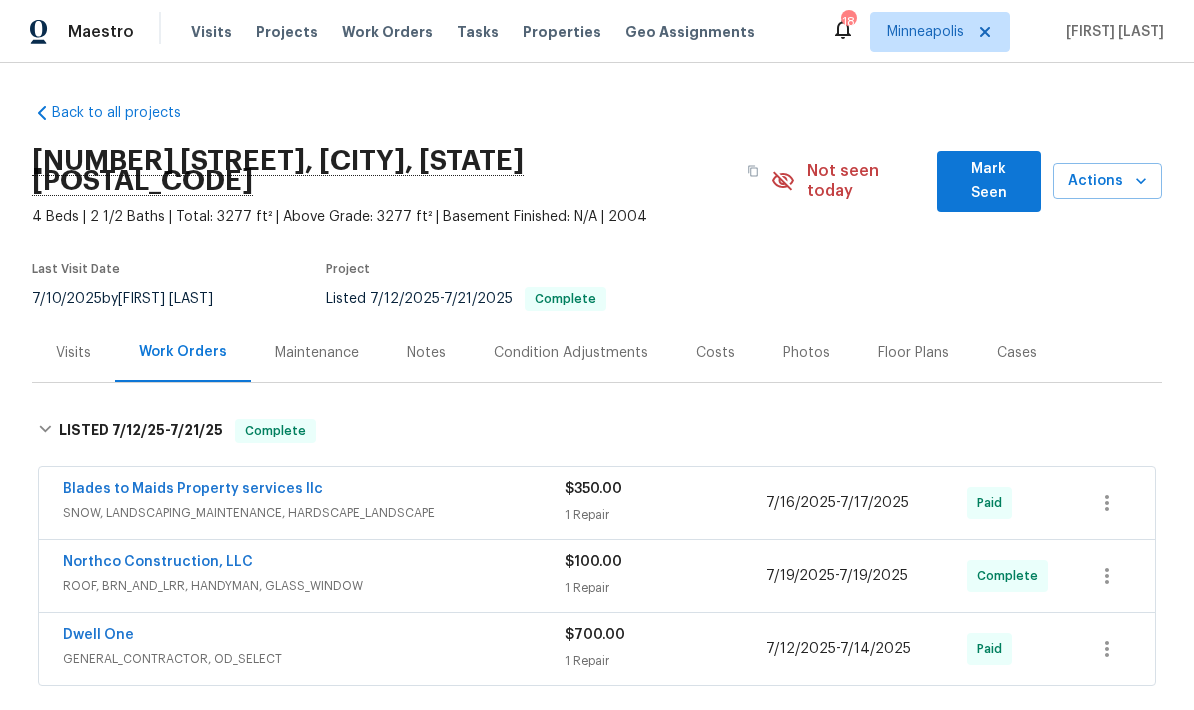 click on "Northco Construction, LLC" at bounding box center [158, 562] 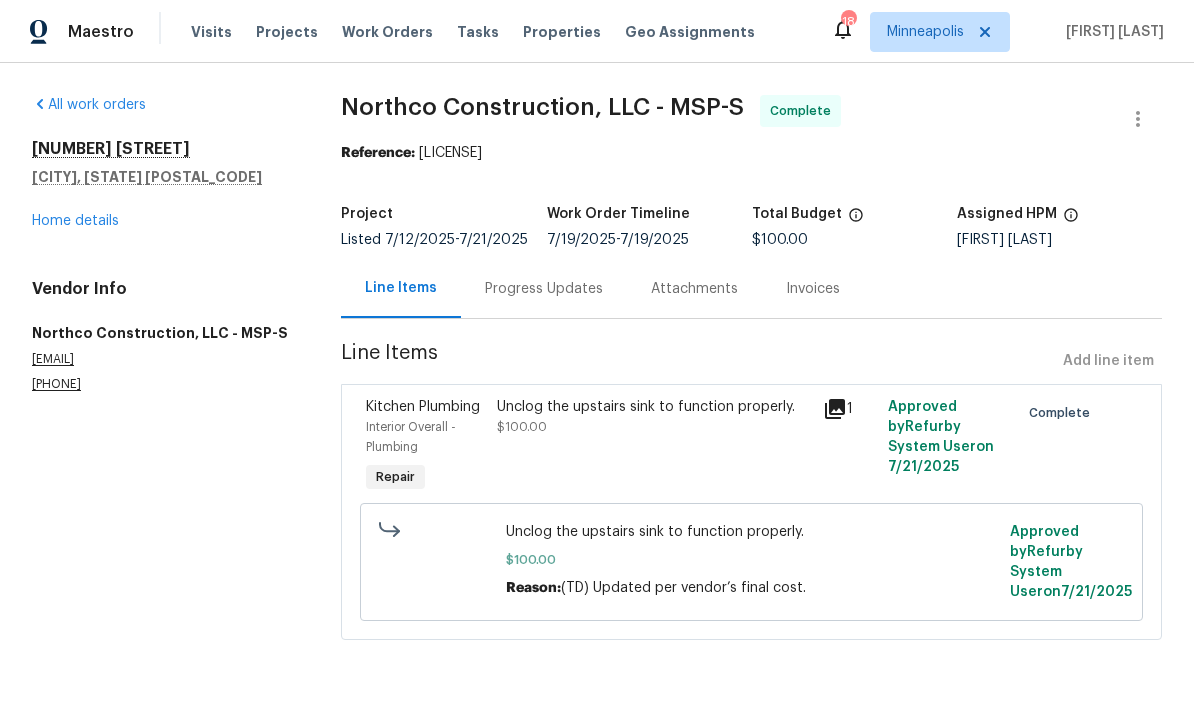 click on "Unclog the upstairs sink to function properly." at bounding box center [654, 407] 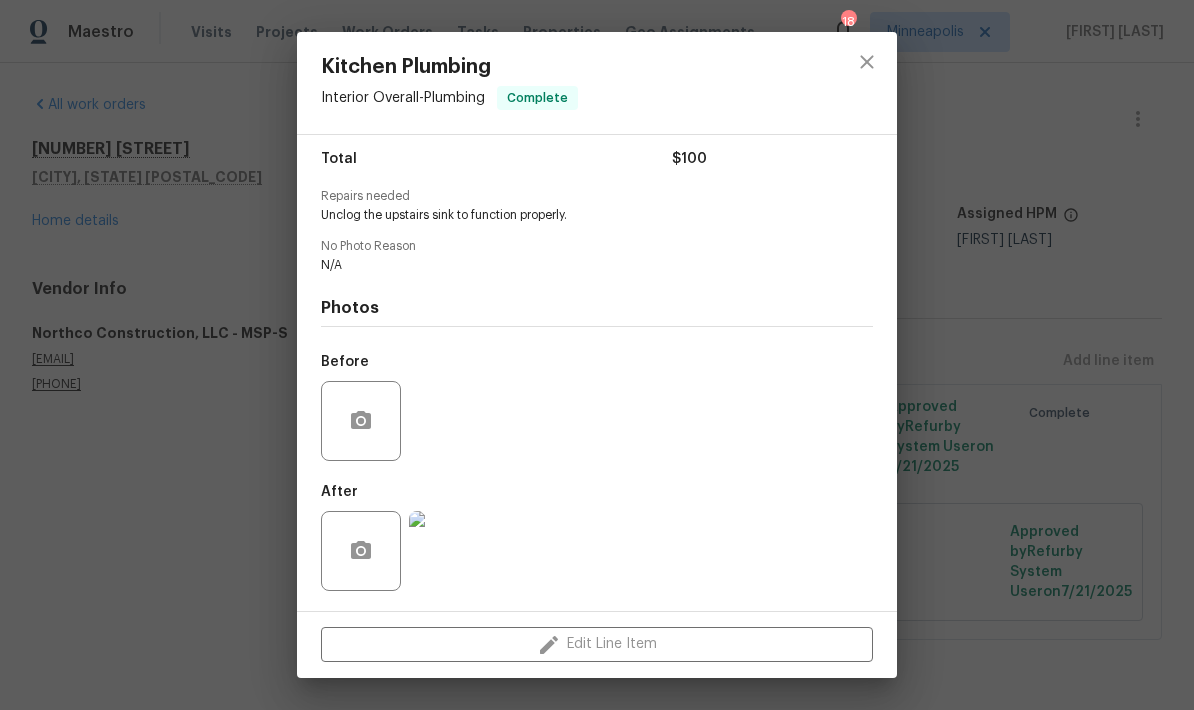 scroll, scrollTop: 166, scrollLeft: 0, axis: vertical 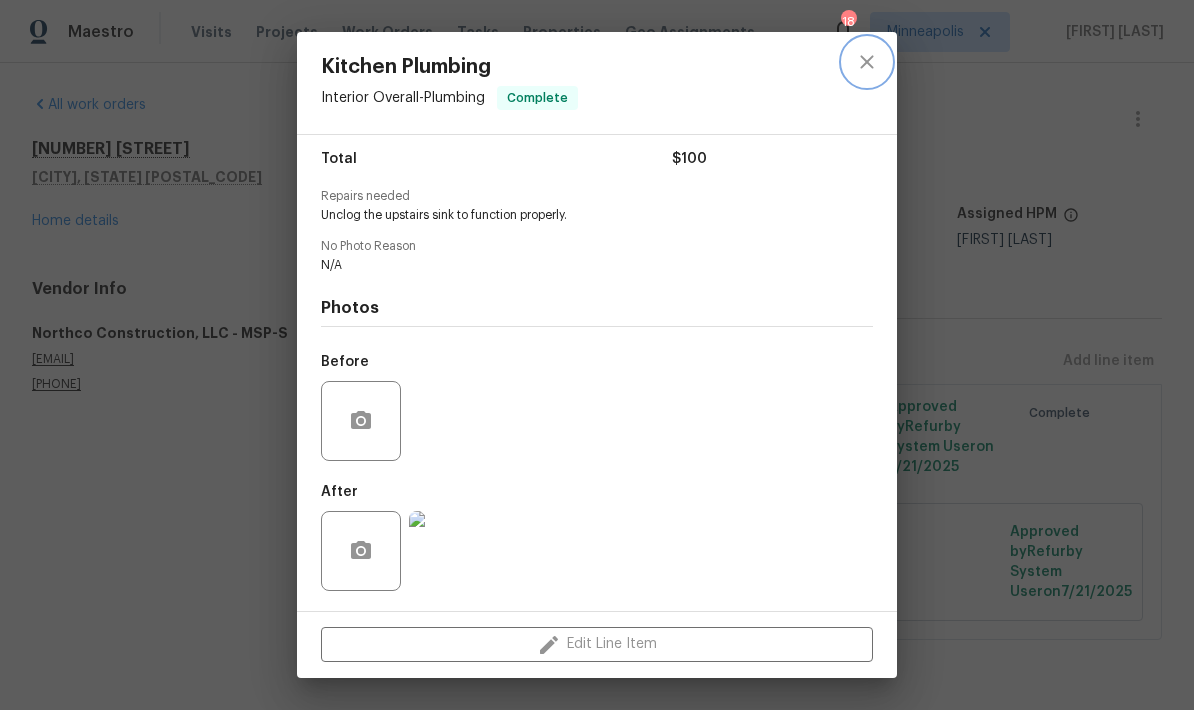 click 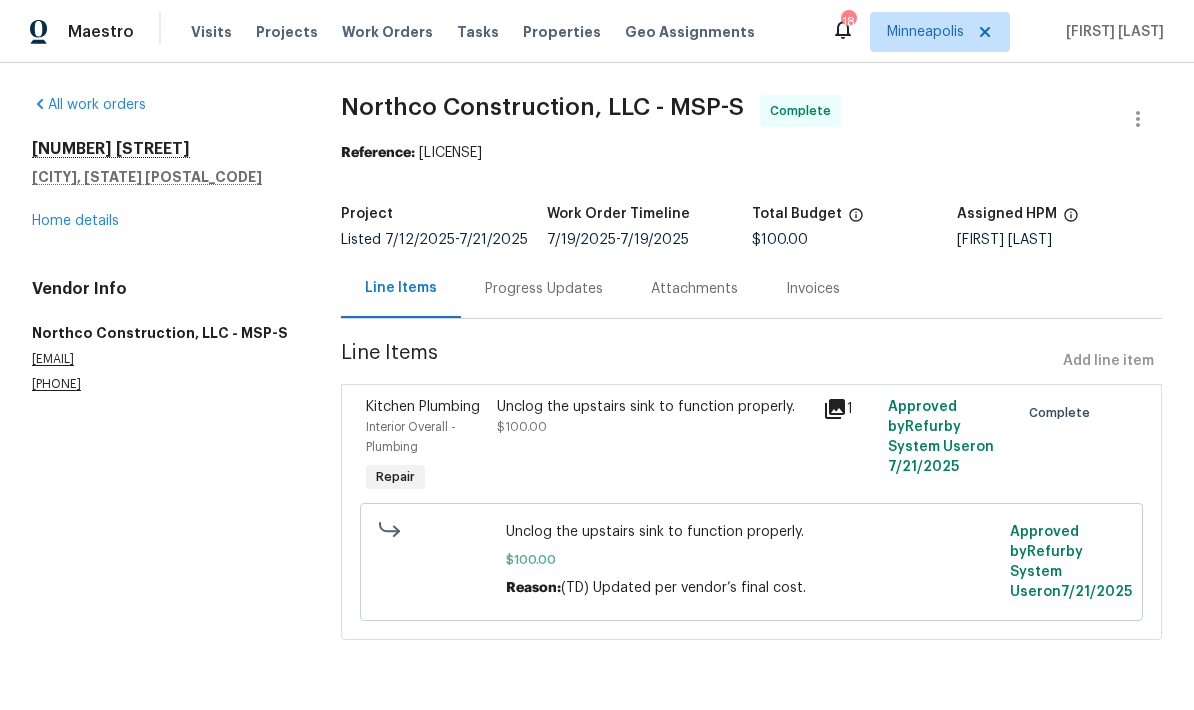 click on "Home details" at bounding box center (75, 221) 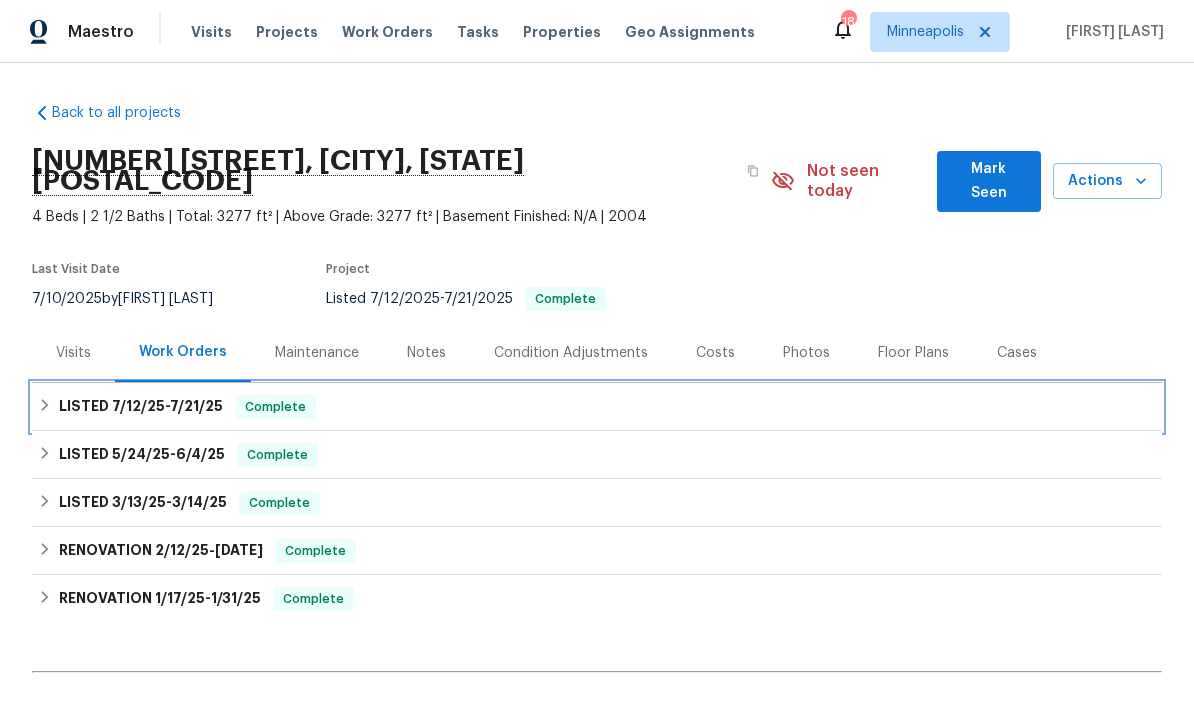 click on "LISTED   7/12/25  -  7/21/25 Complete" at bounding box center [597, 407] 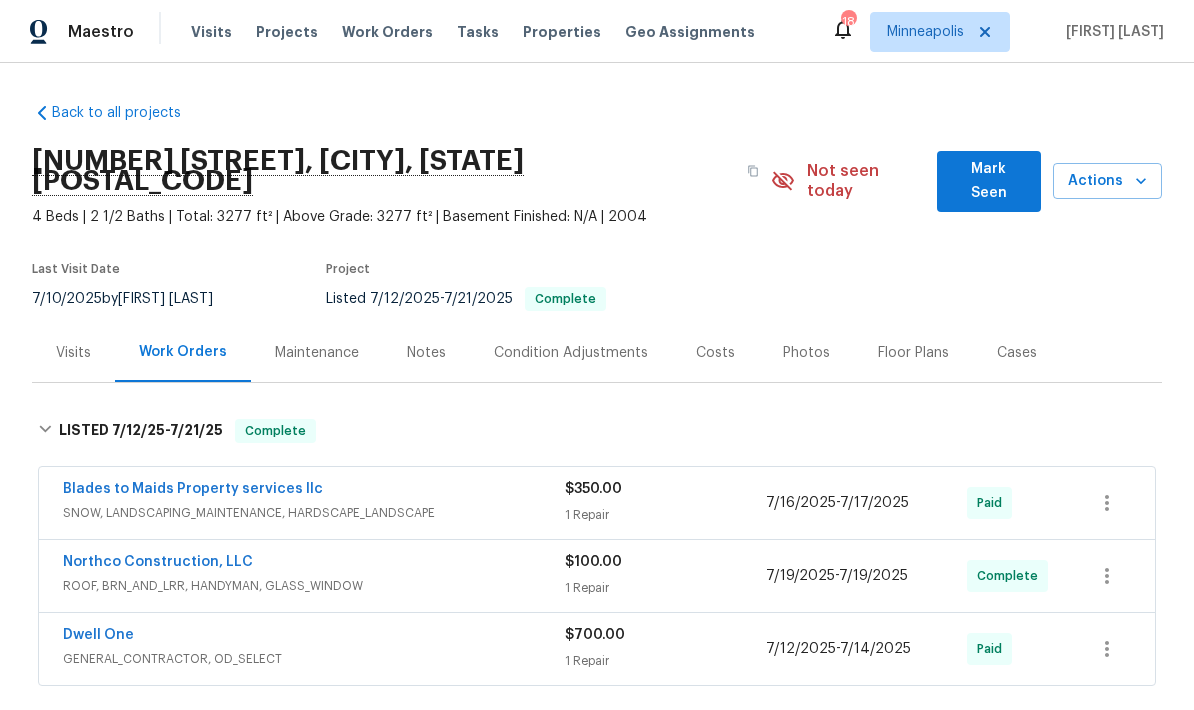 click on "Dwell One" at bounding box center (98, 635) 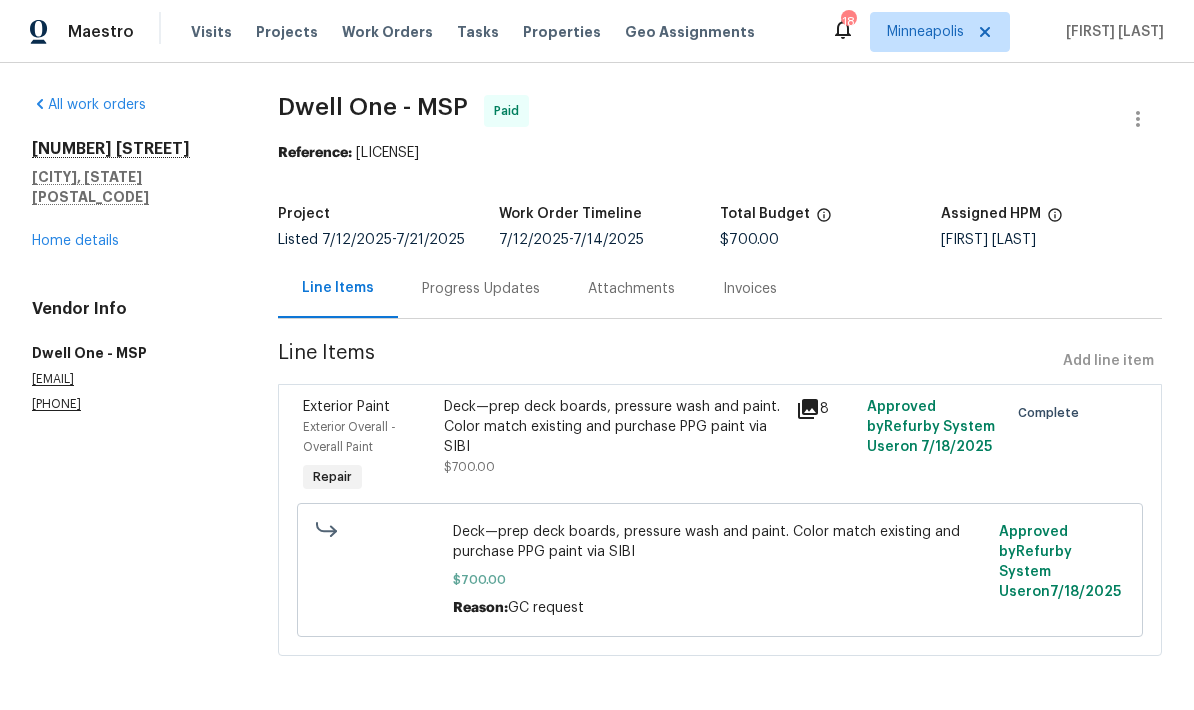 scroll, scrollTop: 5, scrollLeft: 0, axis: vertical 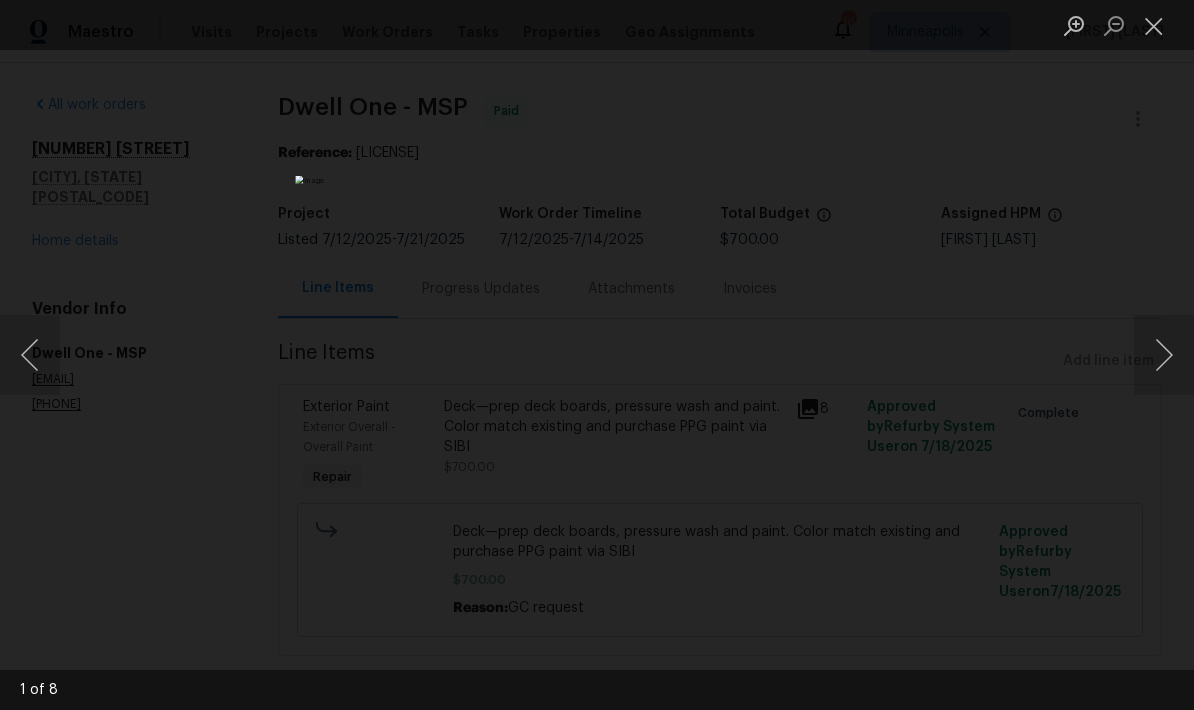 click at bounding box center (1164, 355) 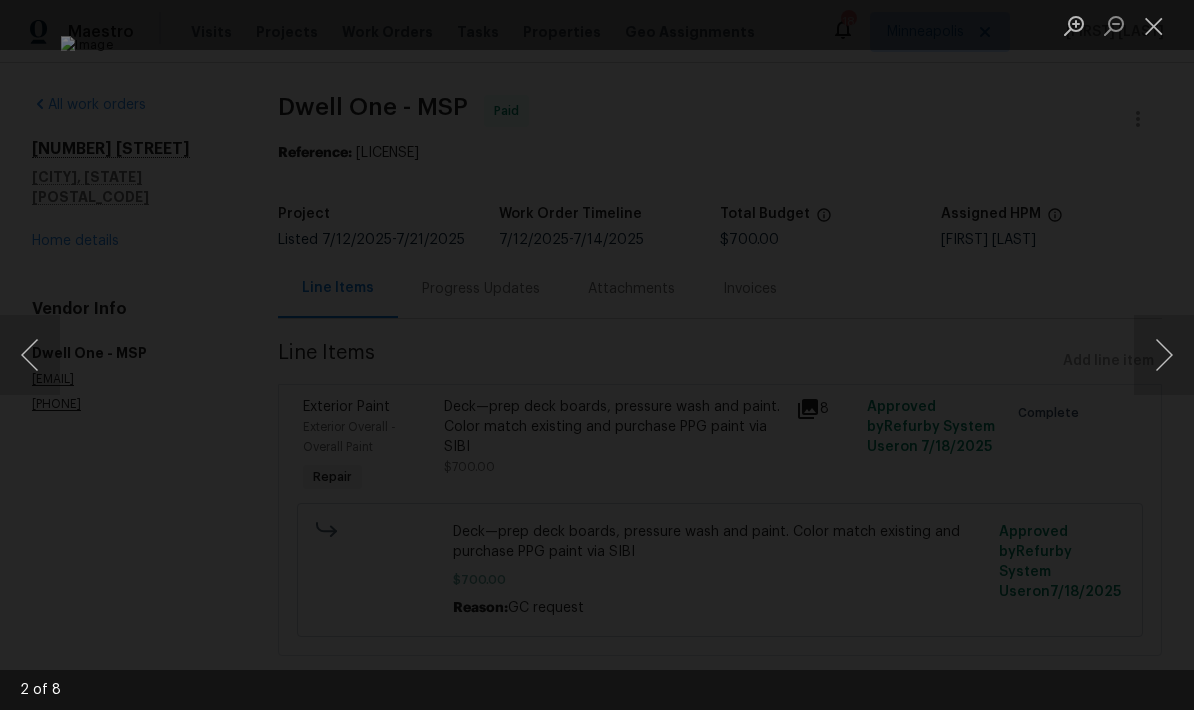 click at bounding box center (1164, 355) 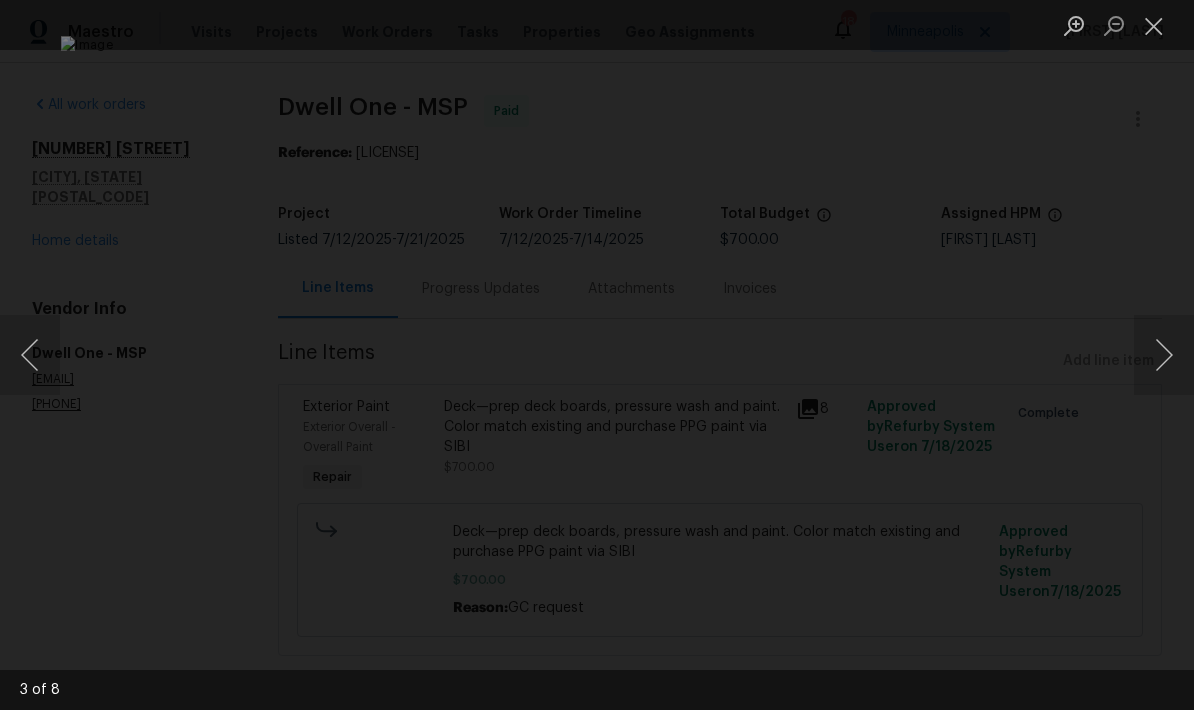 click at bounding box center (1154, 25) 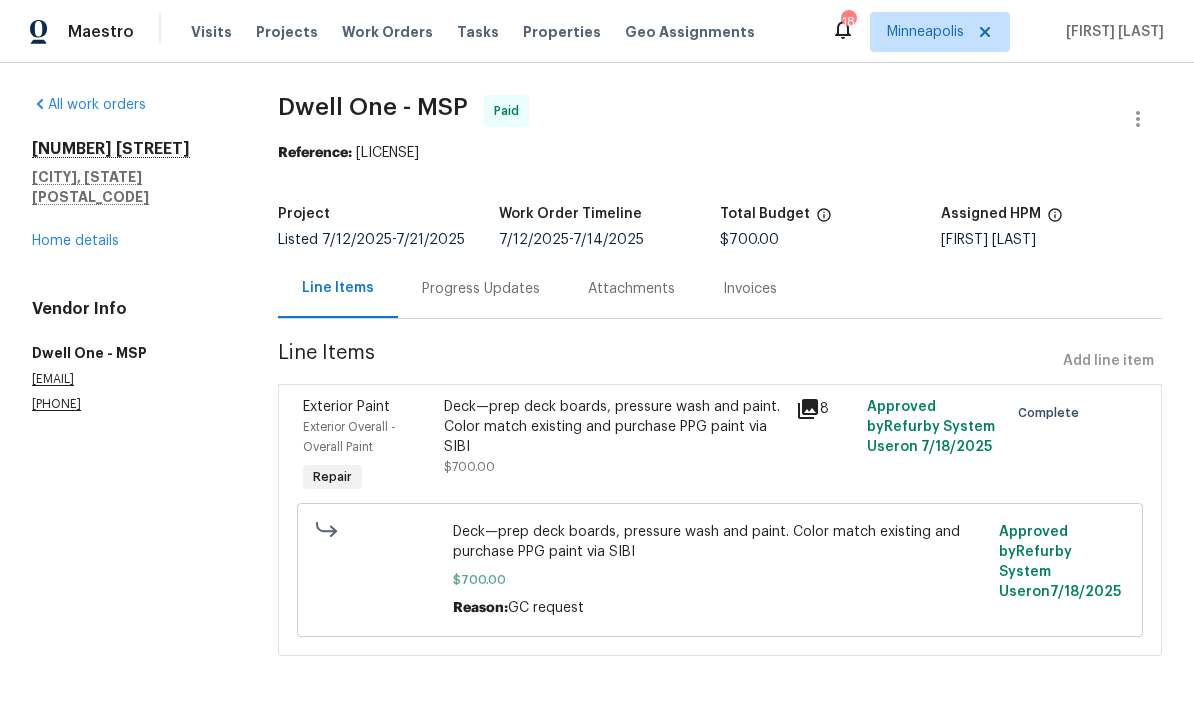 click on "Home details" at bounding box center [75, 241] 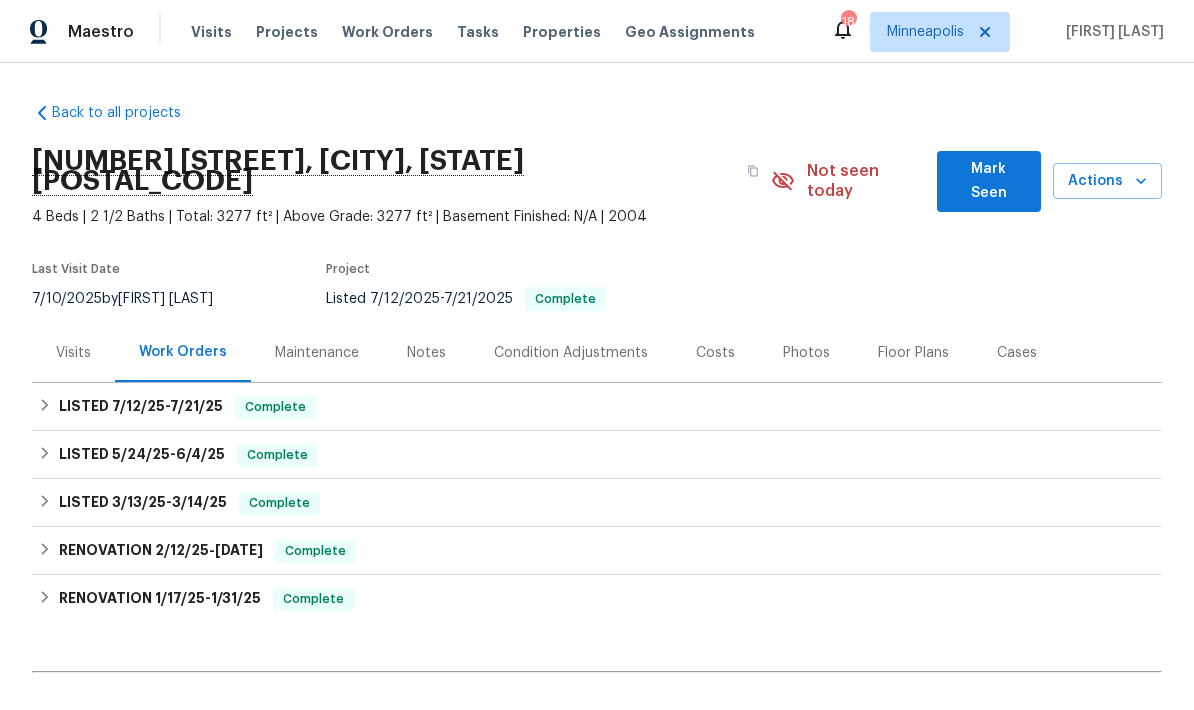 click 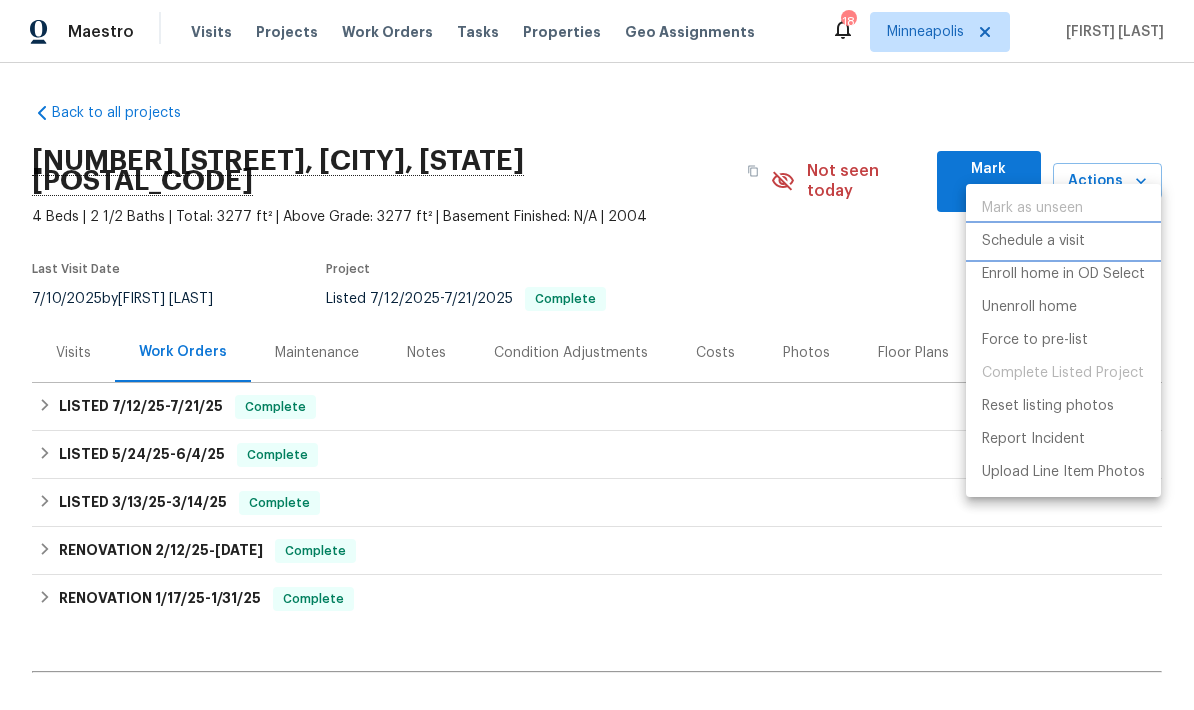 click on "Schedule a visit" at bounding box center [1033, 241] 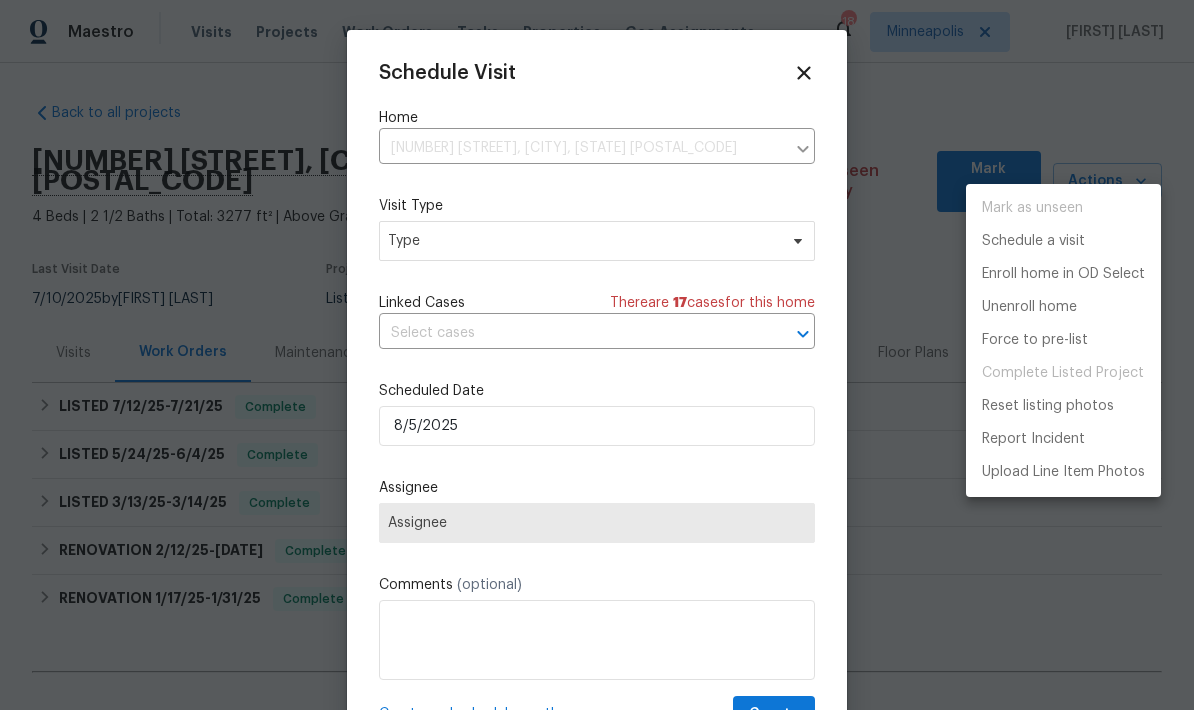 click at bounding box center (597, 355) 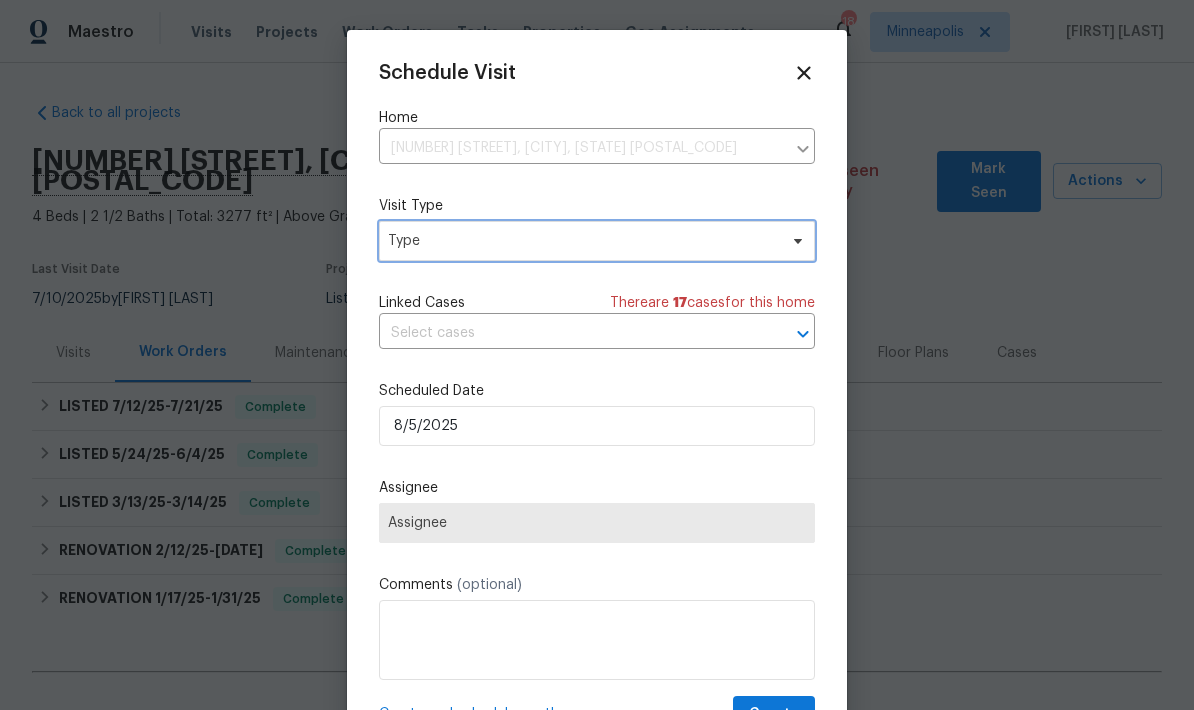 click on "Type" at bounding box center [597, 241] 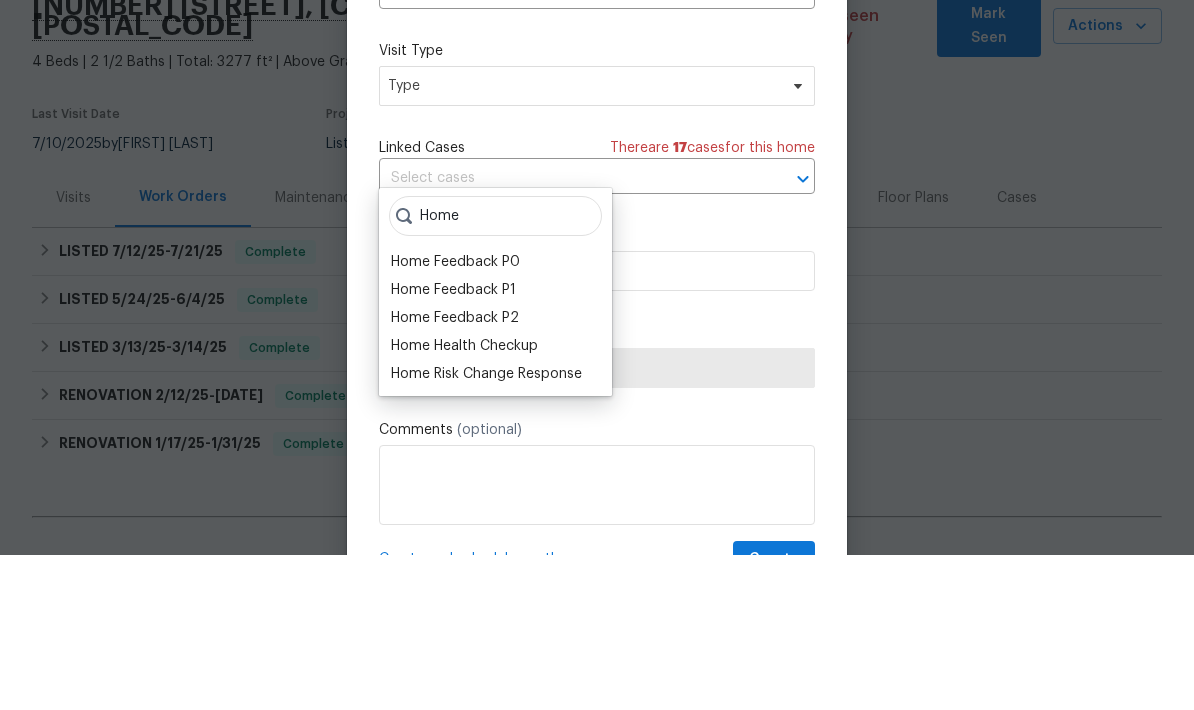 scroll, scrollTop: 80, scrollLeft: 0, axis: vertical 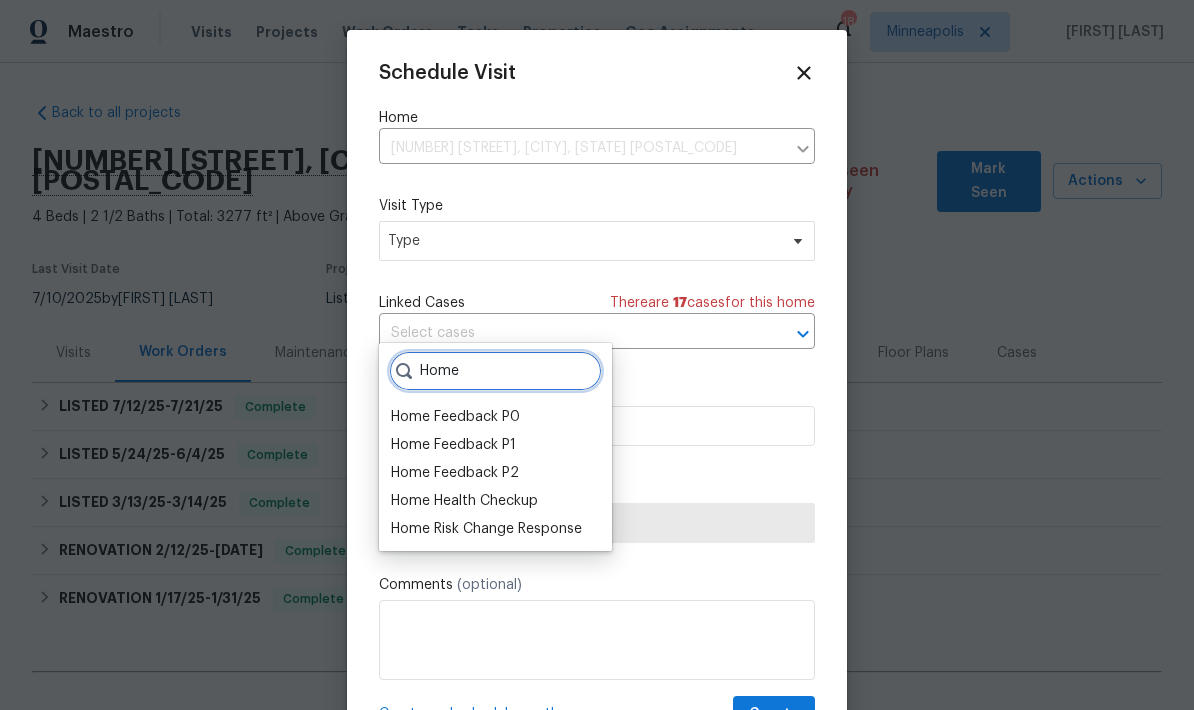 type on "Home" 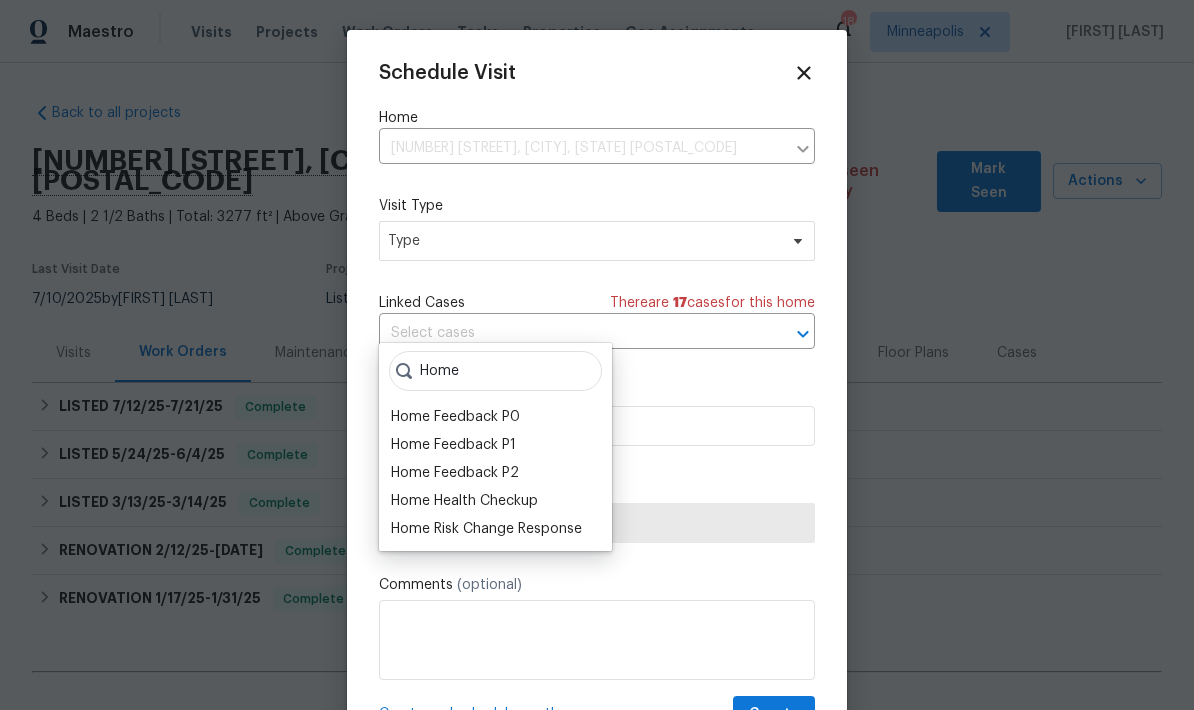 click on "Home Health Checkup" at bounding box center (464, 501) 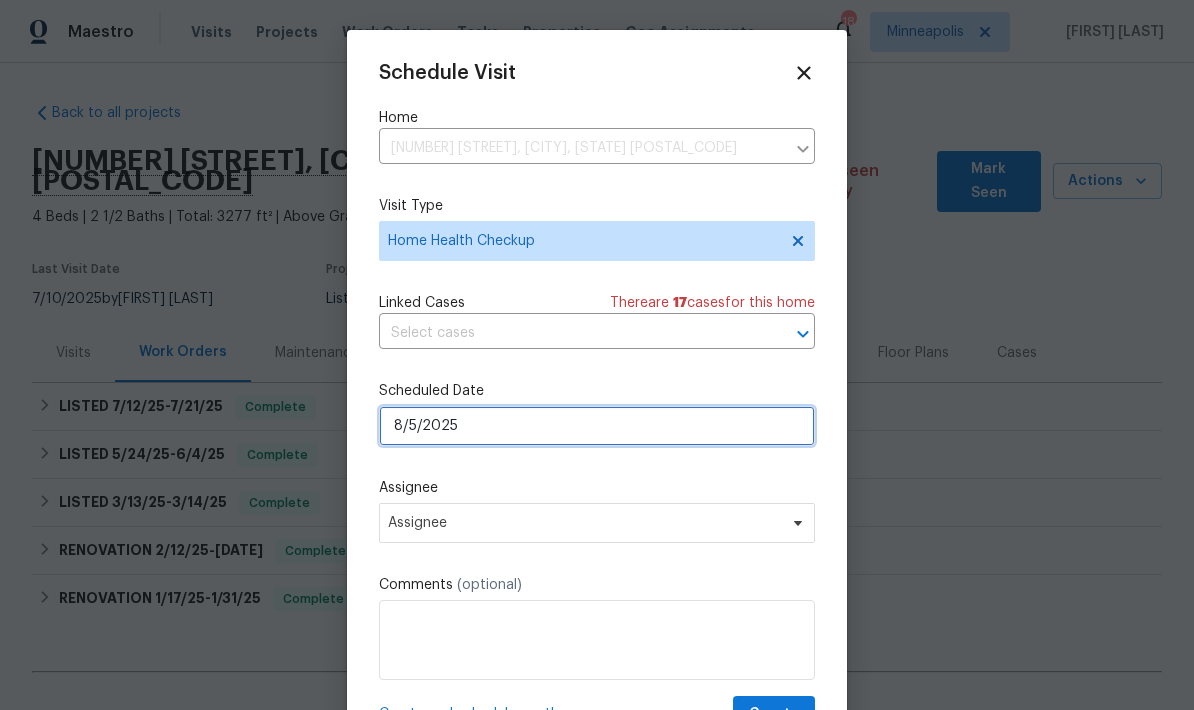 click on "8/5/2025" at bounding box center [597, 426] 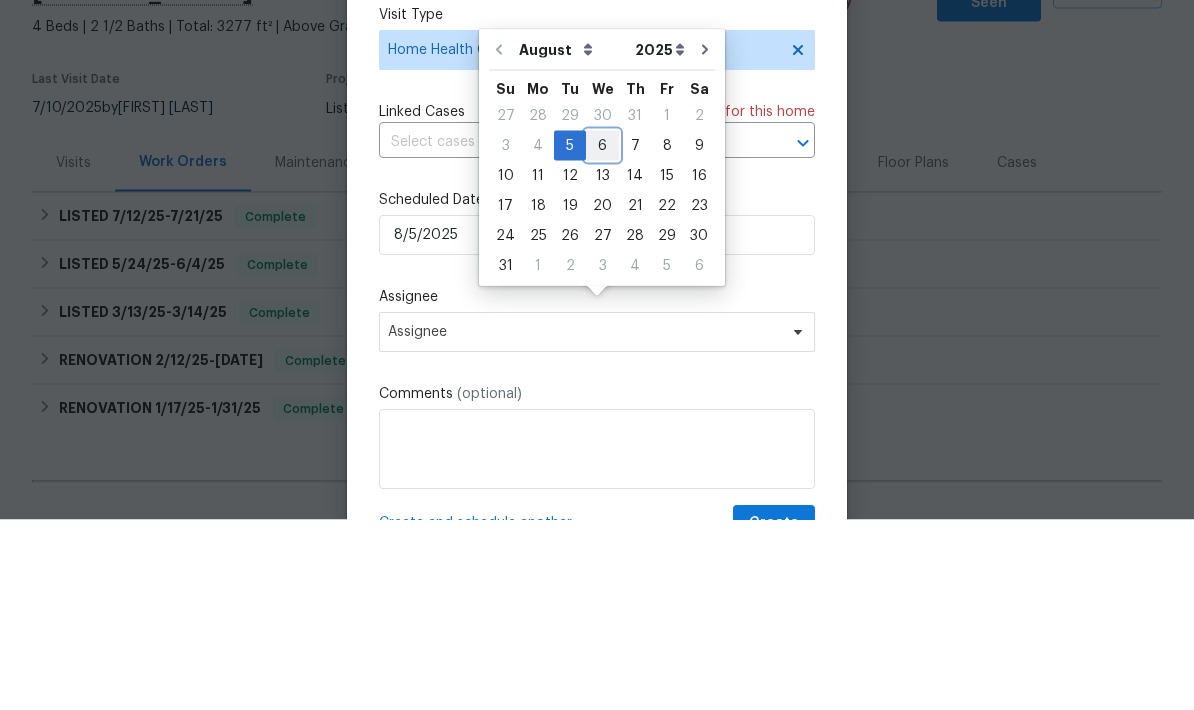 click on "6" at bounding box center (602, 336) 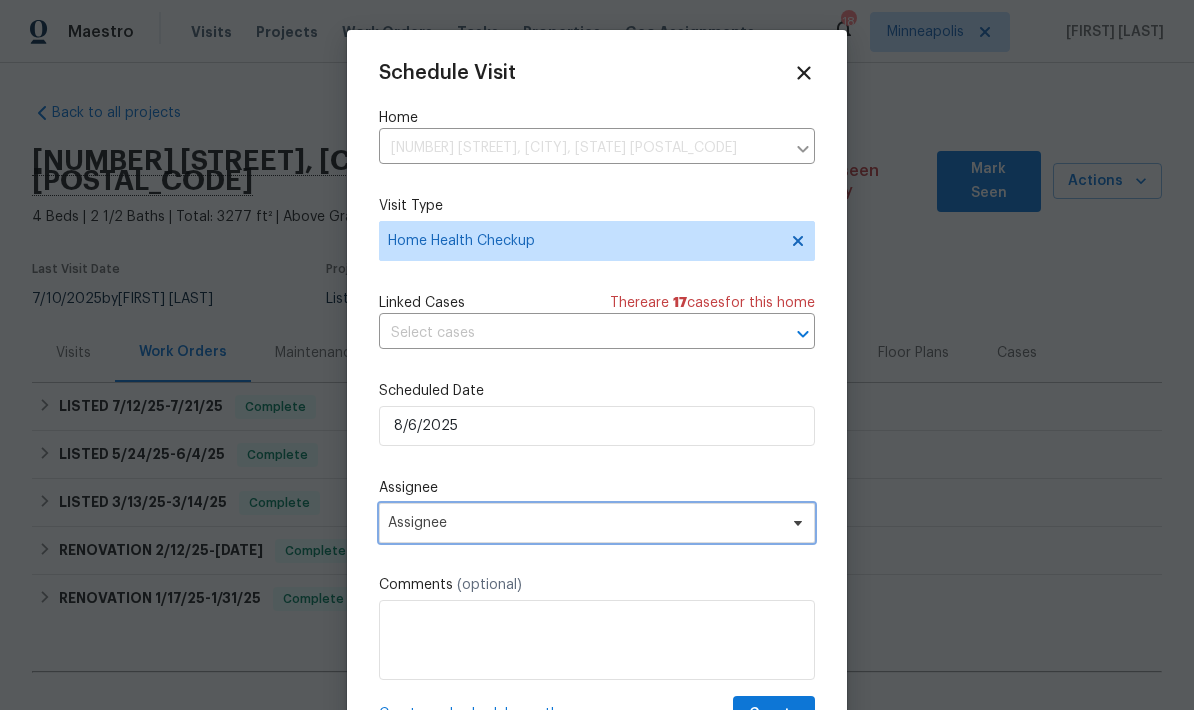 click on "Assignee" at bounding box center (584, 523) 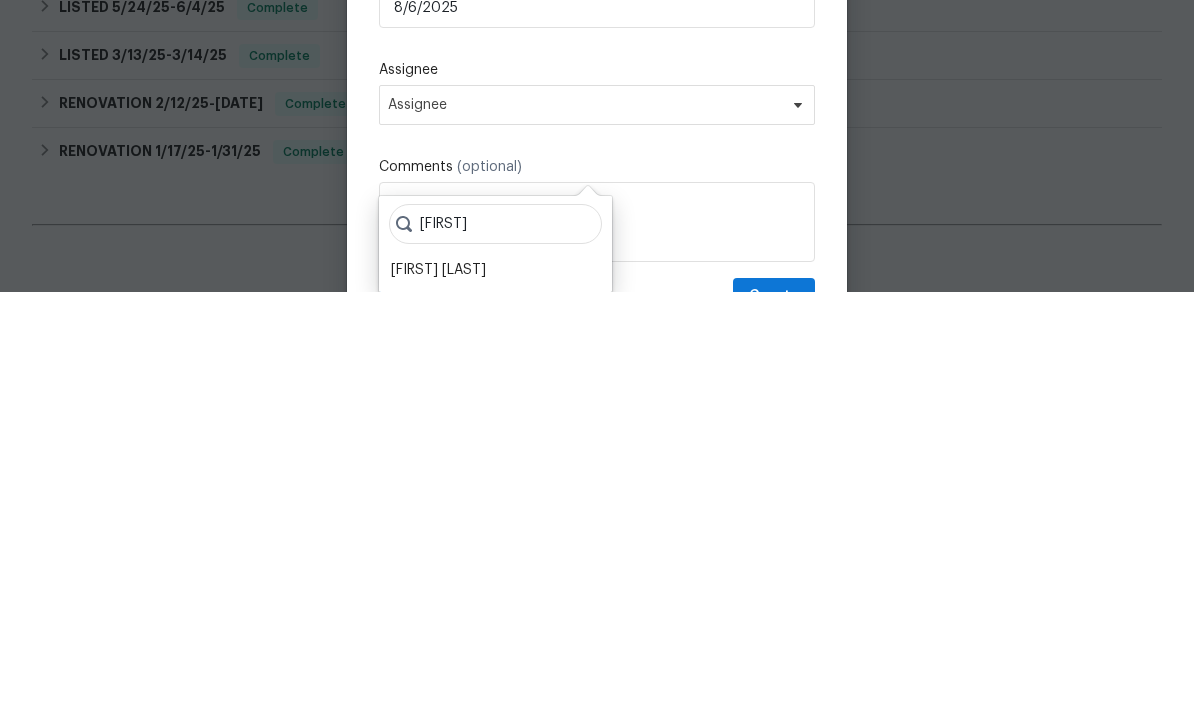 type on "Jeff" 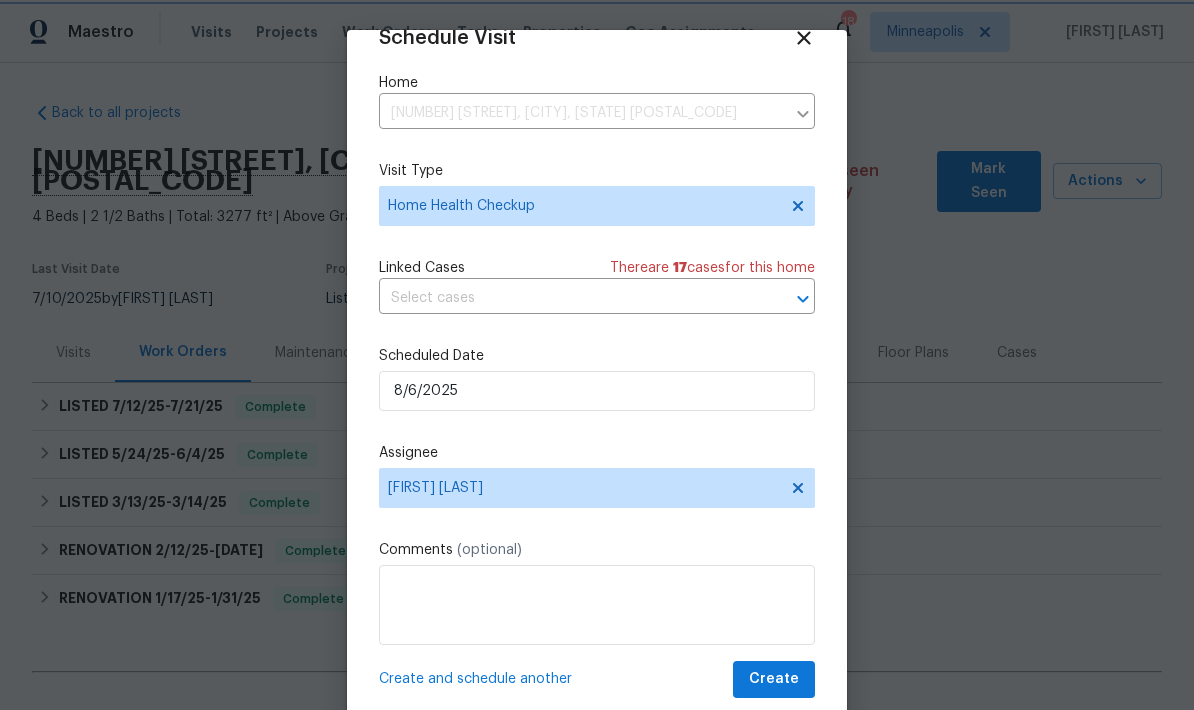 scroll, scrollTop: 39, scrollLeft: 0, axis: vertical 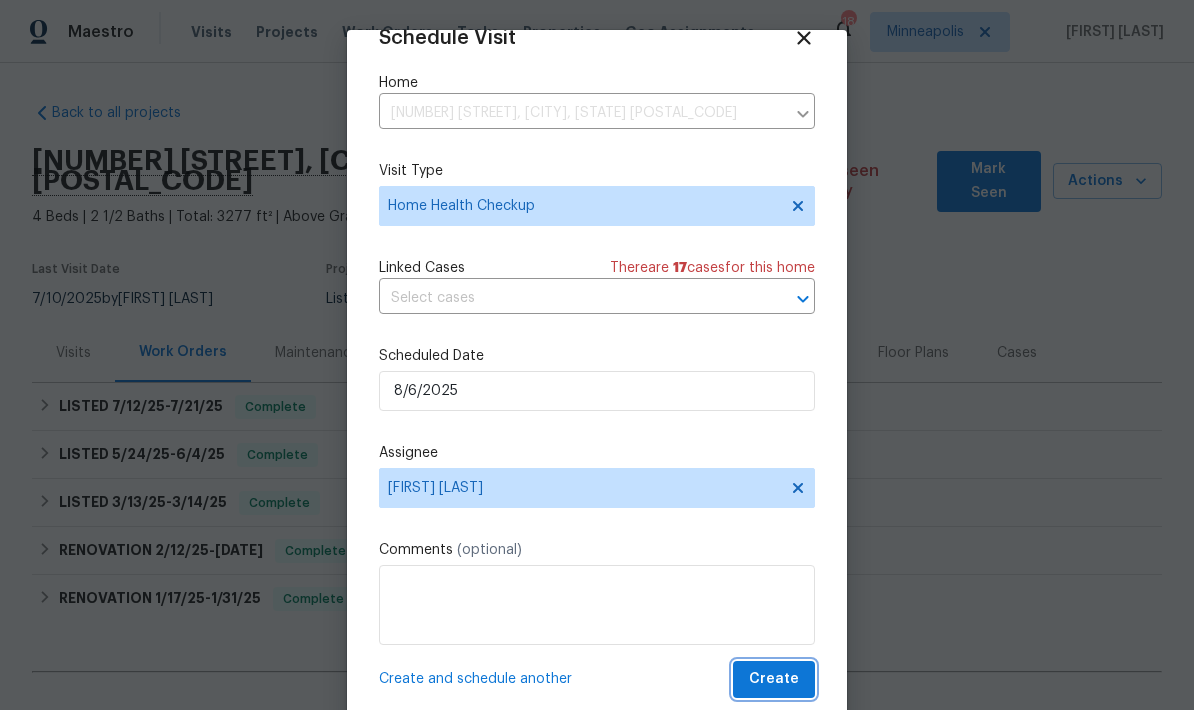 click on "Create" at bounding box center (774, 679) 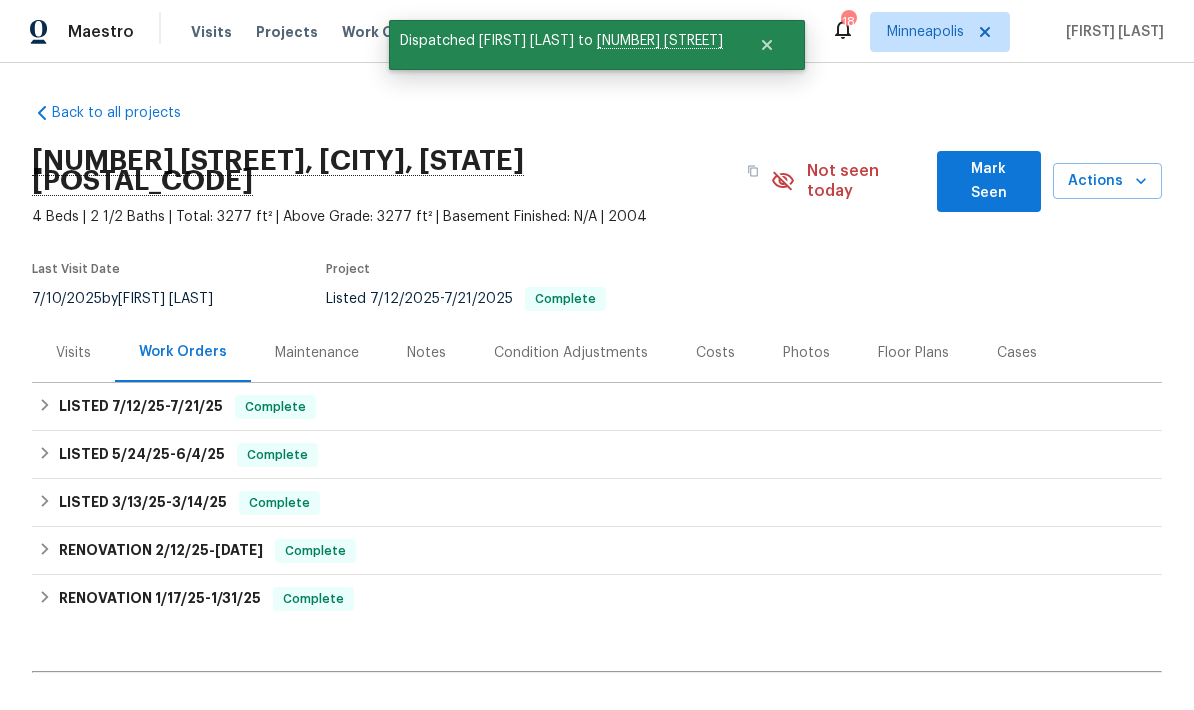 scroll, scrollTop: 0, scrollLeft: 0, axis: both 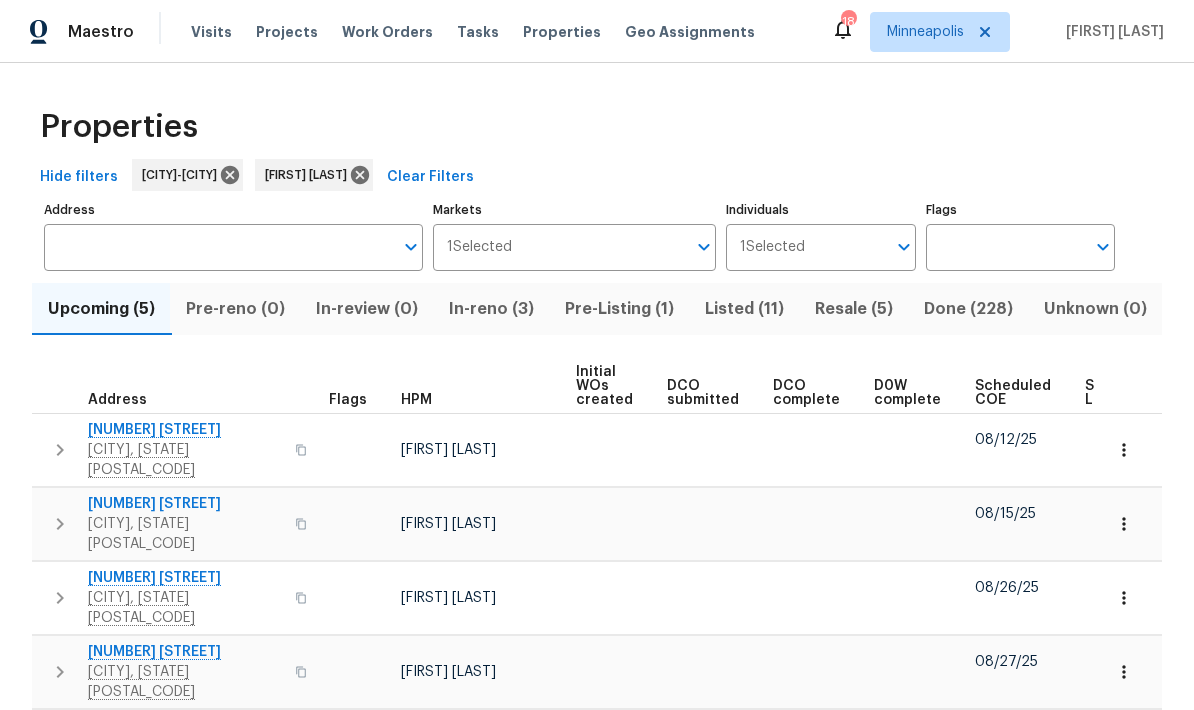 click on "Scheduled COE" at bounding box center [1013, 393] 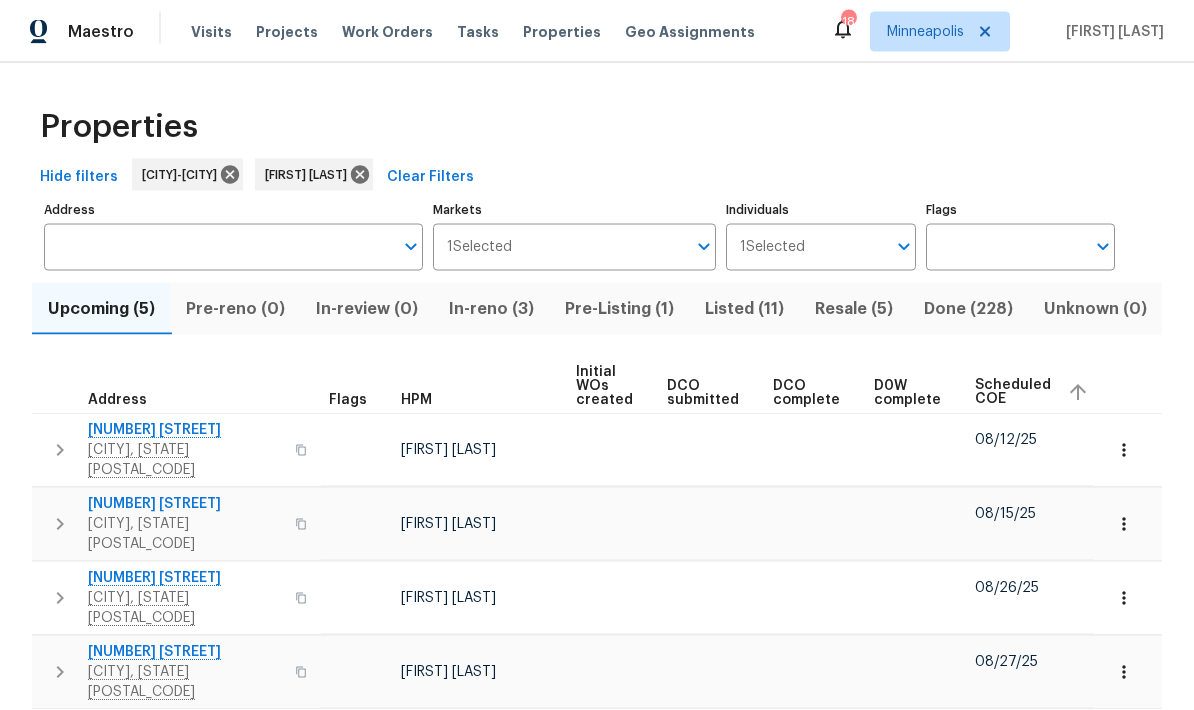 scroll, scrollTop: 75, scrollLeft: 0, axis: vertical 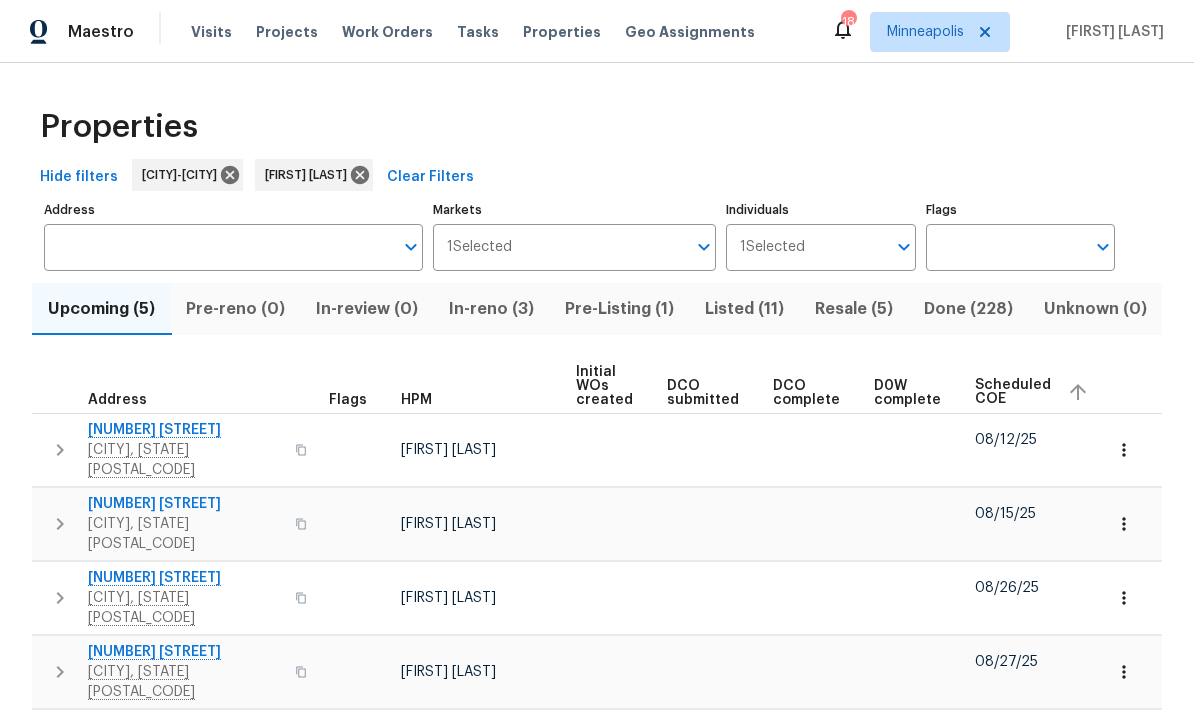click on "Pre-Listing (1)" at bounding box center (619, 309) 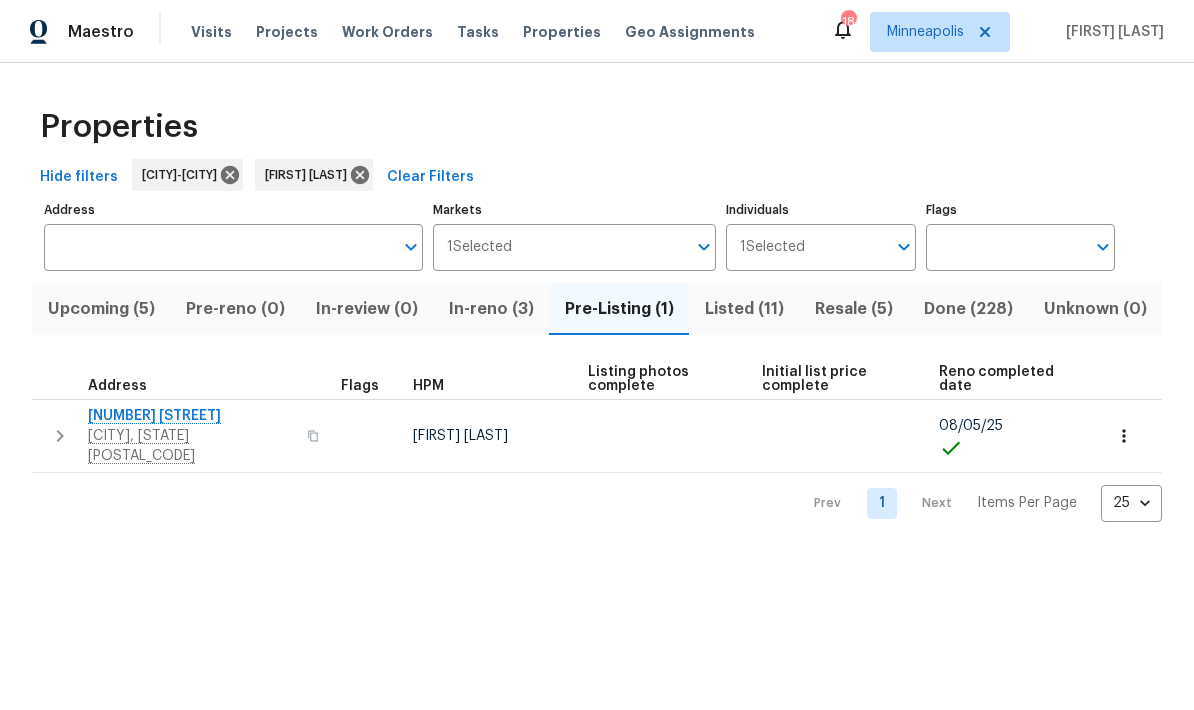 click at bounding box center [313, 436] 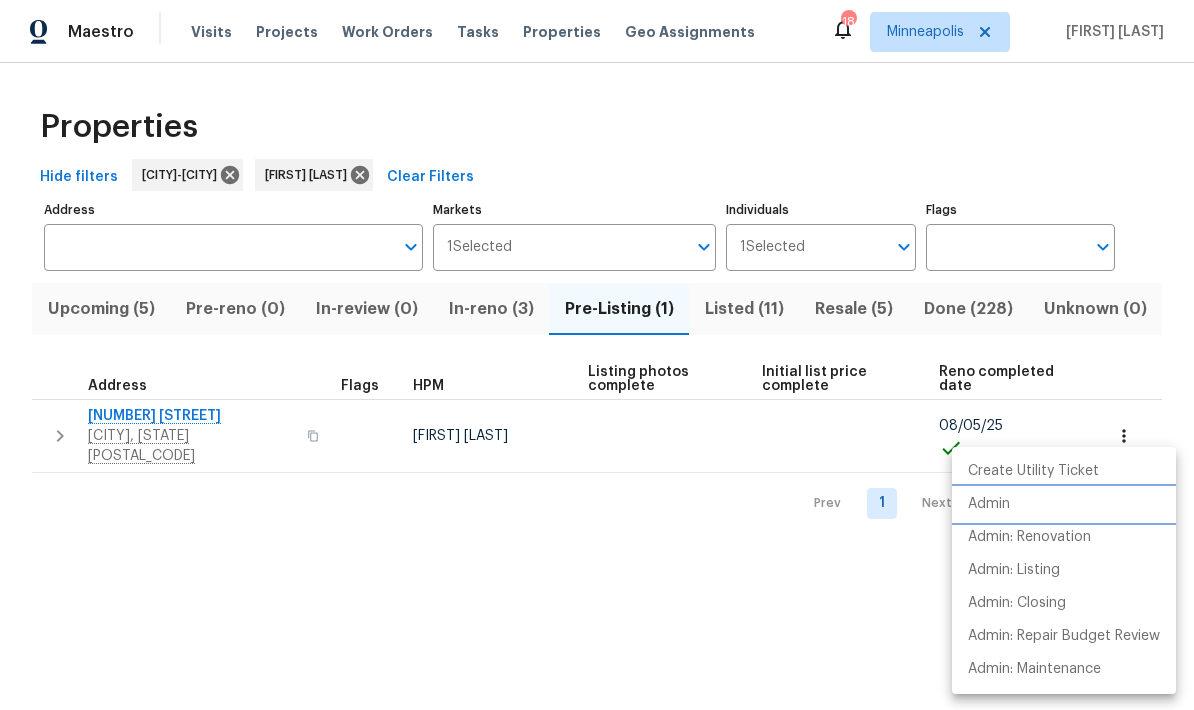click on "Admin" at bounding box center (989, 504) 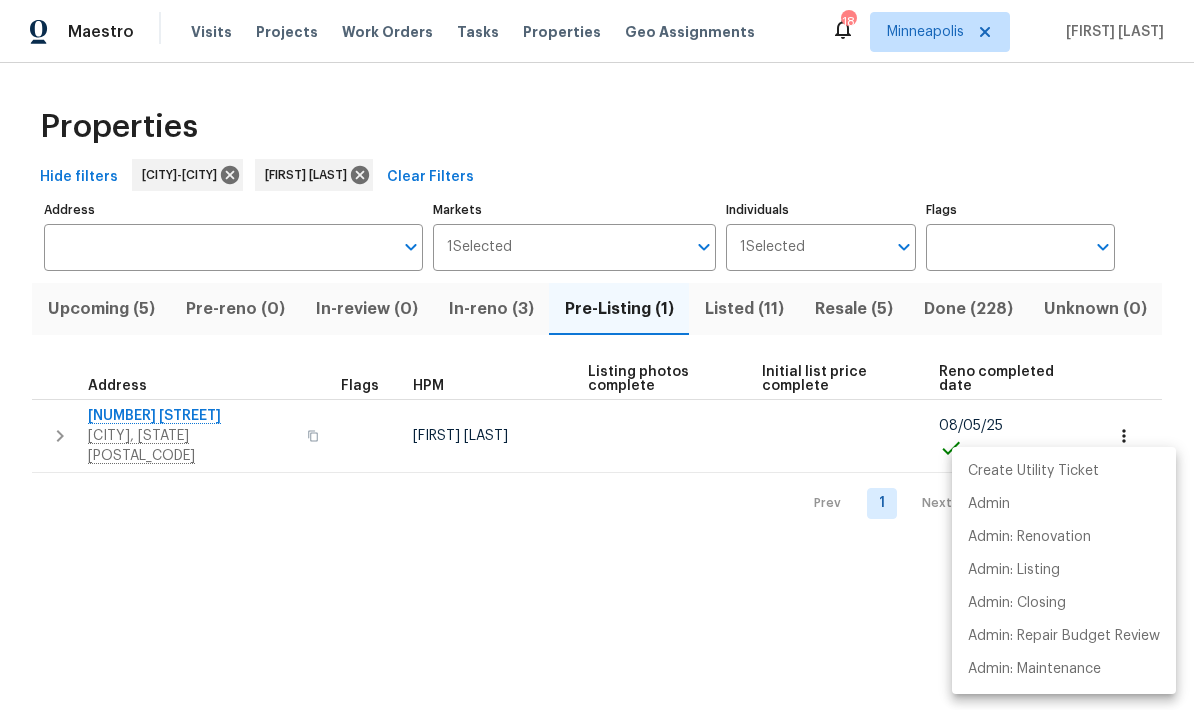 click at bounding box center [597, 355] 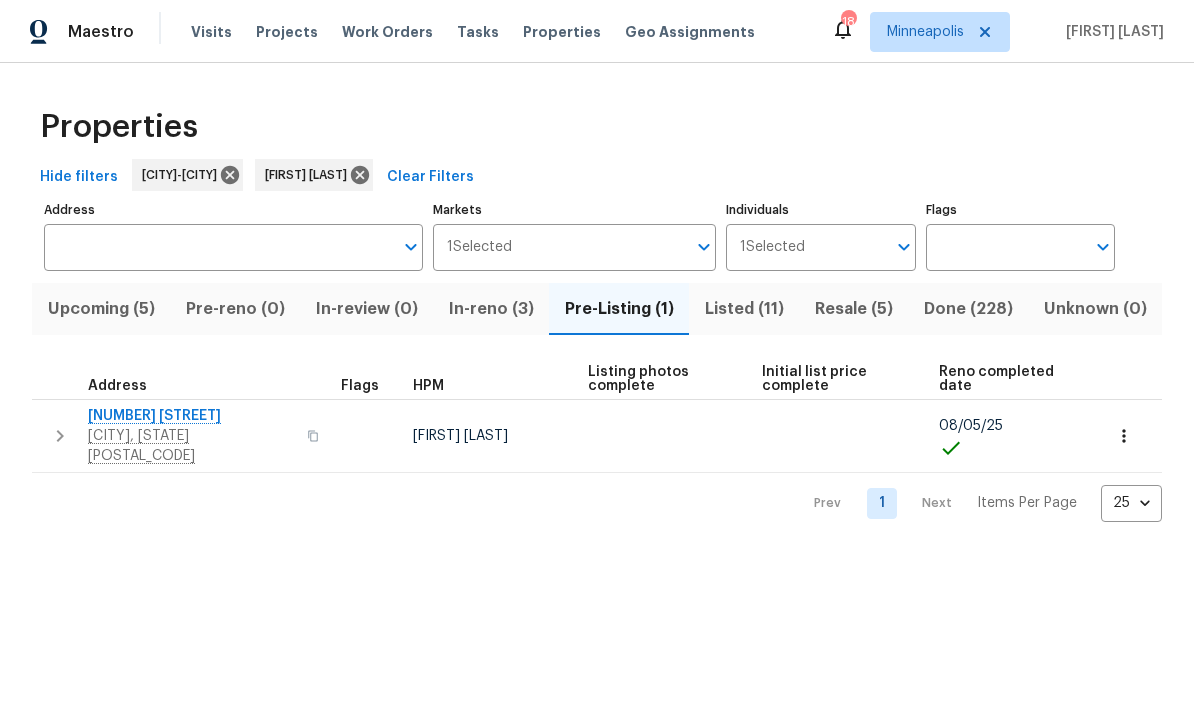 click on "Listed (11)" at bounding box center [744, 309] 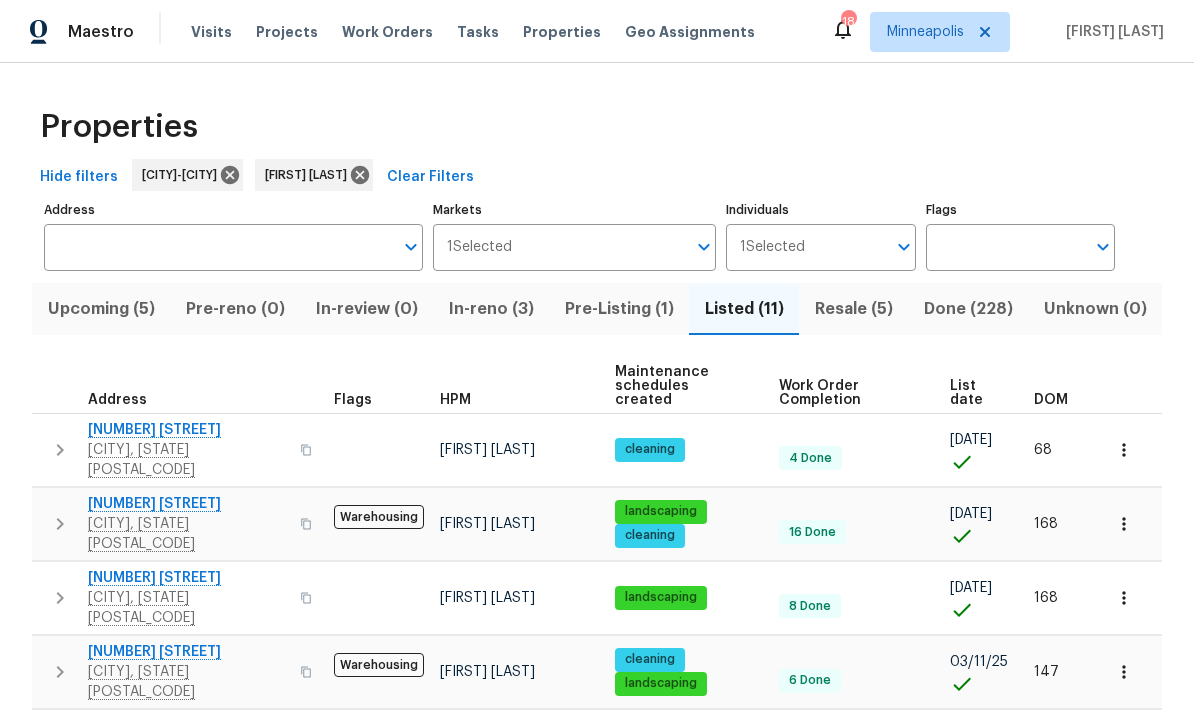 click 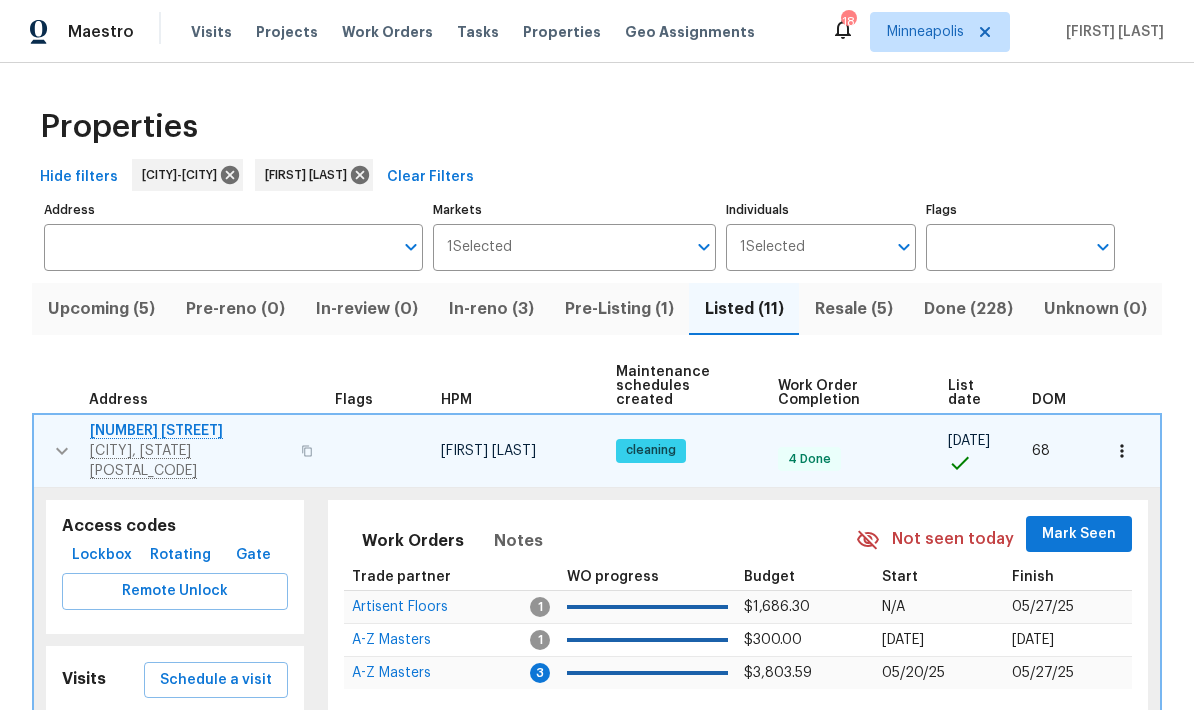 scroll, scrollTop: 16, scrollLeft: 0, axis: vertical 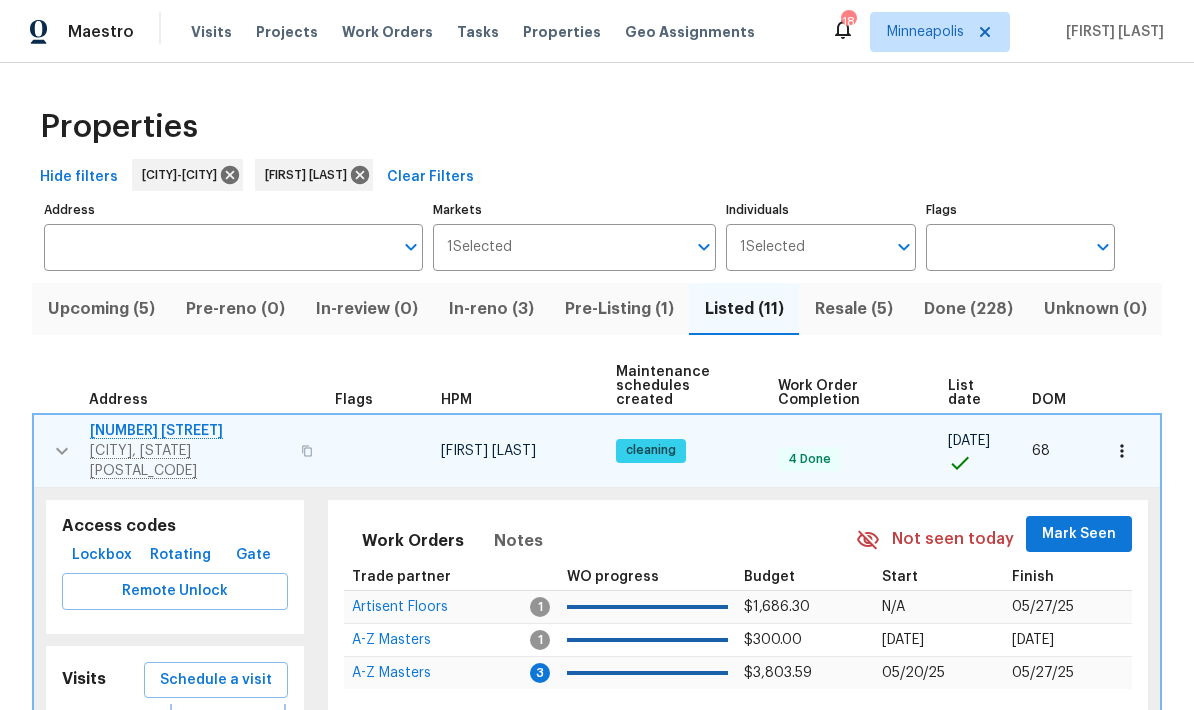 click on "Completed" at bounding box center [228, 728] 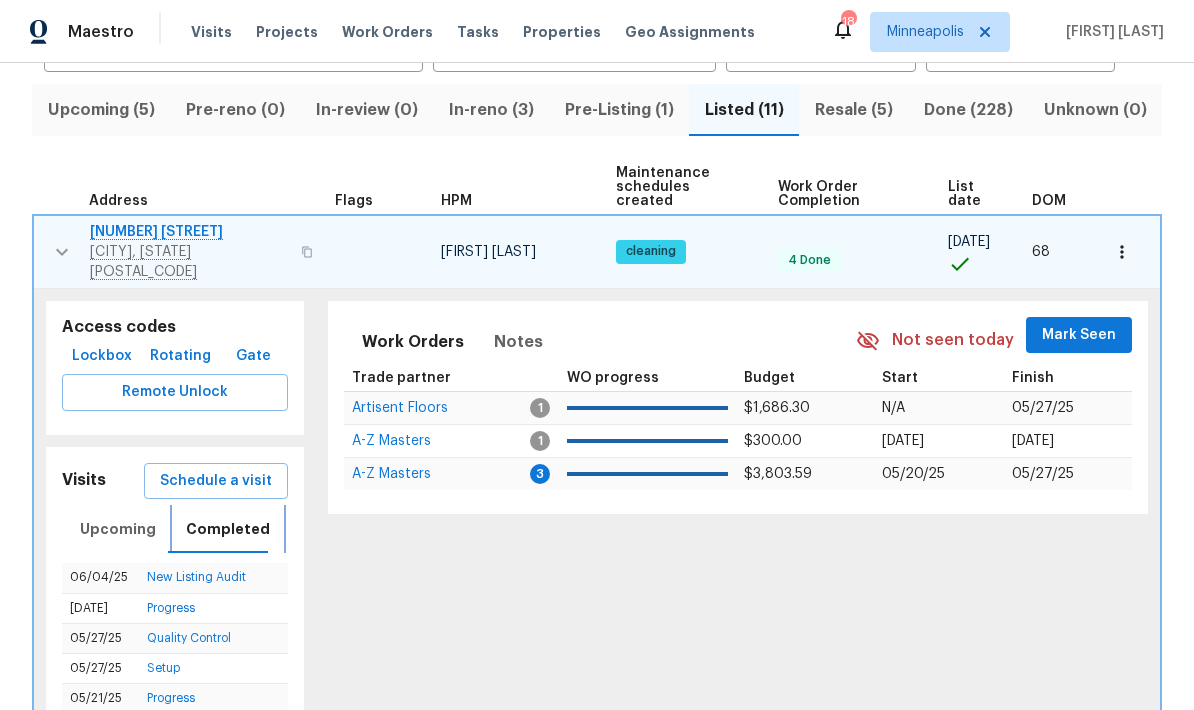 scroll, scrollTop: 198, scrollLeft: 0, axis: vertical 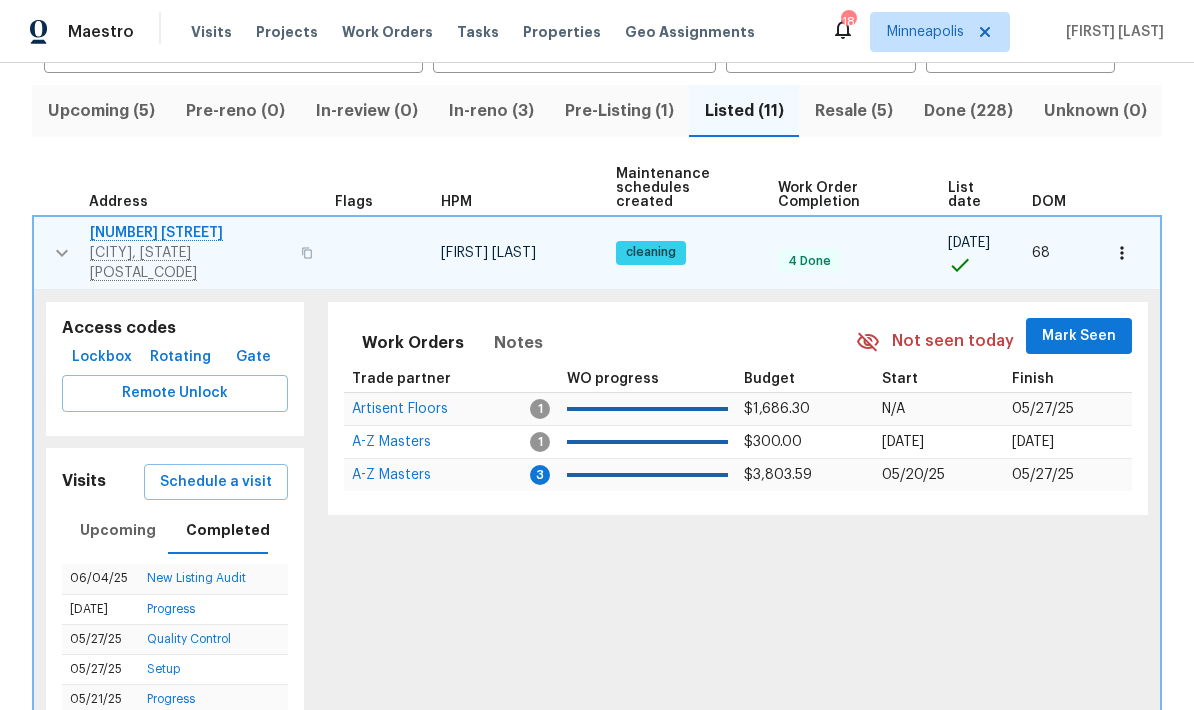 click on "Schedule a visit" at bounding box center [216, 482] 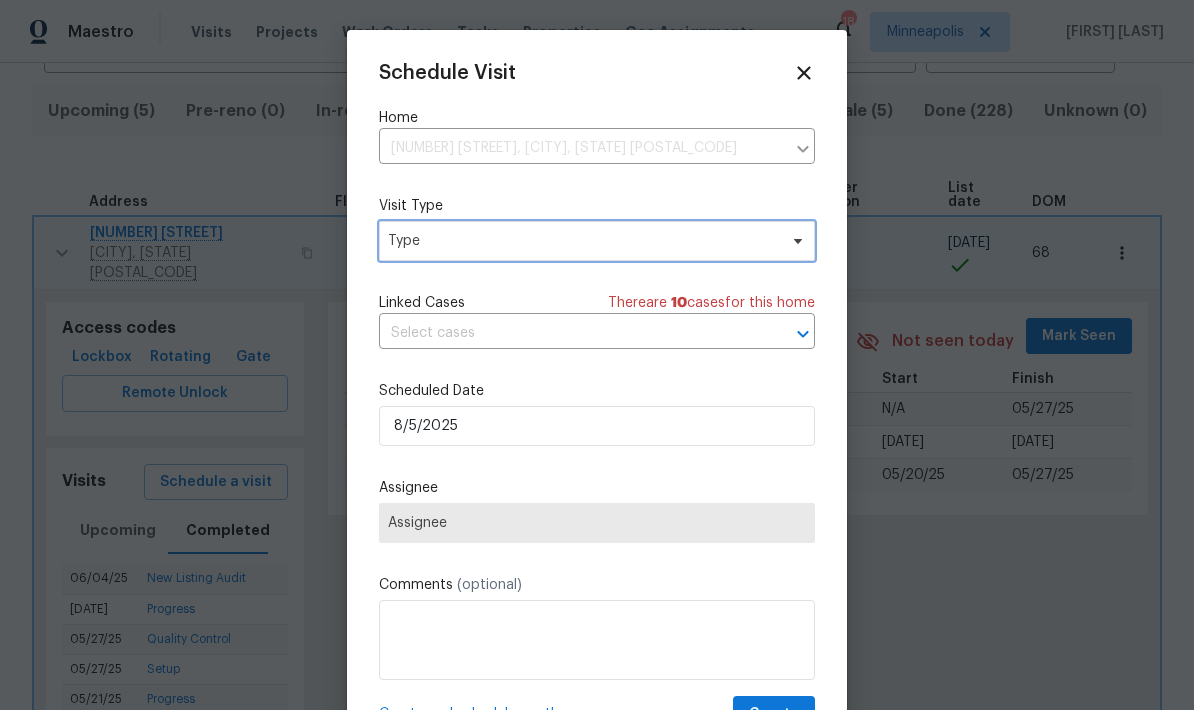 click on "Type" at bounding box center (582, 241) 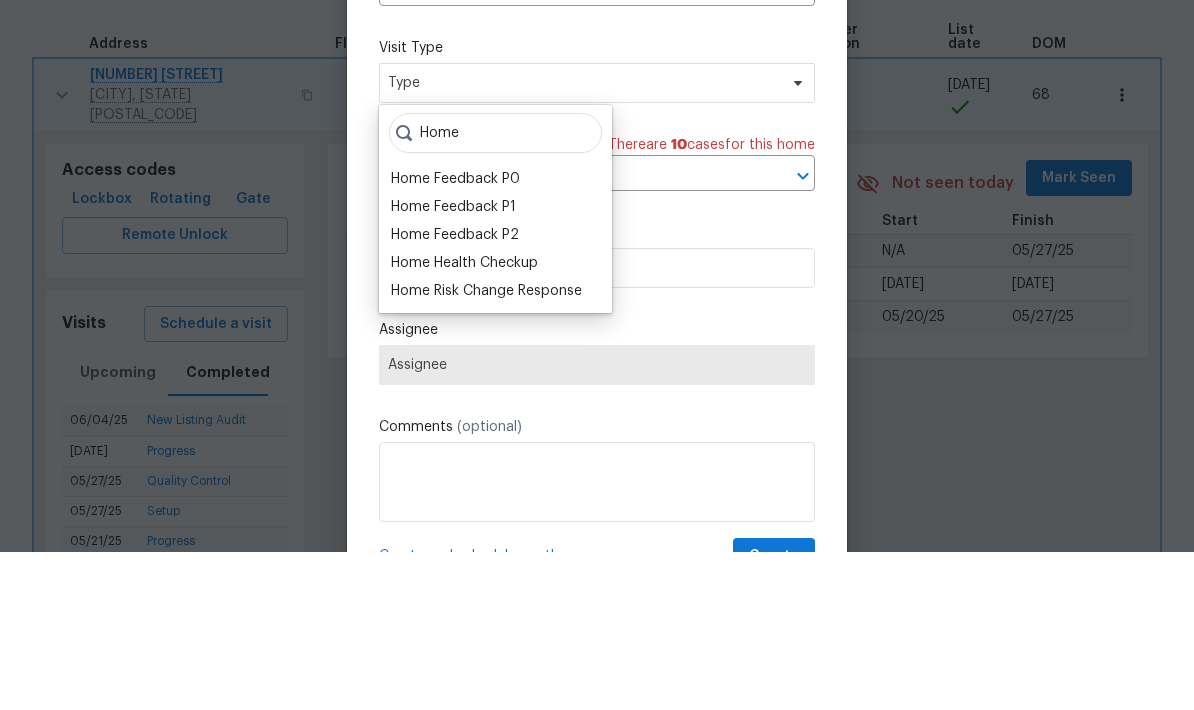 scroll, scrollTop: 80, scrollLeft: 0, axis: vertical 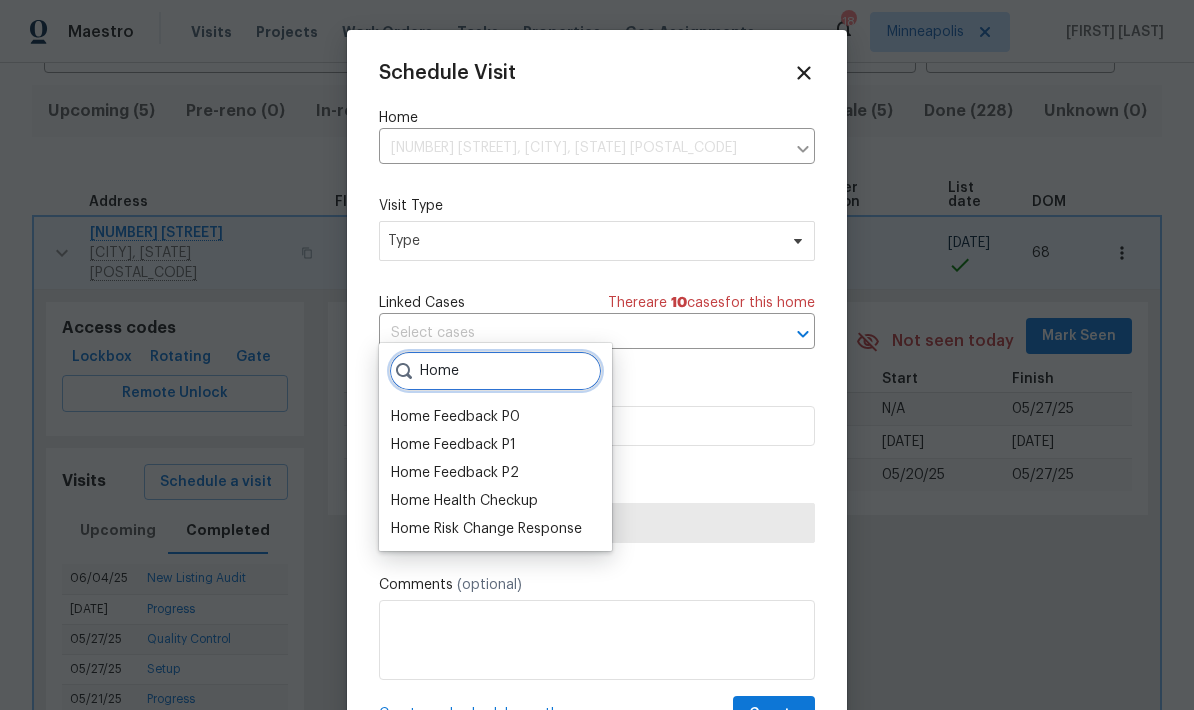 type on "Home" 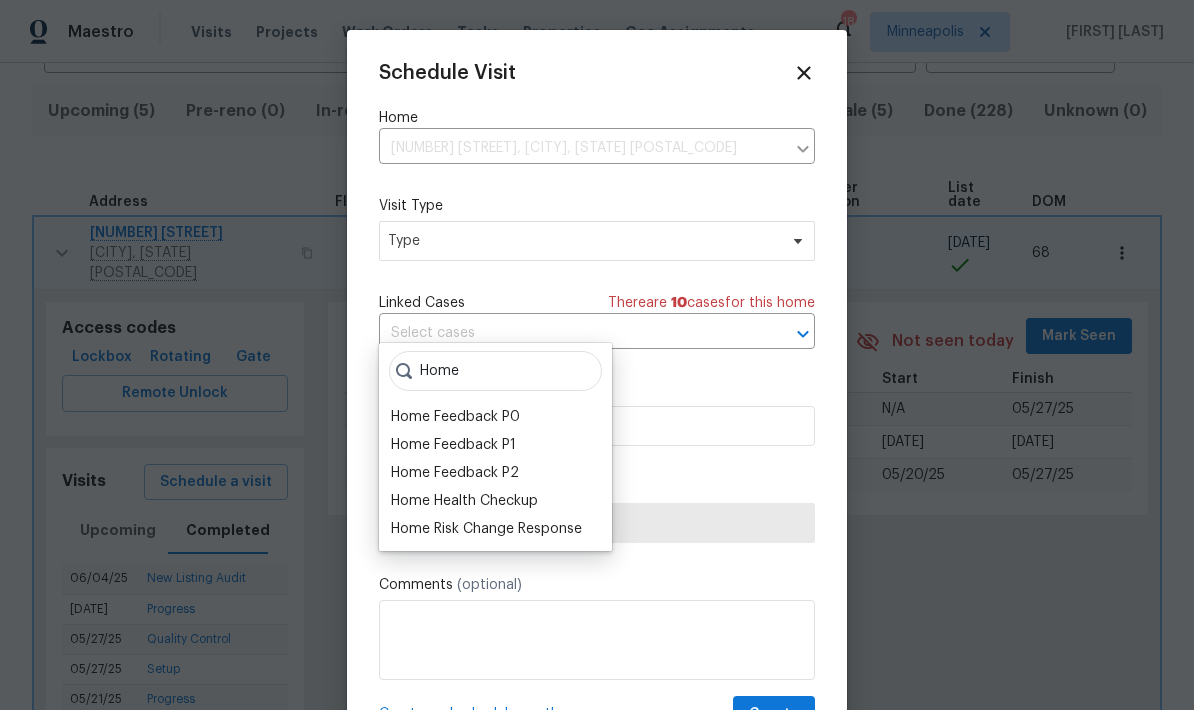 click on "Home Health Checkup" at bounding box center [464, 501] 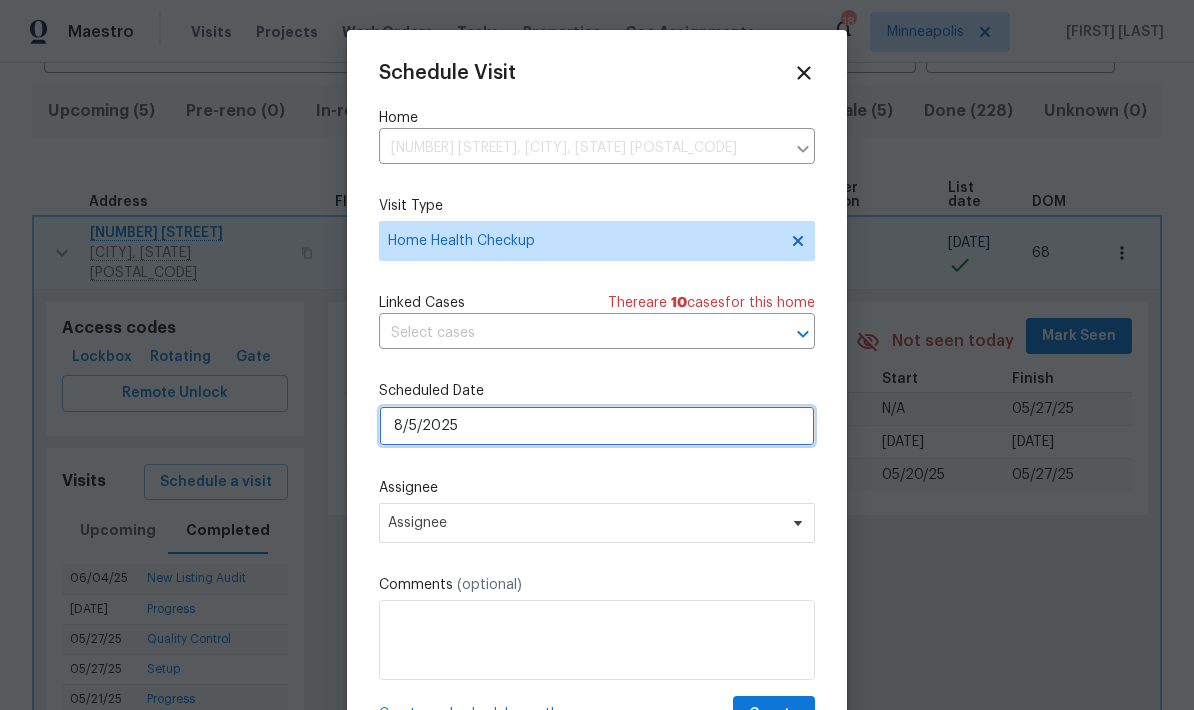 click on "8/5/2025" at bounding box center (597, 426) 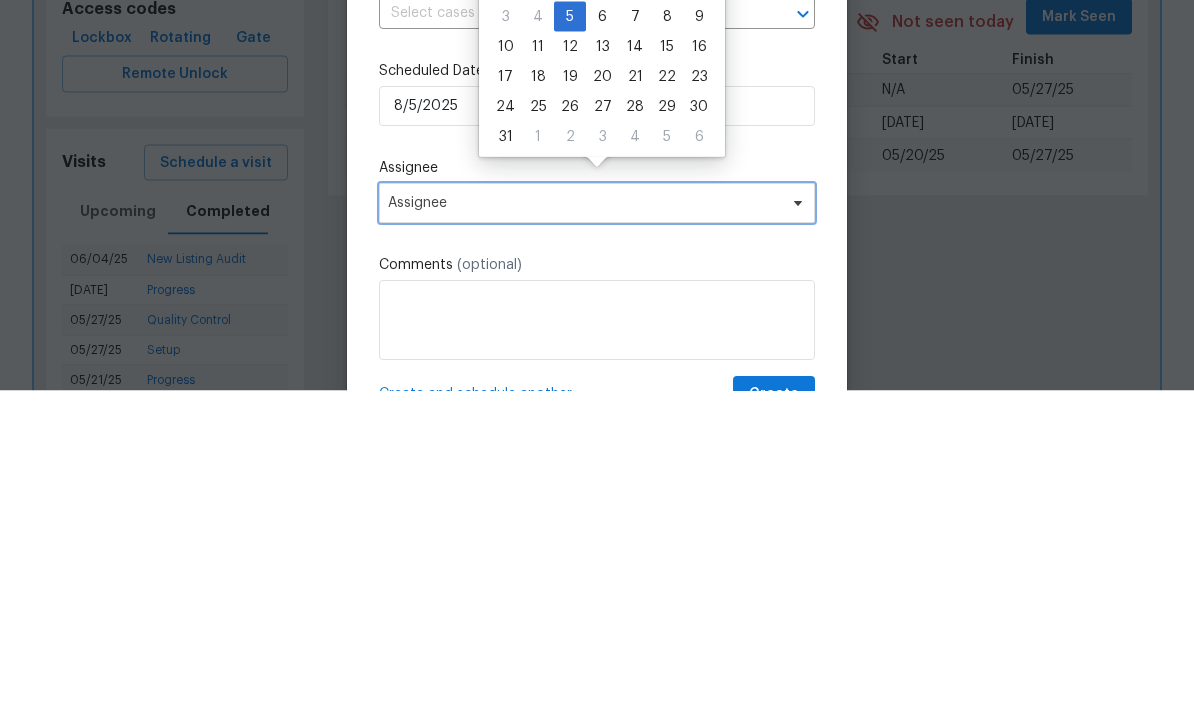 click on "Assignee" at bounding box center (597, 523) 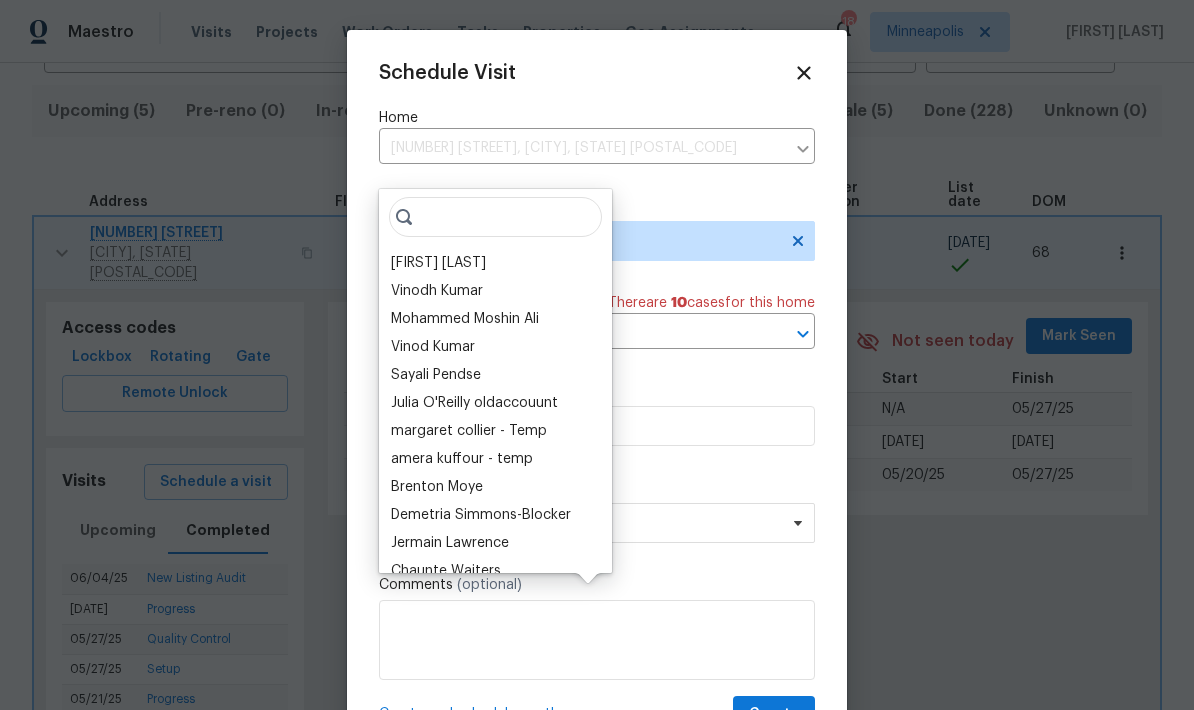 click on "[FIRST] [LAST]" at bounding box center [495, 263] 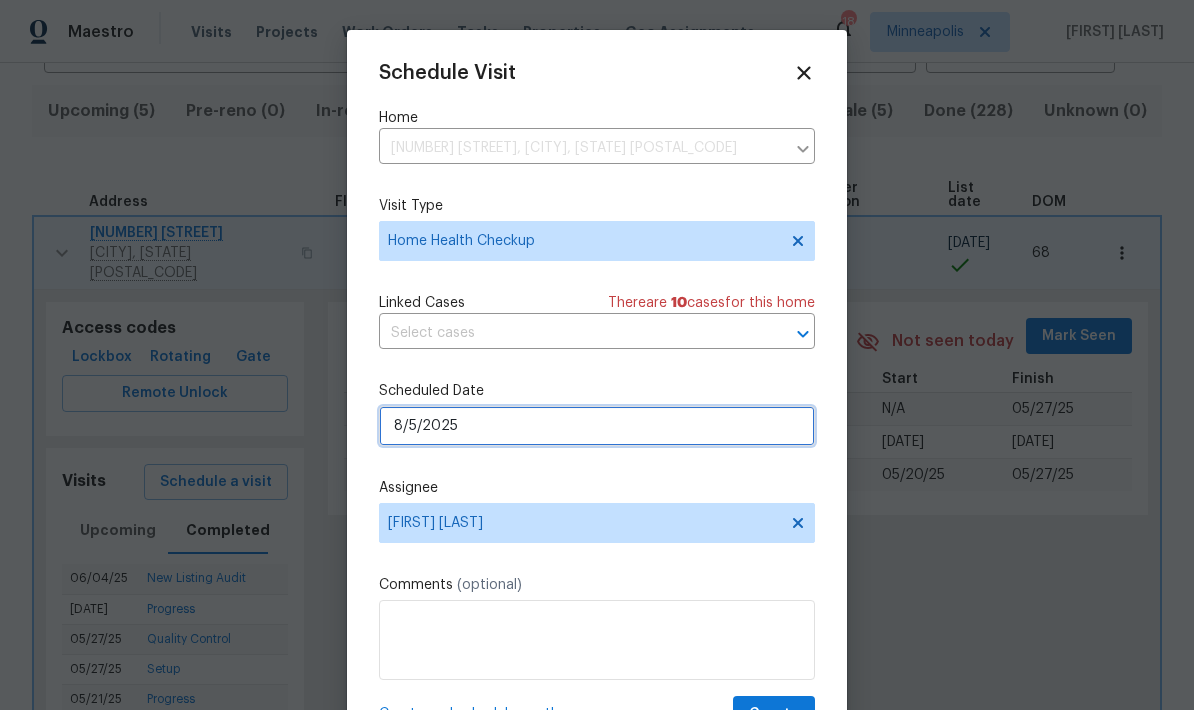 click on "8/5/2025" at bounding box center [597, 426] 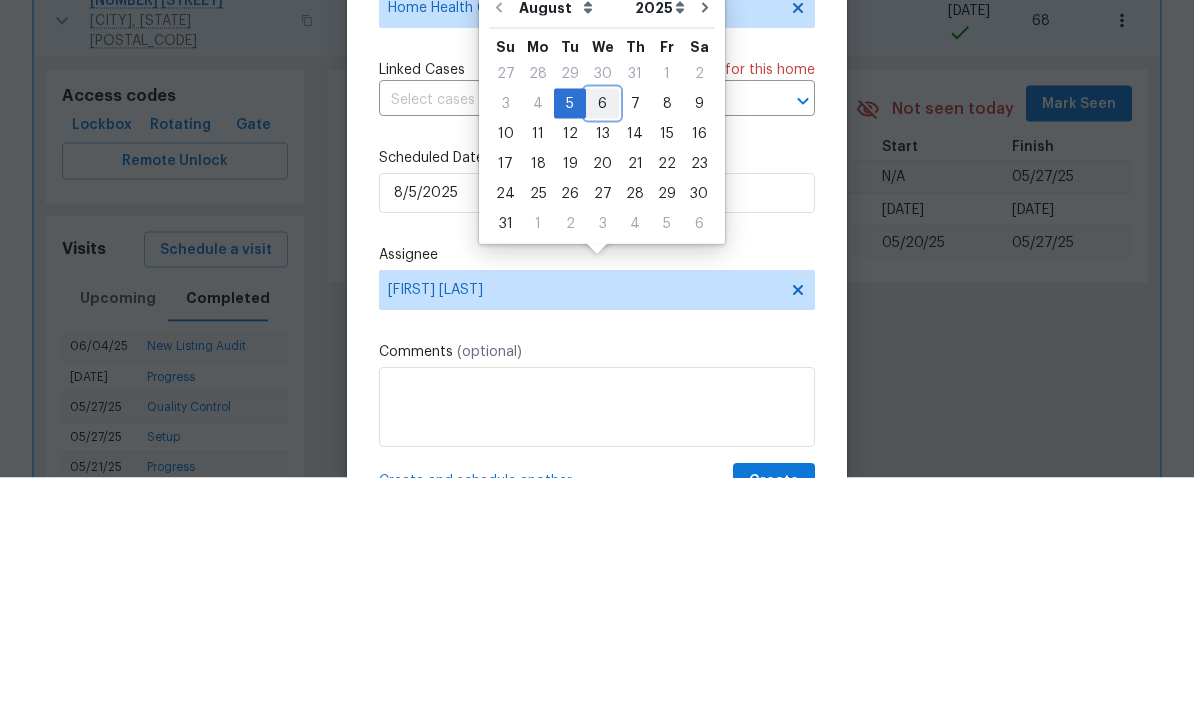 click on "6" at bounding box center [602, 336] 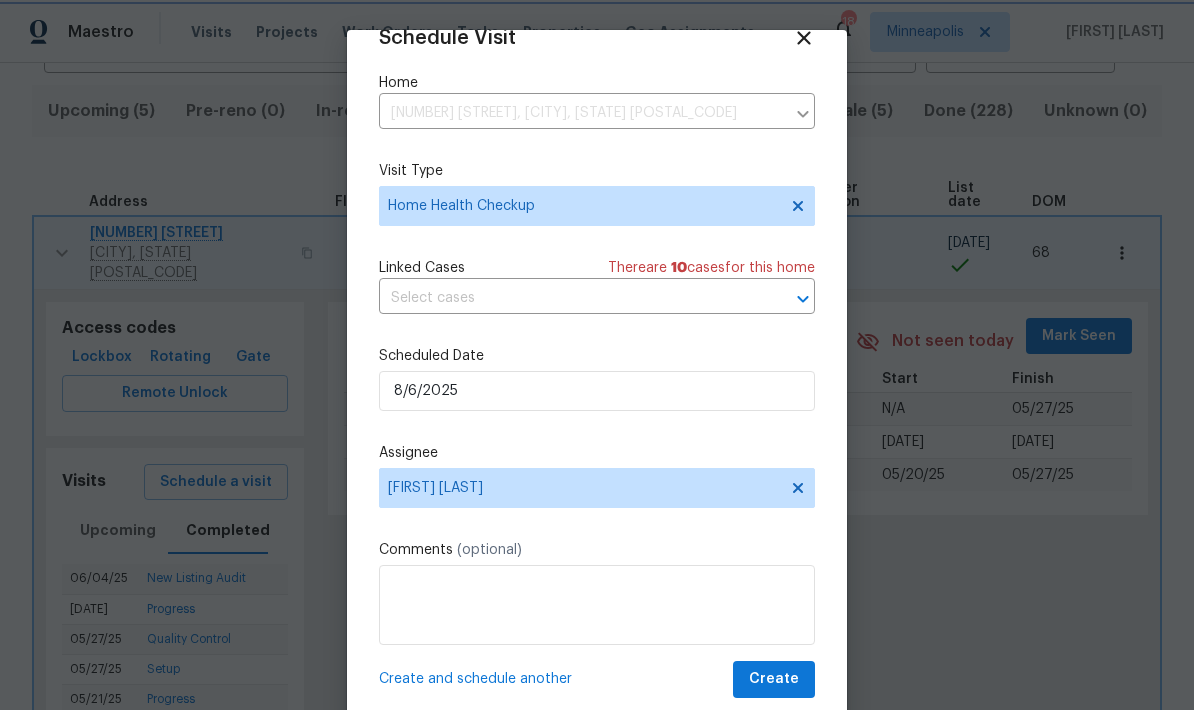 scroll, scrollTop: 39, scrollLeft: 0, axis: vertical 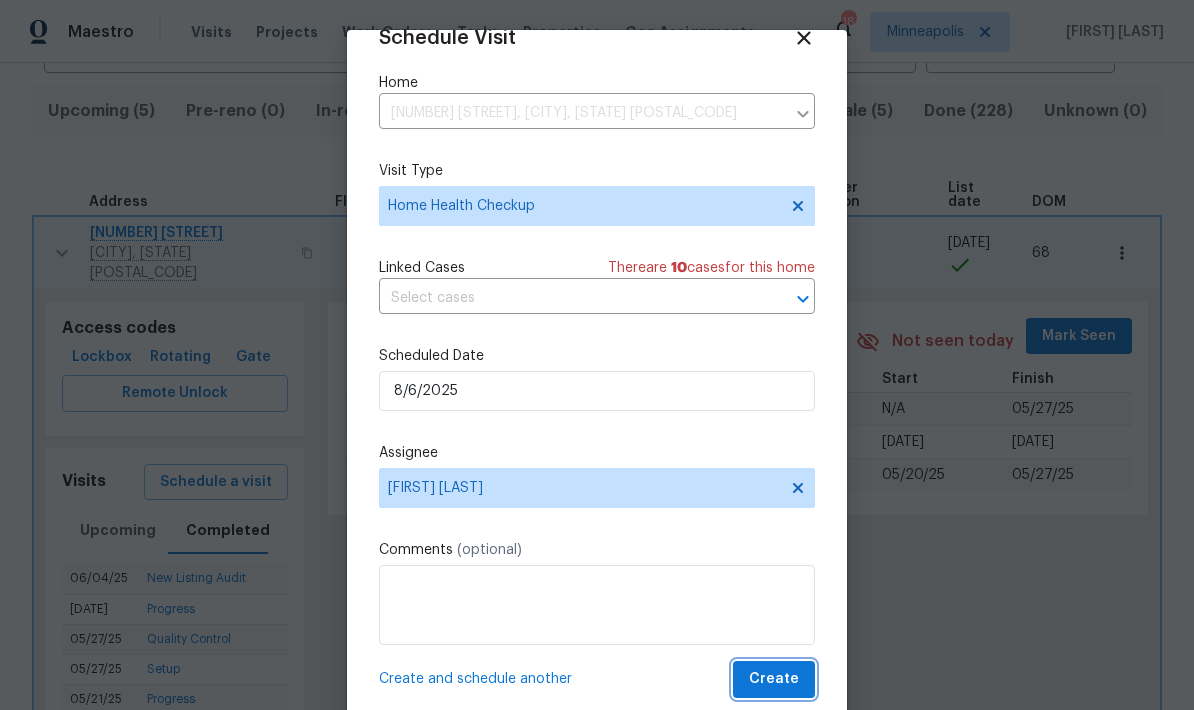 click on "Create" at bounding box center [774, 679] 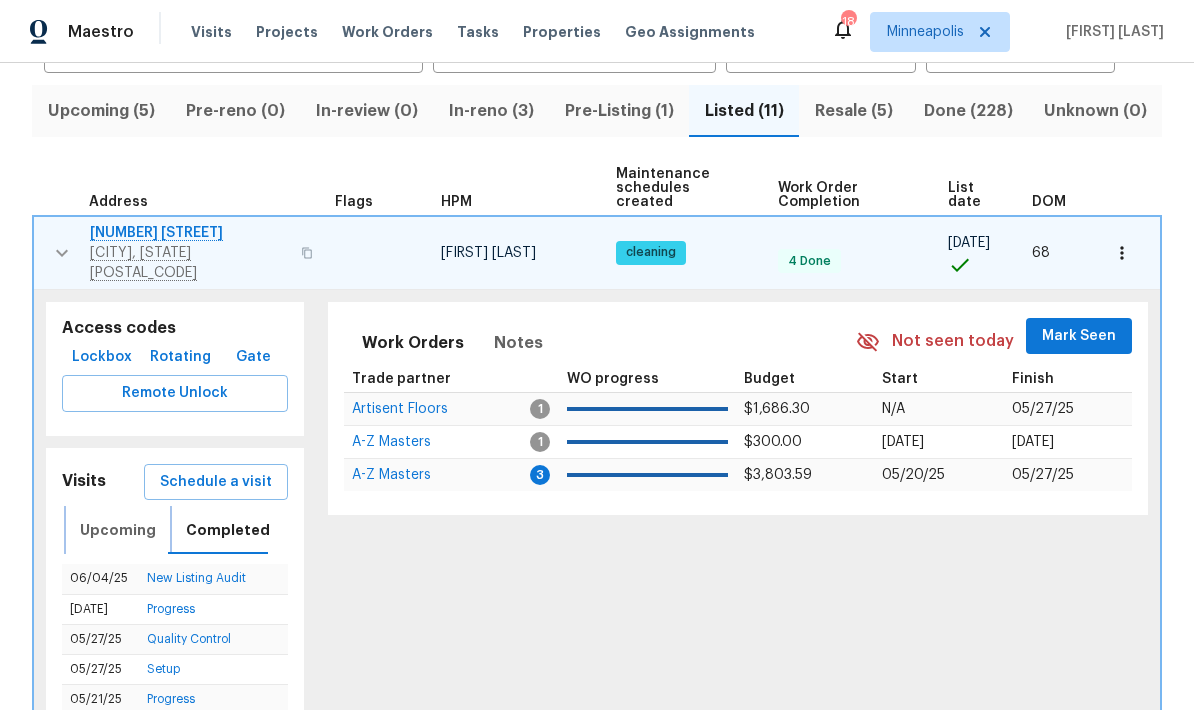 click on "Upcoming" at bounding box center [118, 530] 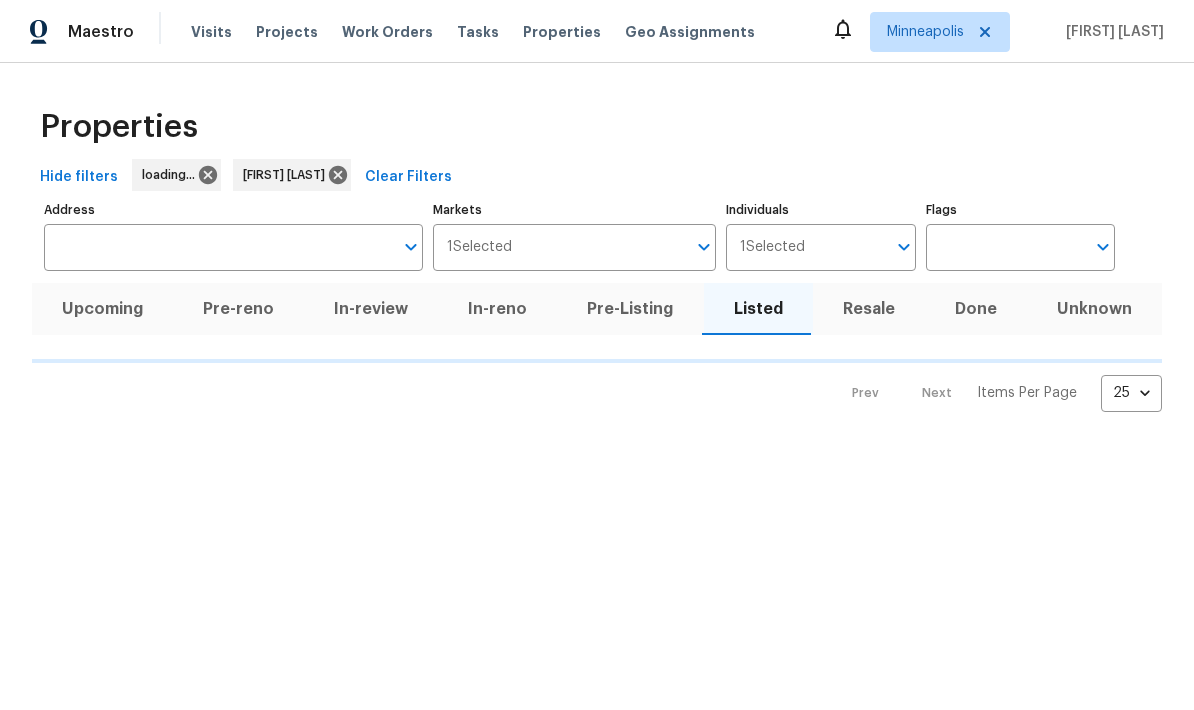 scroll, scrollTop: 0, scrollLeft: 0, axis: both 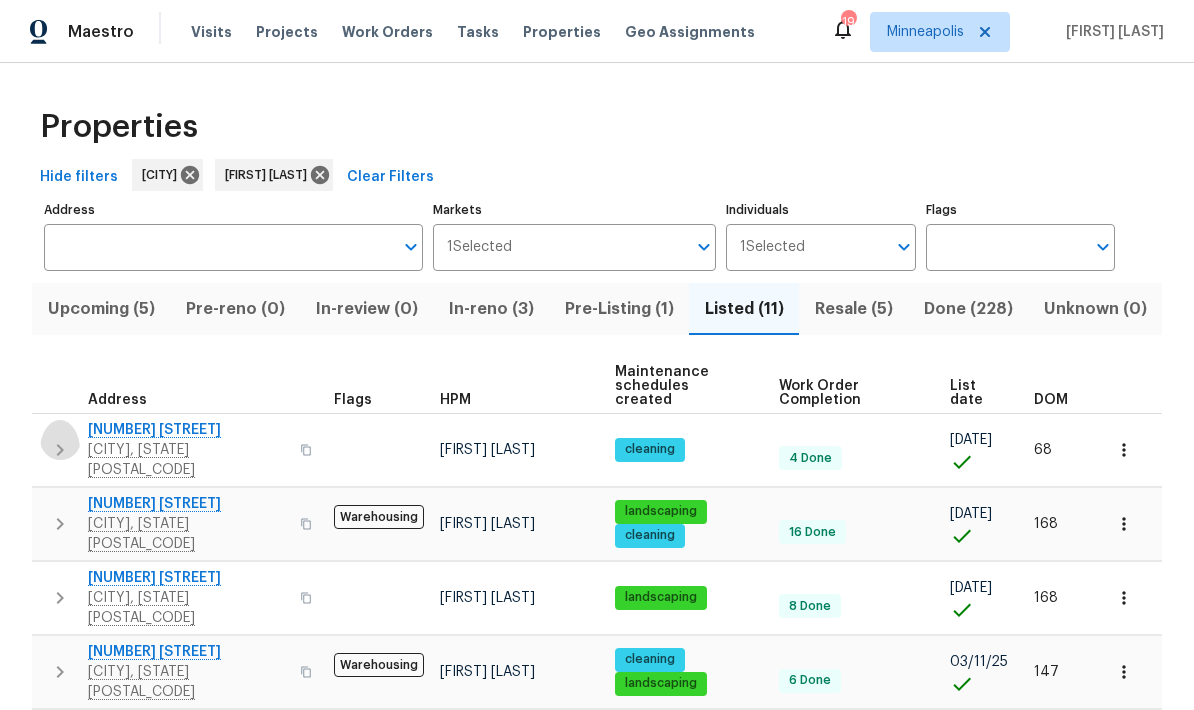 click 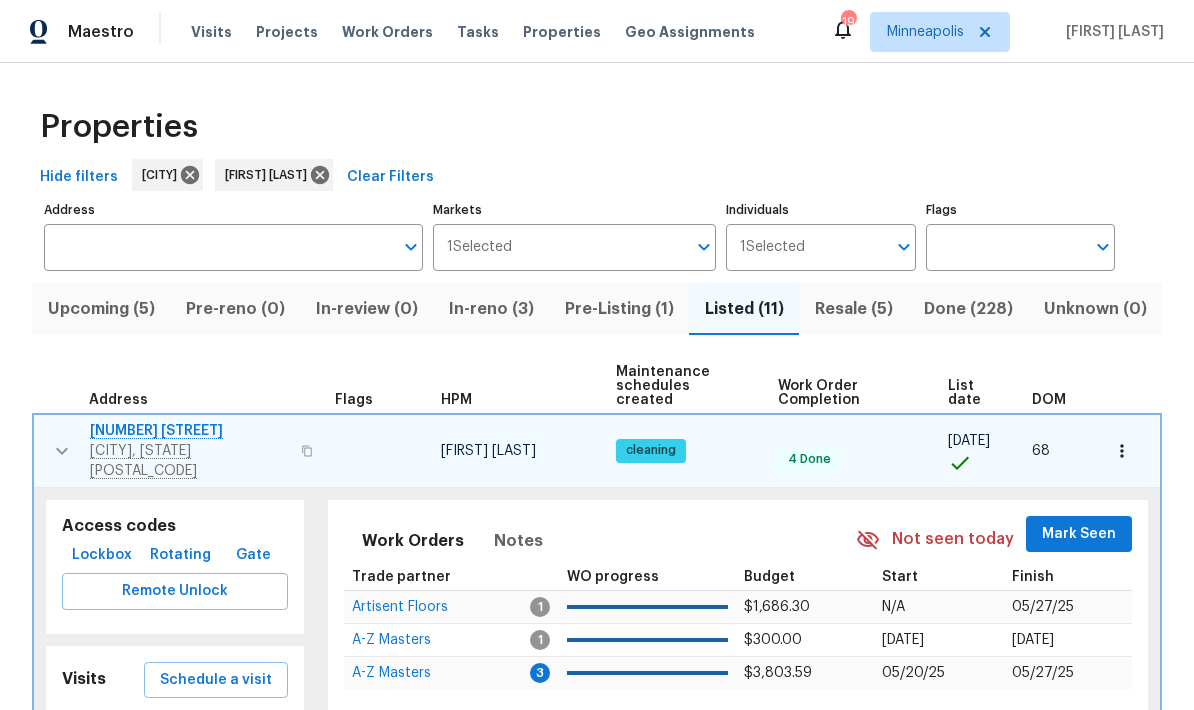 scroll, scrollTop: 0, scrollLeft: 1, axis: horizontal 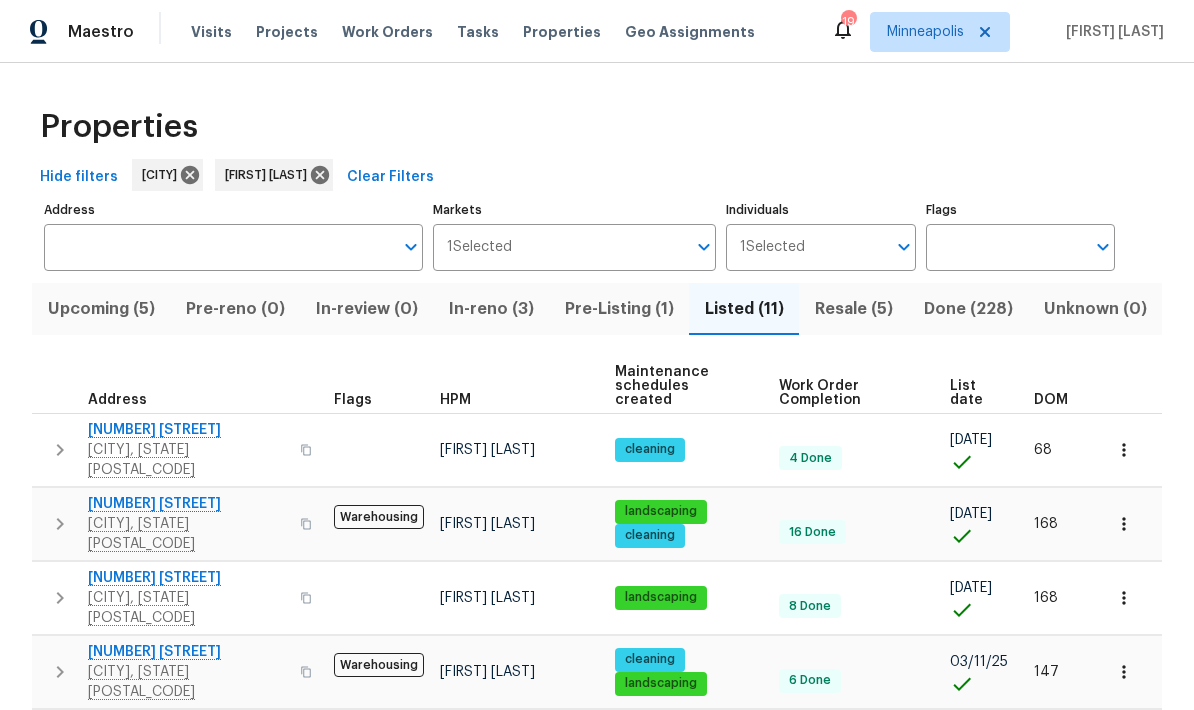 click 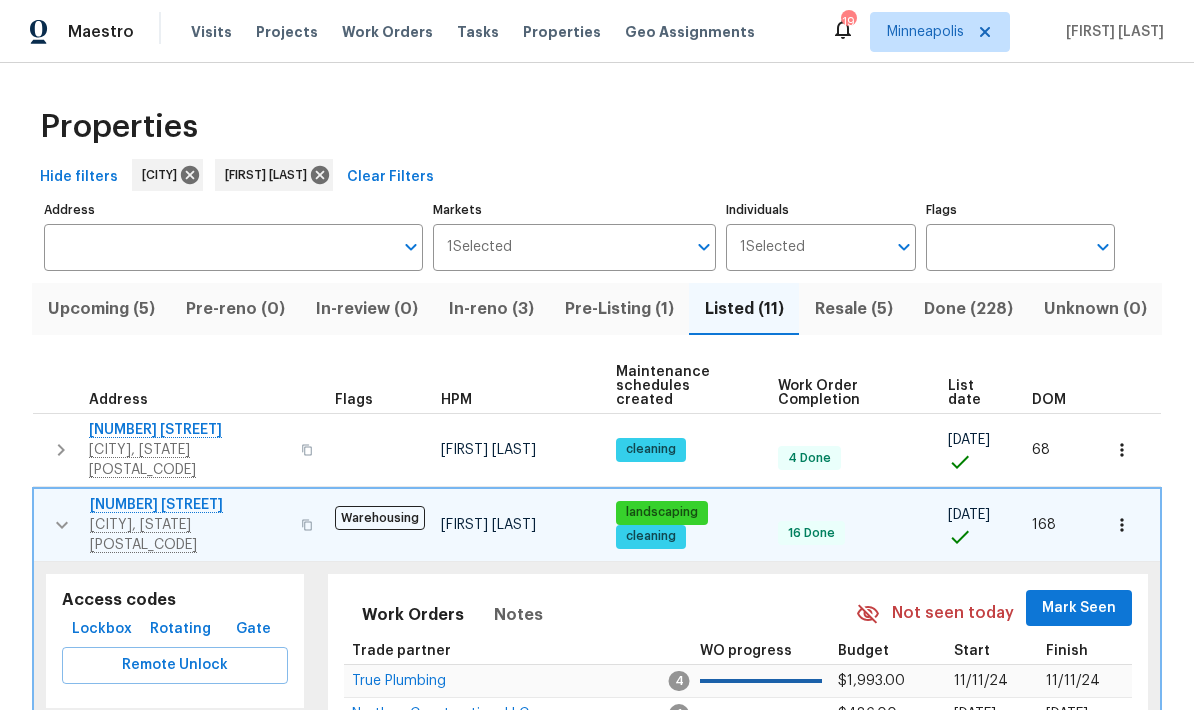 scroll, scrollTop: 16, scrollLeft: 0, axis: vertical 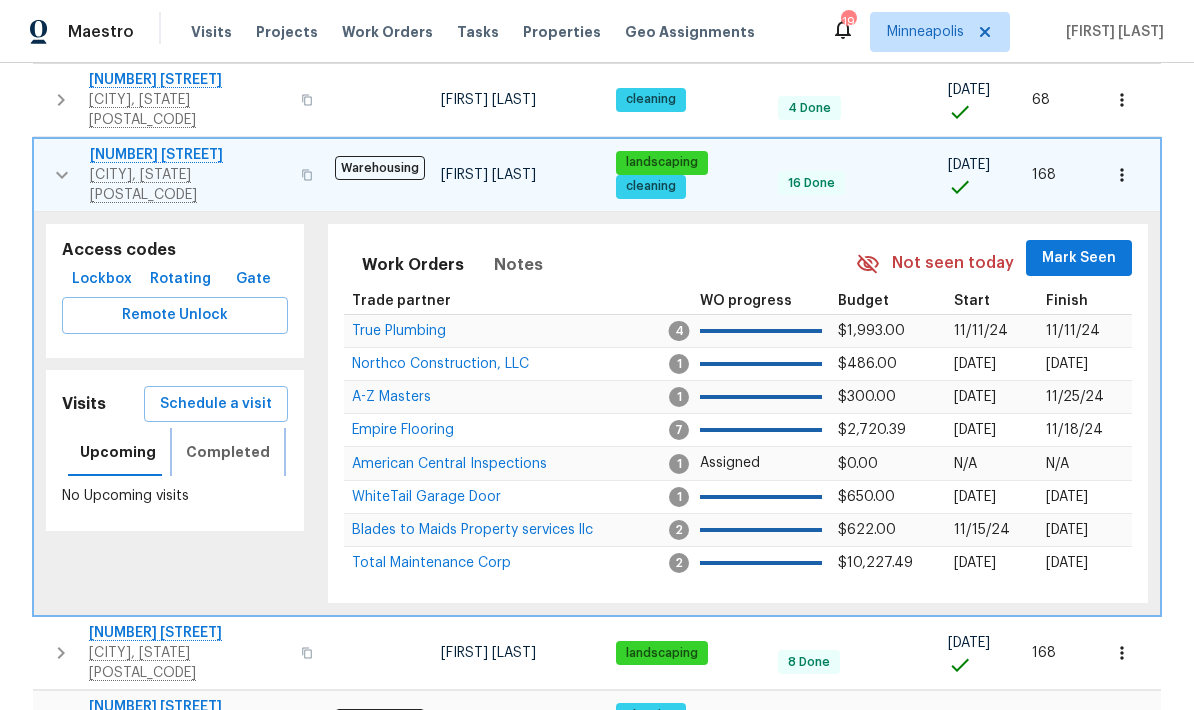 click on "Completed" at bounding box center (228, 452) 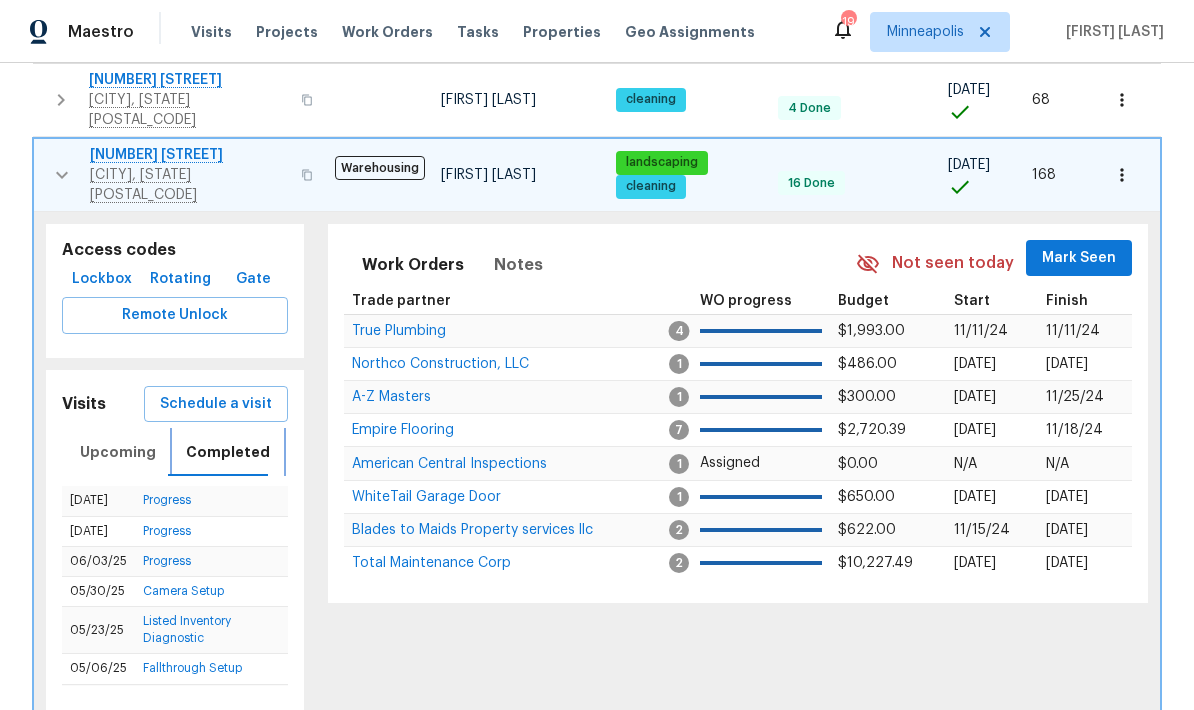 scroll, scrollTop: 16, scrollLeft: 0, axis: vertical 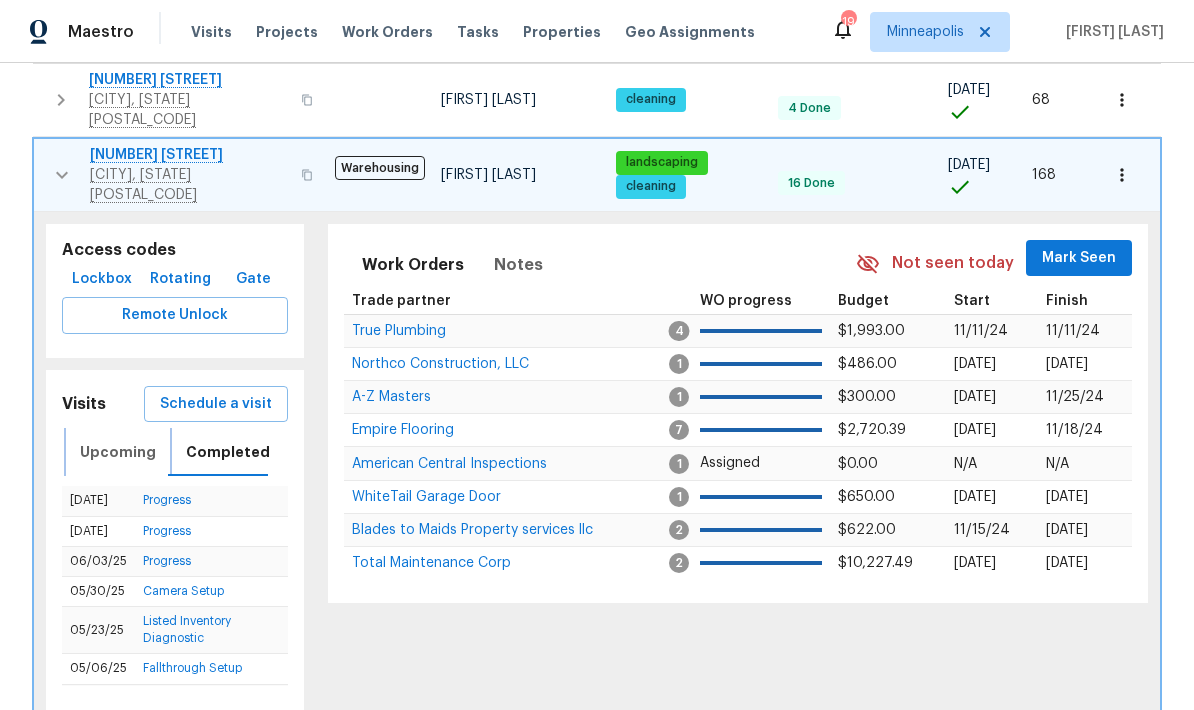 click on "Upcoming" at bounding box center (118, 452) 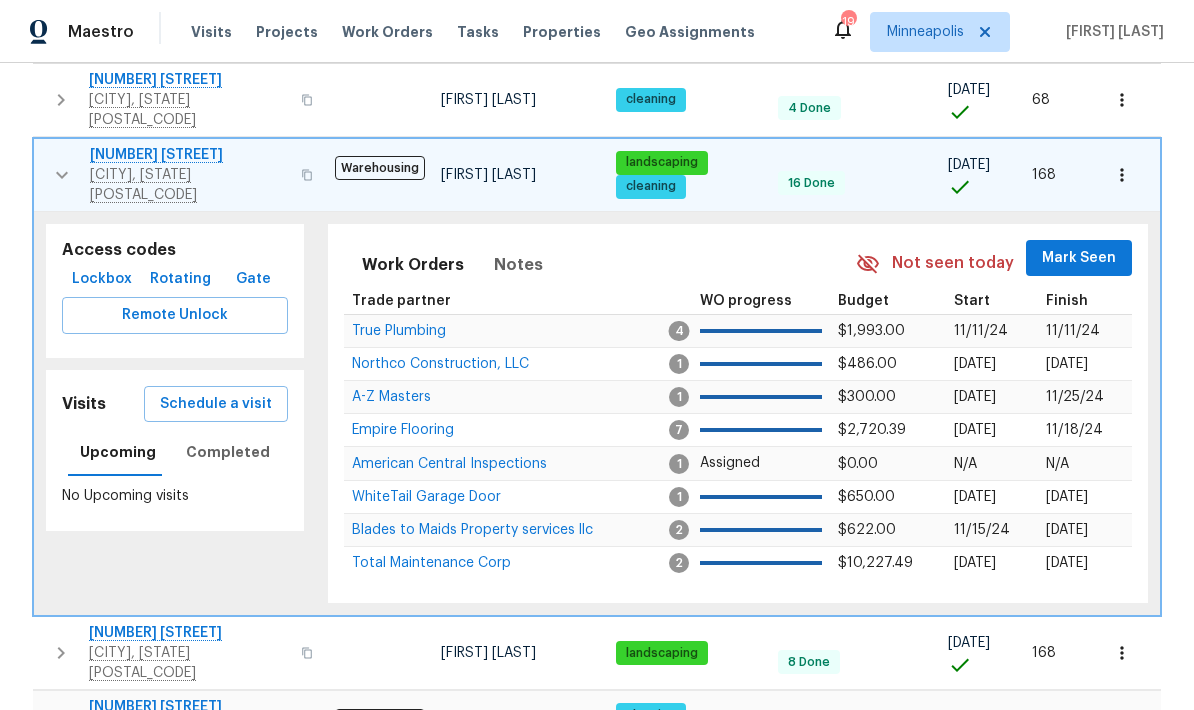 click on "Visits Schedule a visit Upcoming Completed No Upcoming visits" at bounding box center [175, 451] 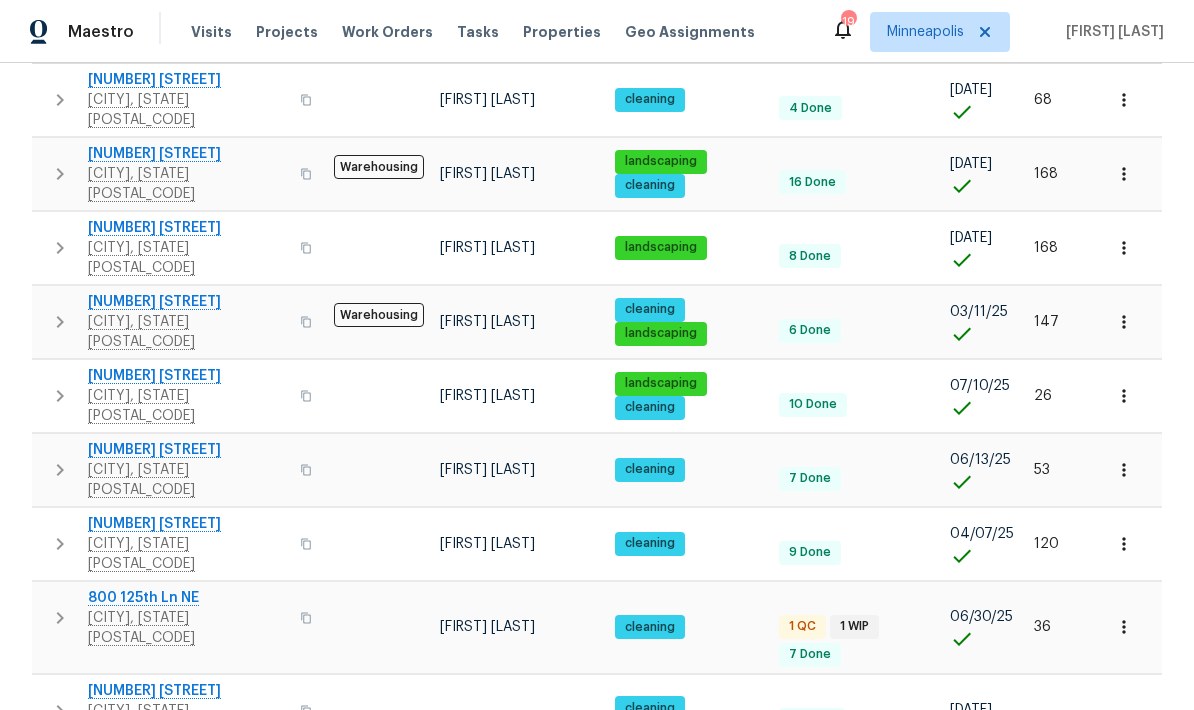 scroll, scrollTop: 0, scrollLeft: 0, axis: both 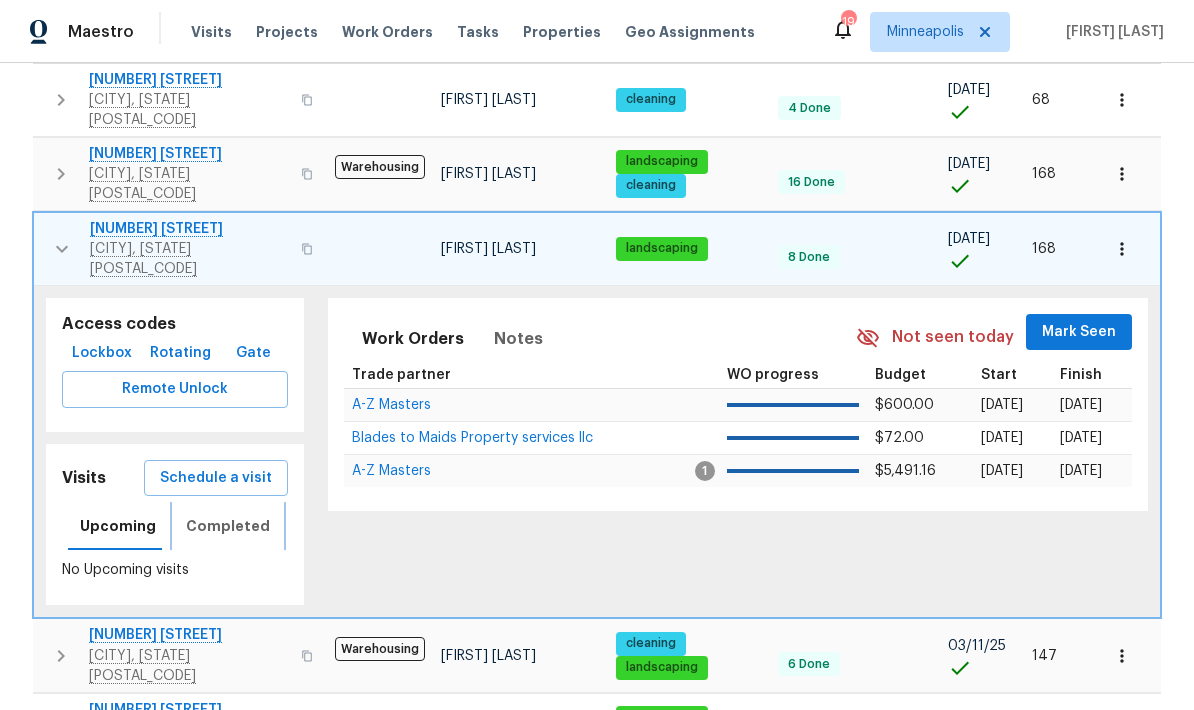 click on "Completed" at bounding box center (228, 526) 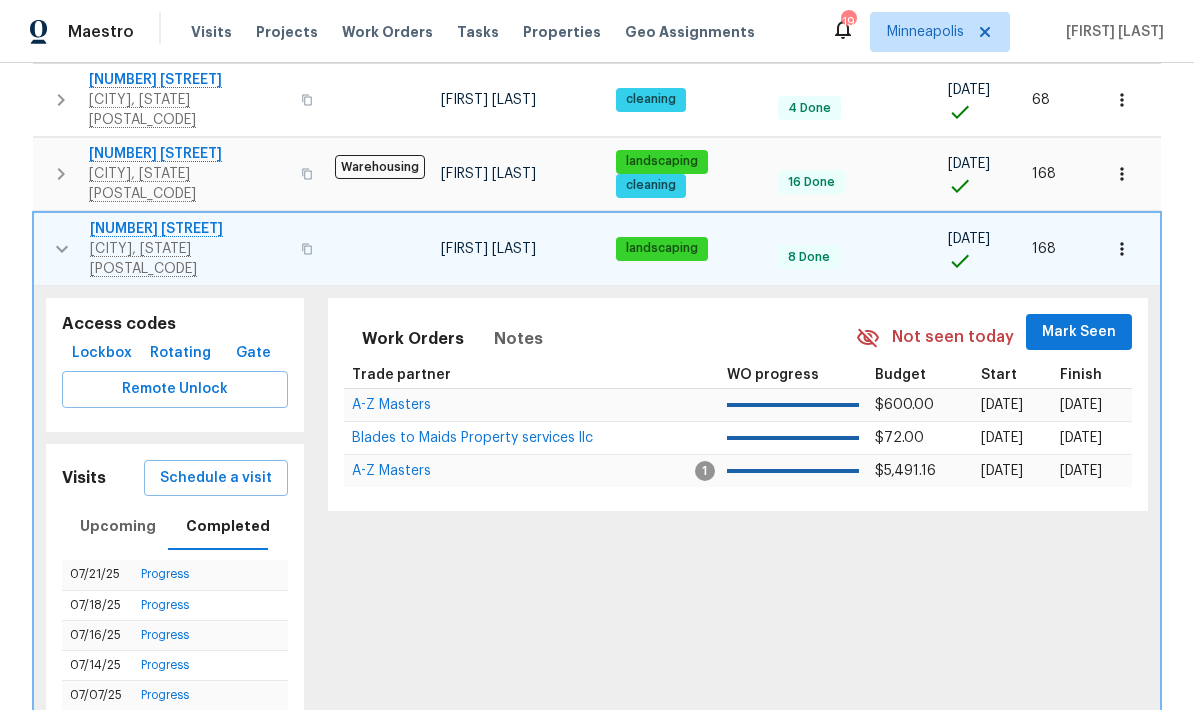 click at bounding box center [62, 249] 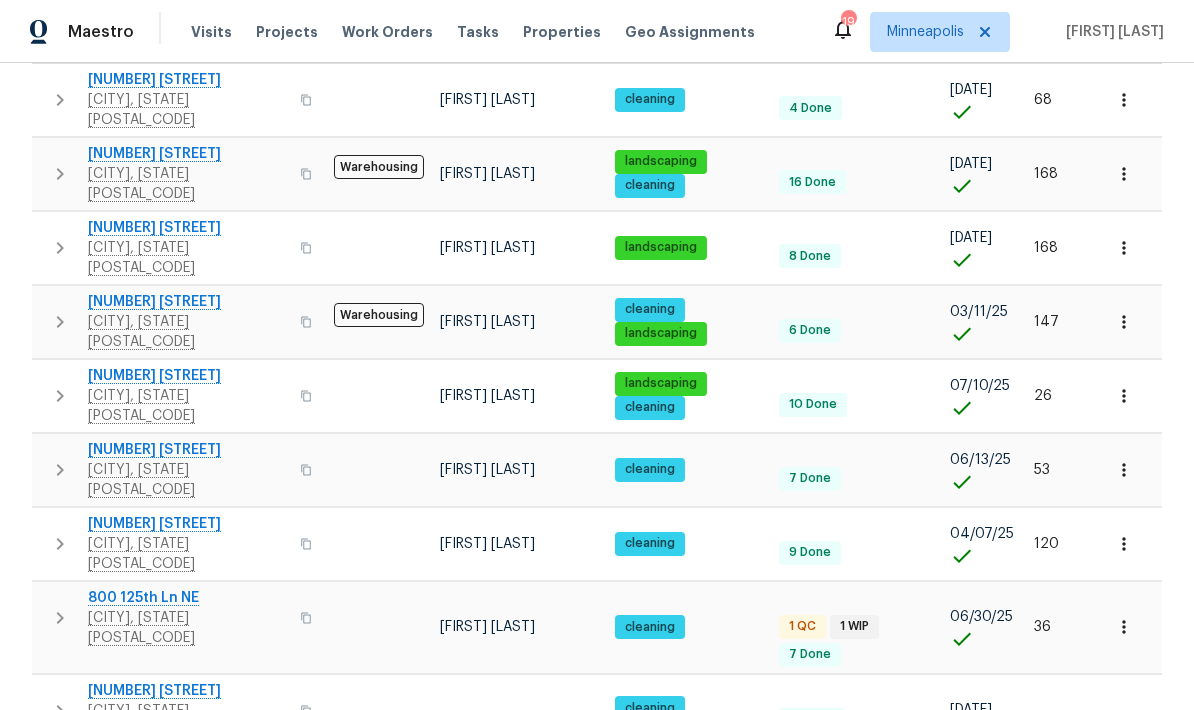 click 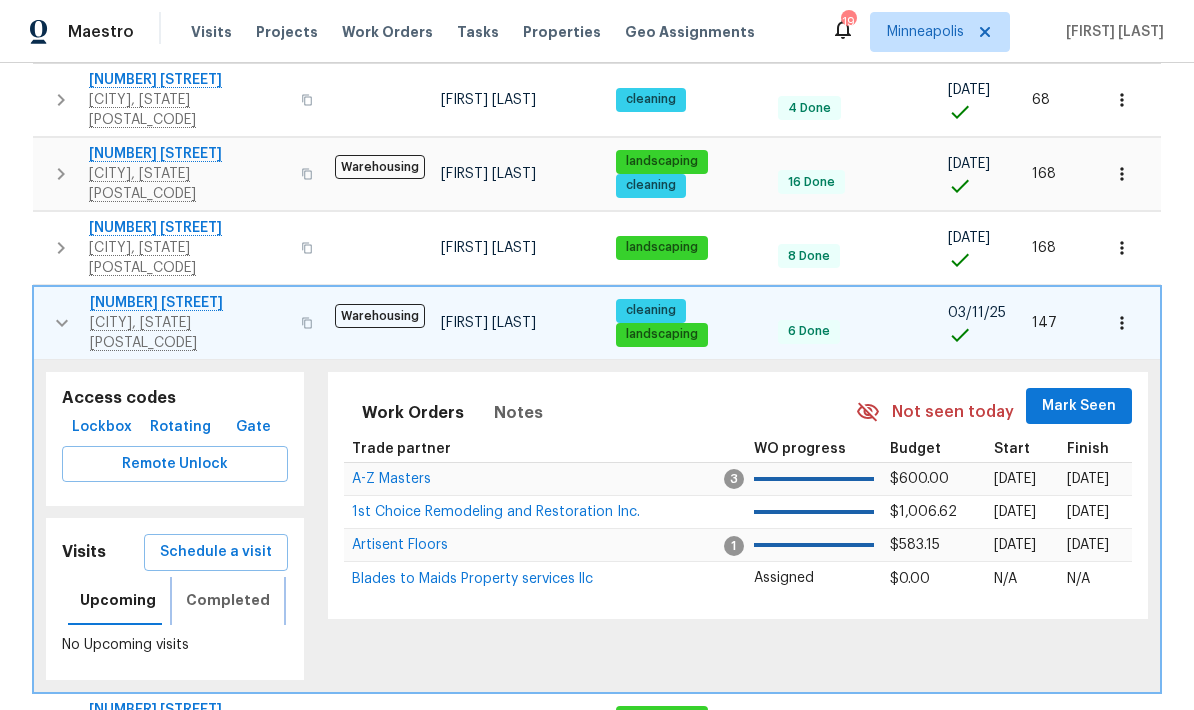 click on "Completed" at bounding box center (228, 601) 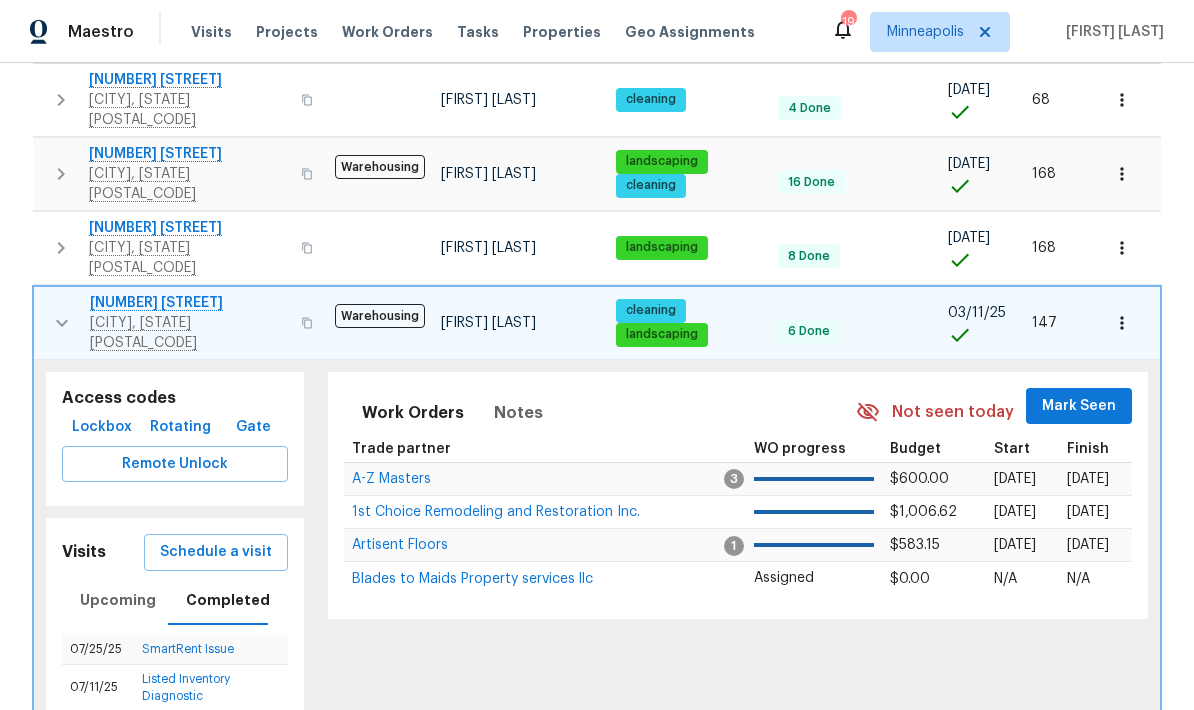 click at bounding box center (62, 323) 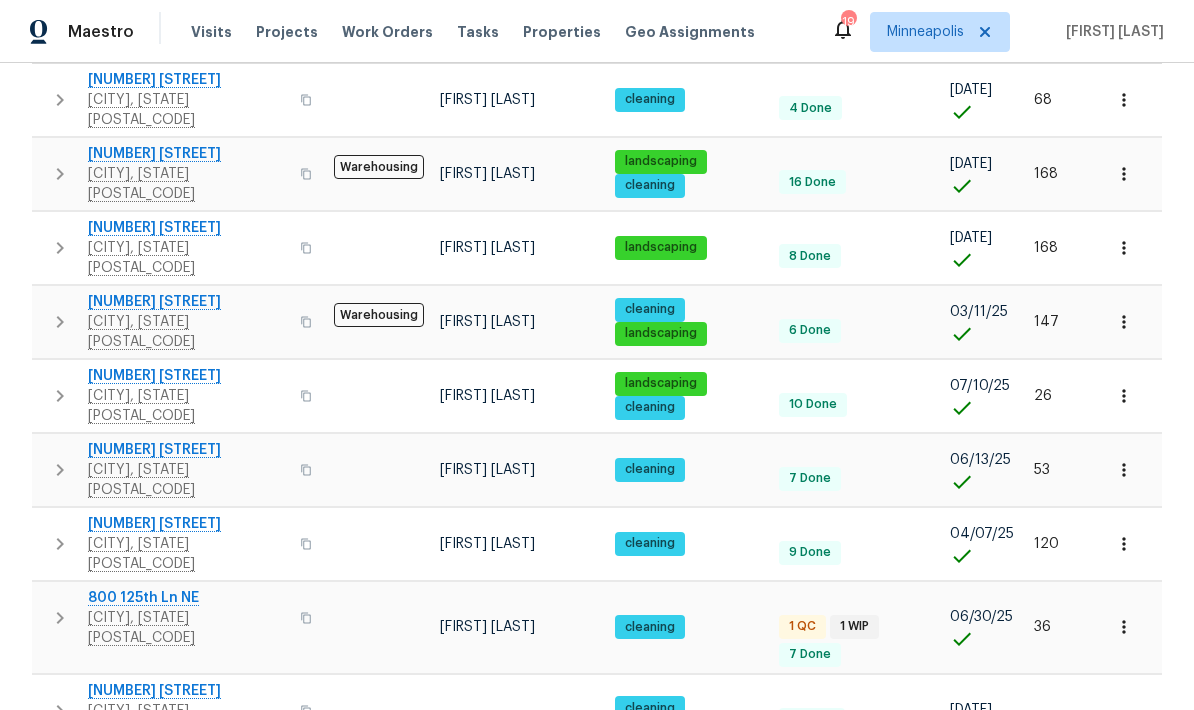 click 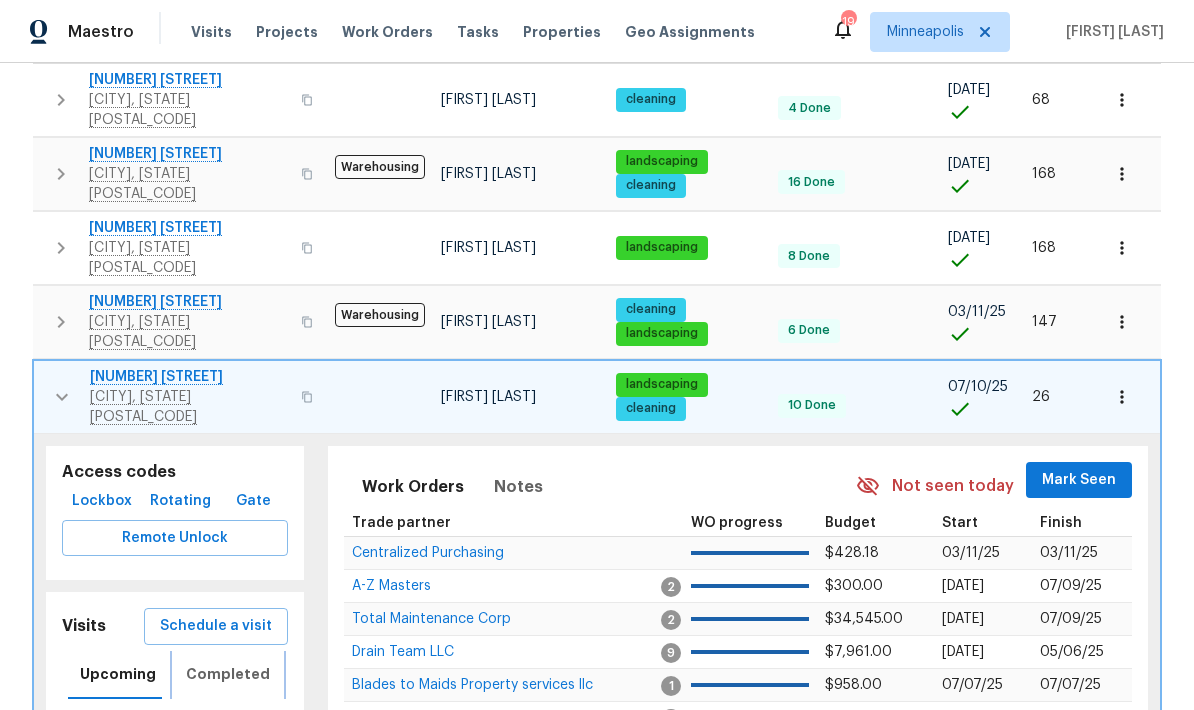click on "Completed" at bounding box center [228, 674] 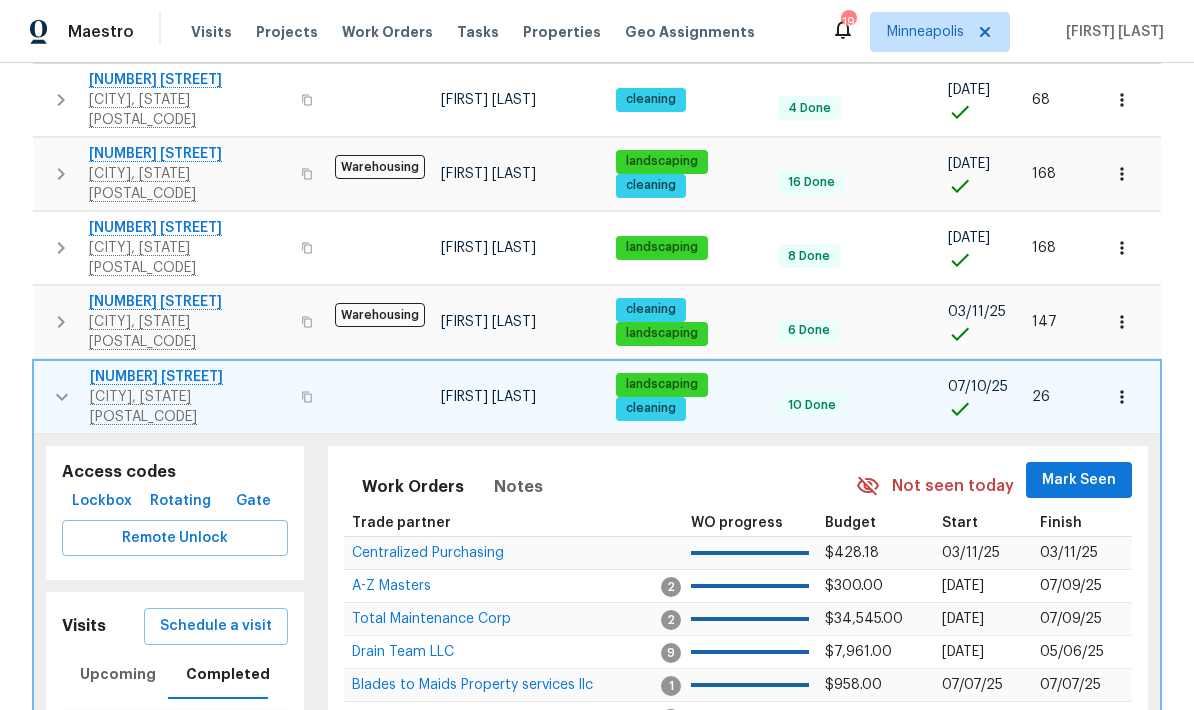 click 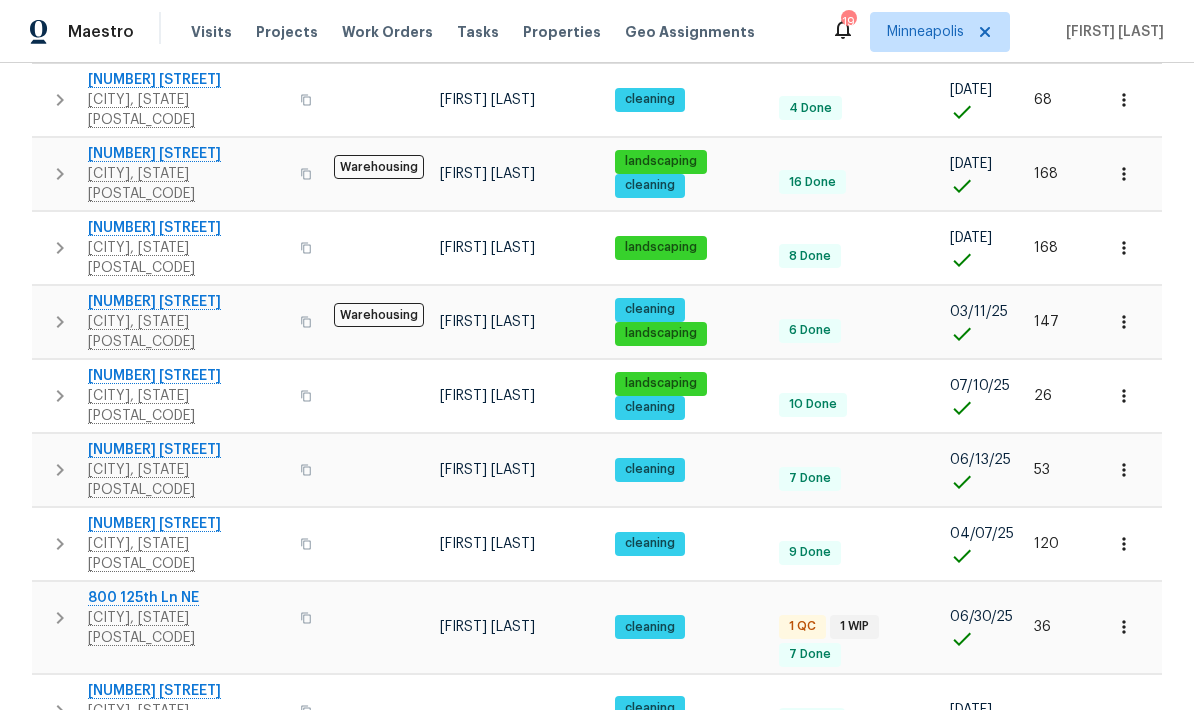 click at bounding box center (60, 470) 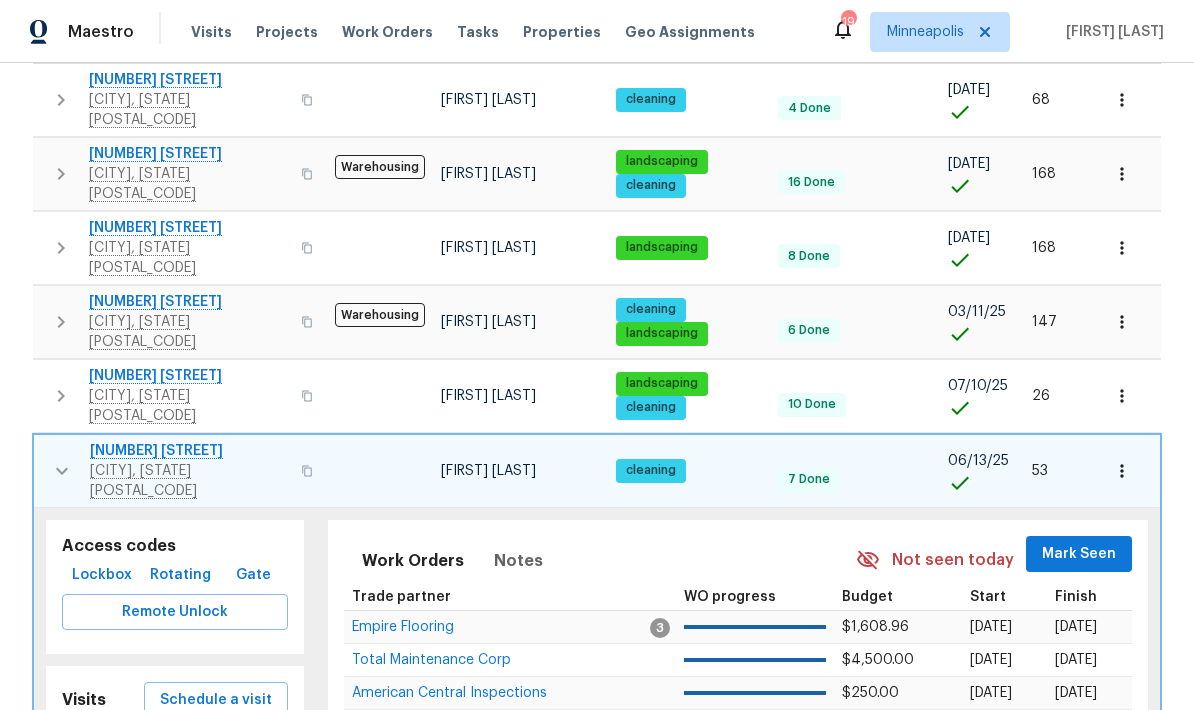 scroll, scrollTop: 16, scrollLeft: 0, axis: vertical 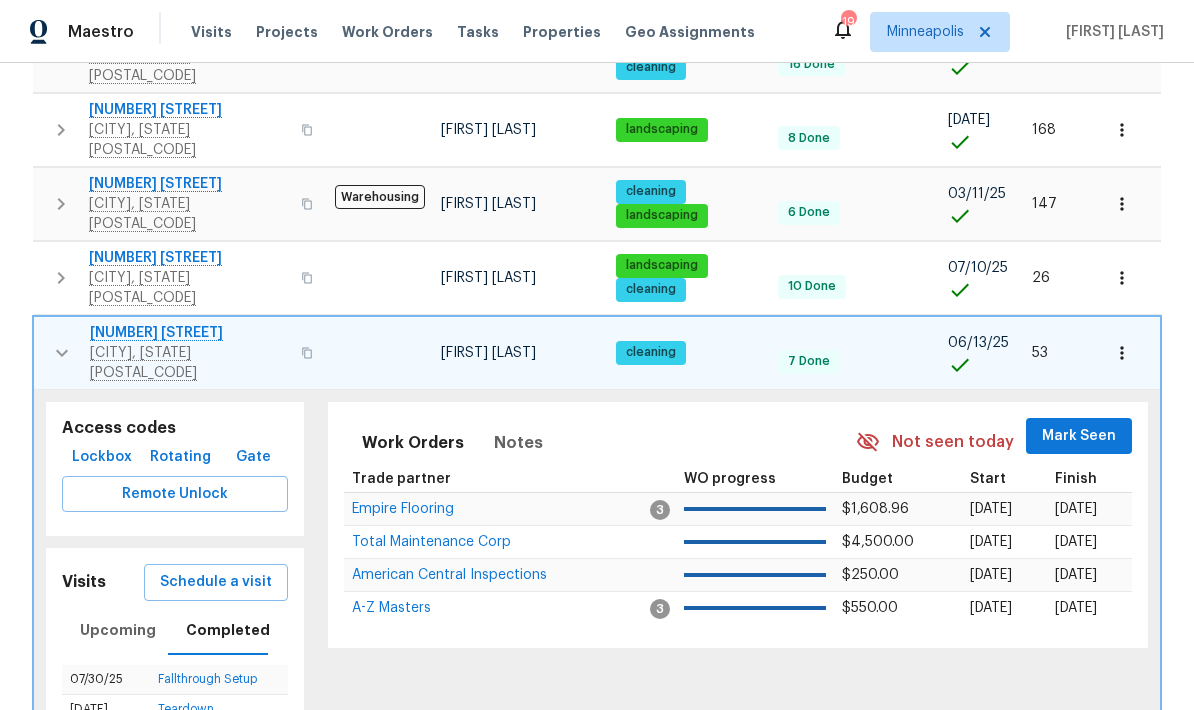 click on "2360 Dorland Pl E Maplewood, MN 55119" at bounding box center [180, 353] 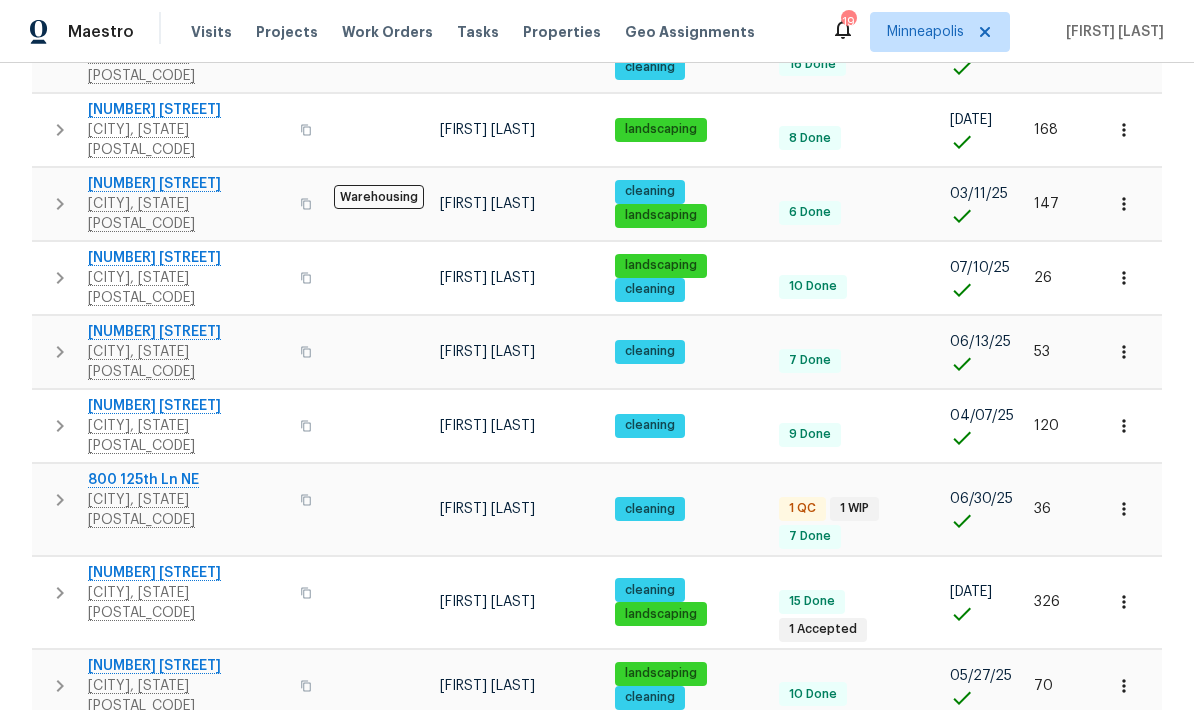 scroll, scrollTop: 369, scrollLeft: 0, axis: vertical 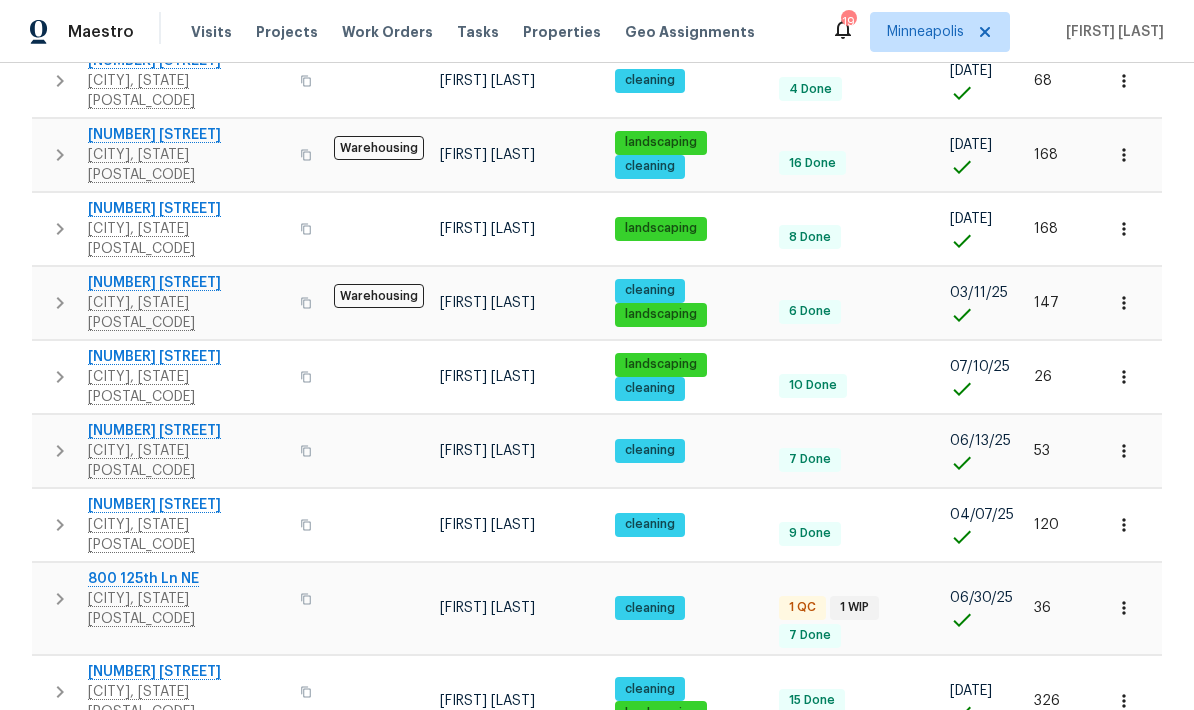 click 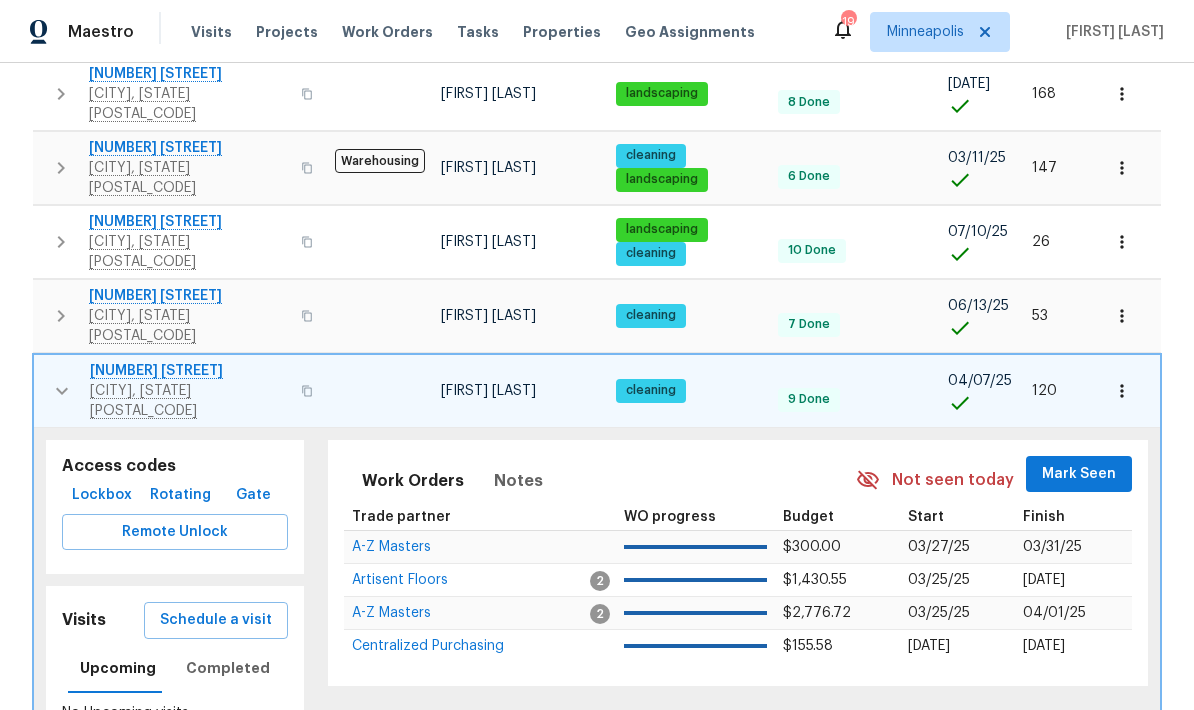 scroll, scrollTop: 528, scrollLeft: 0, axis: vertical 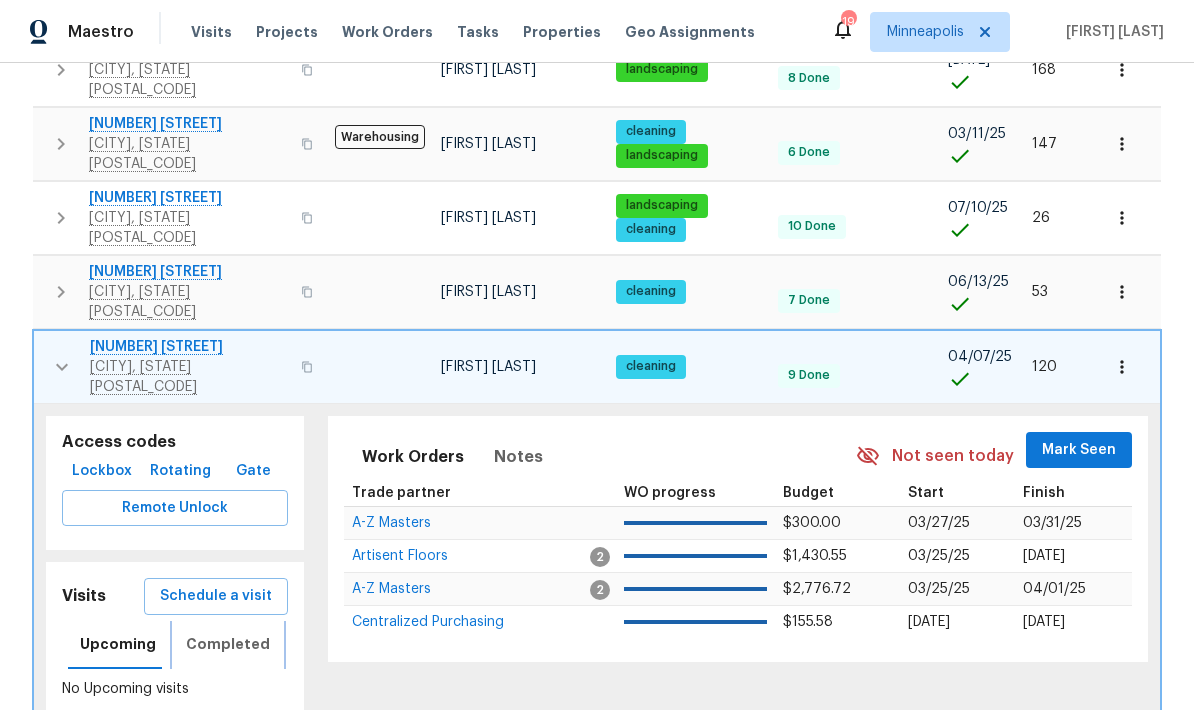 click on "Completed" at bounding box center (228, 644) 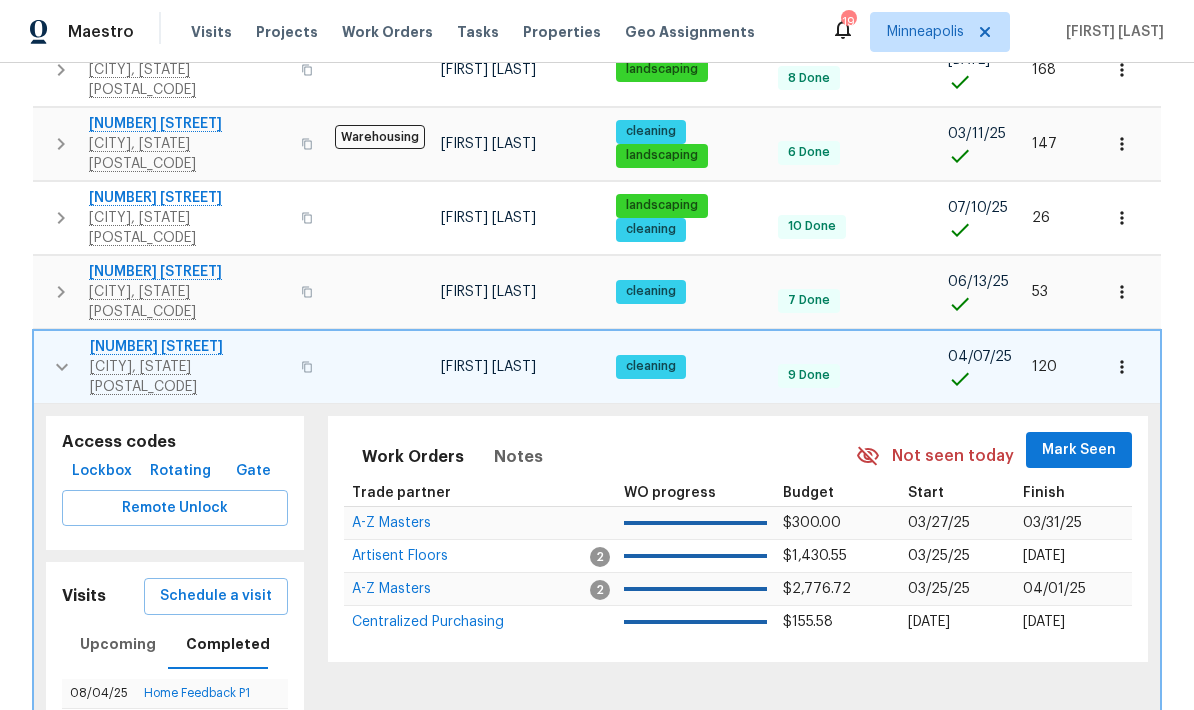 click 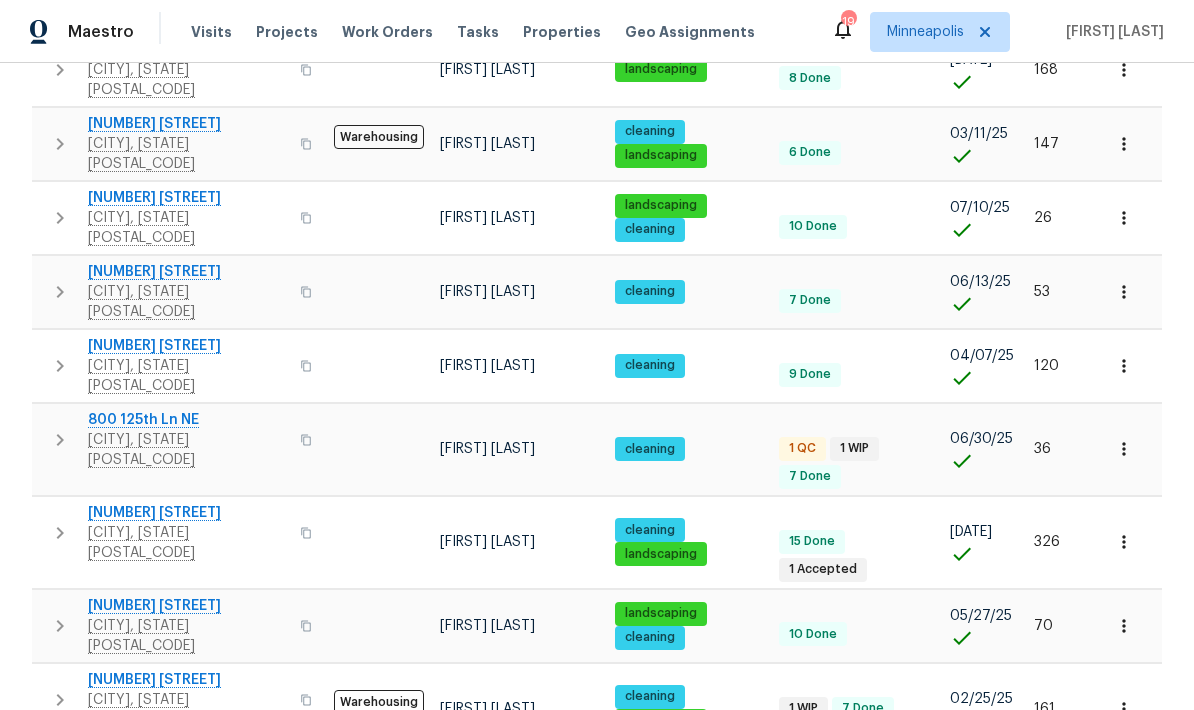 scroll, scrollTop: 369, scrollLeft: 0, axis: vertical 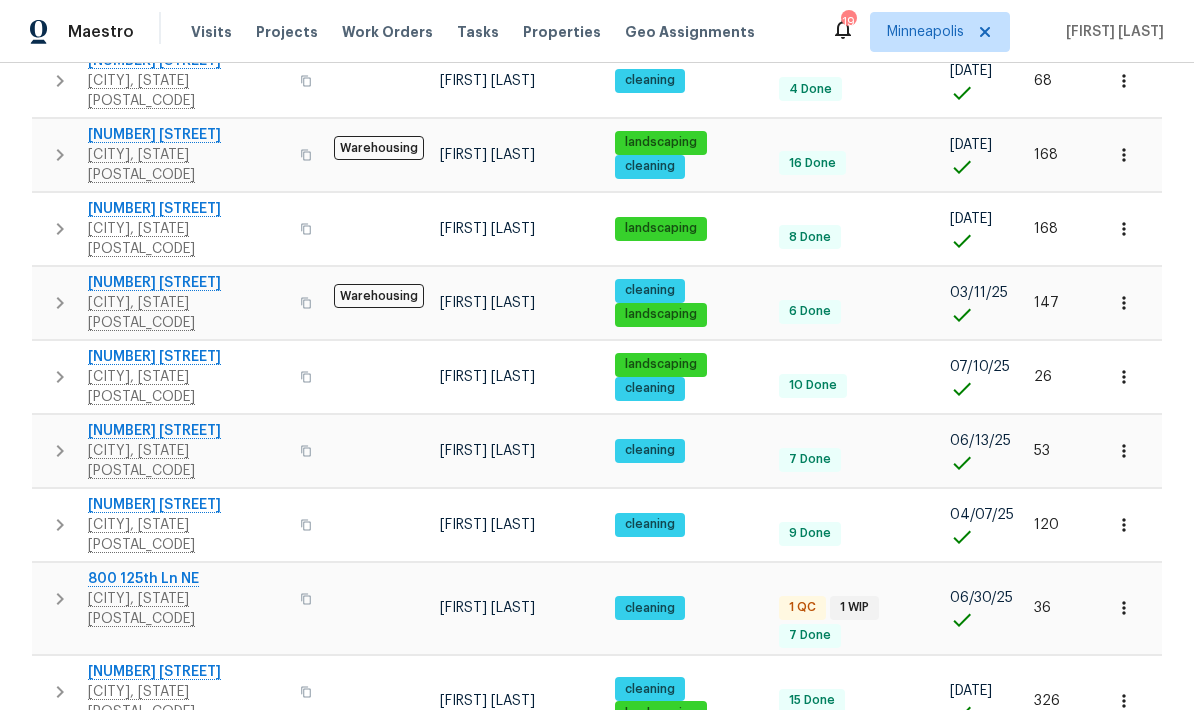 click 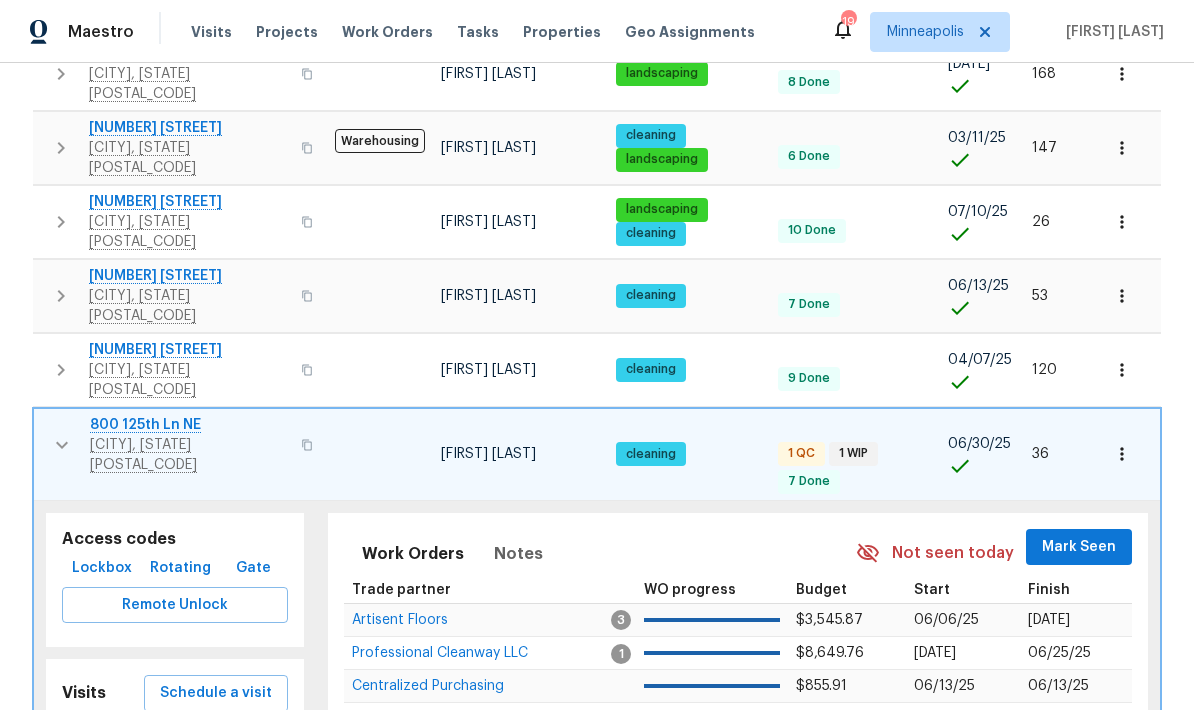 scroll, scrollTop: 529, scrollLeft: 0, axis: vertical 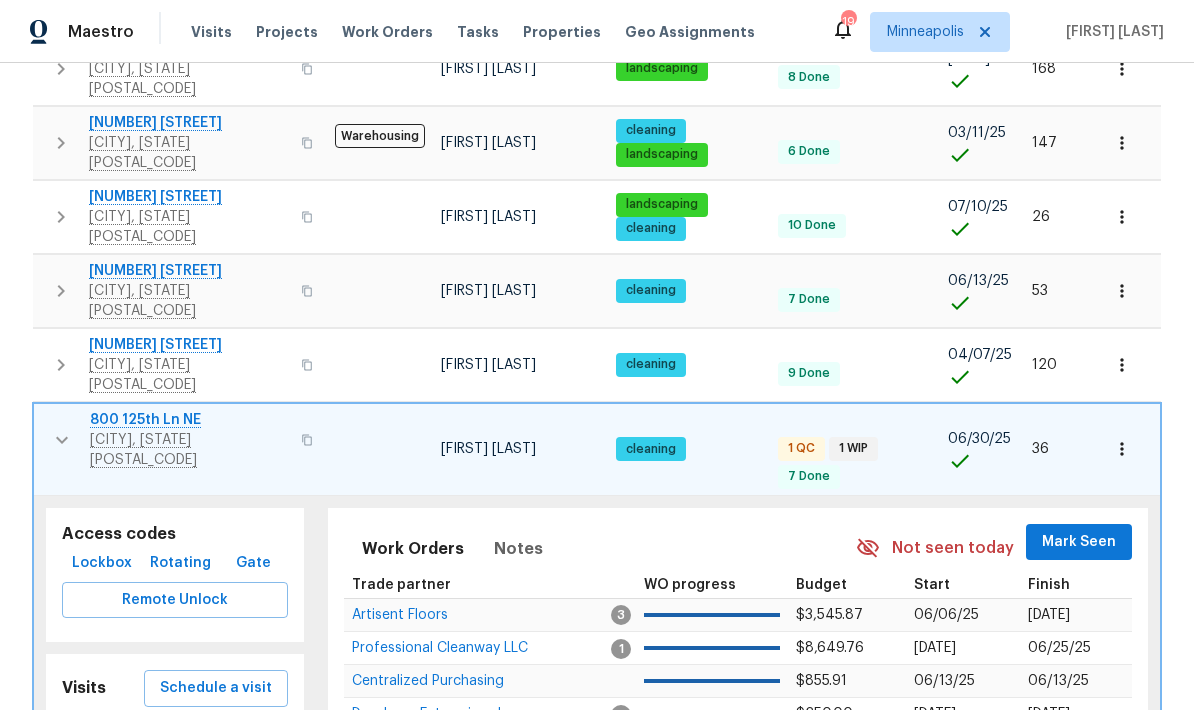 click on "Completed" at bounding box center [228, 736] 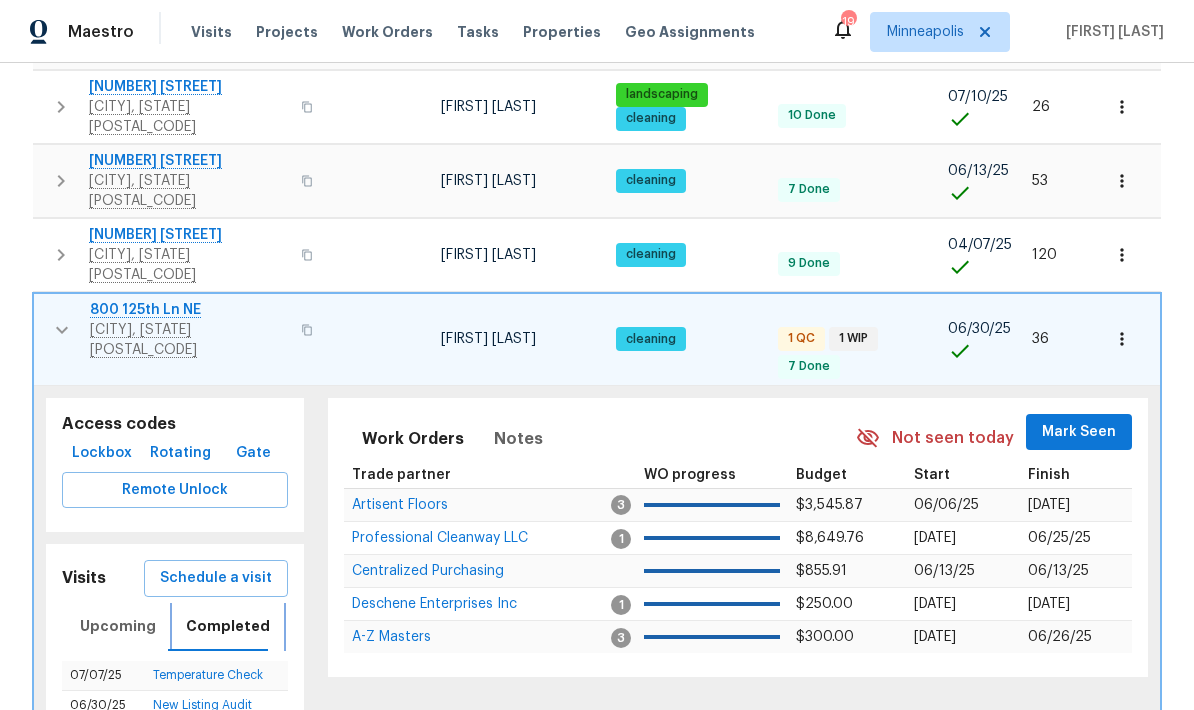 scroll, scrollTop: 642, scrollLeft: 0, axis: vertical 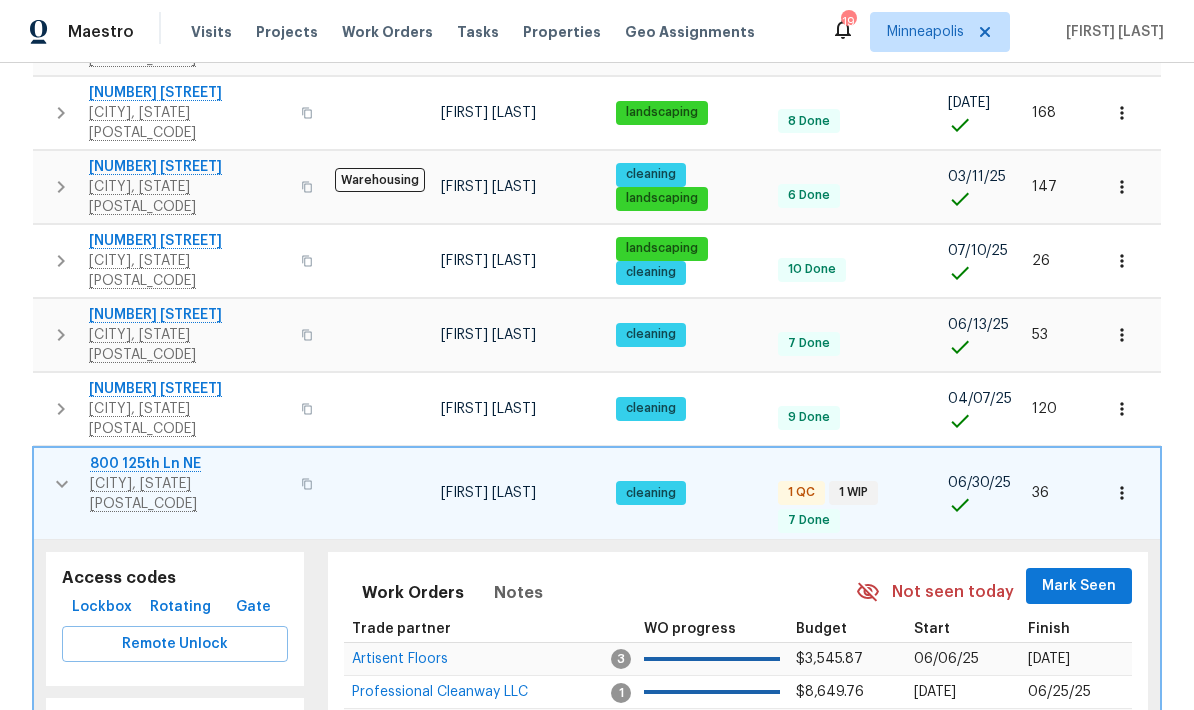 click 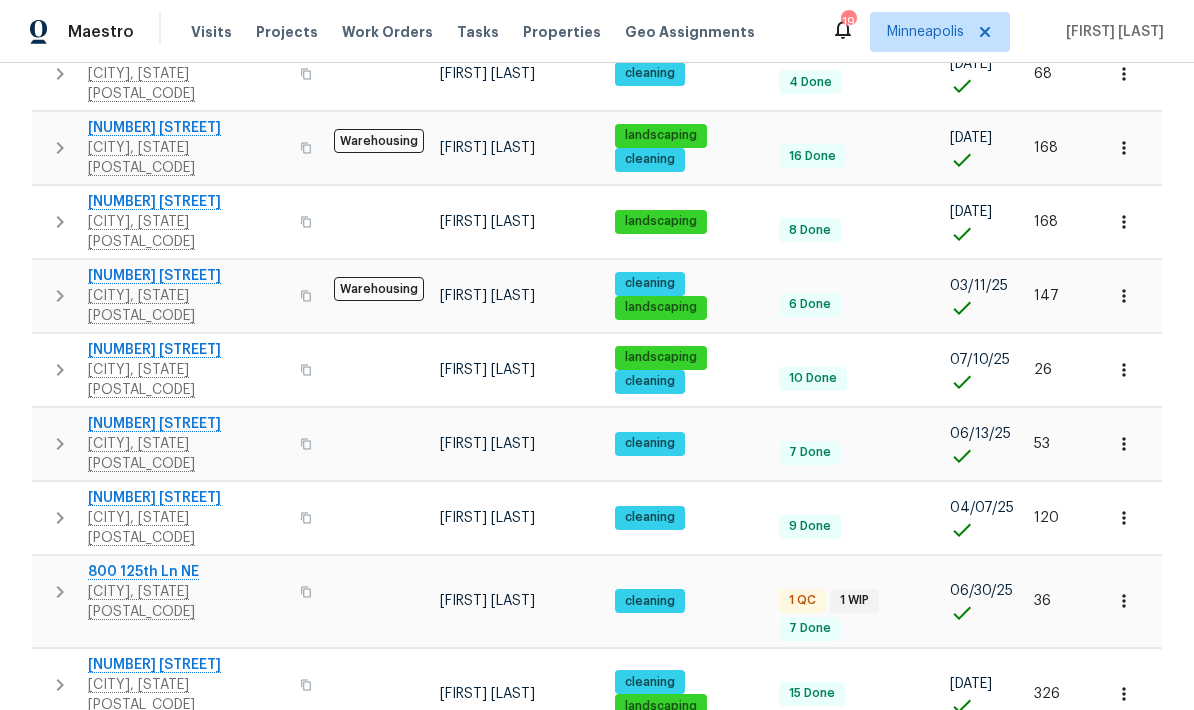 scroll, scrollTop: 369, scrollLeft: 0, axis: vertical 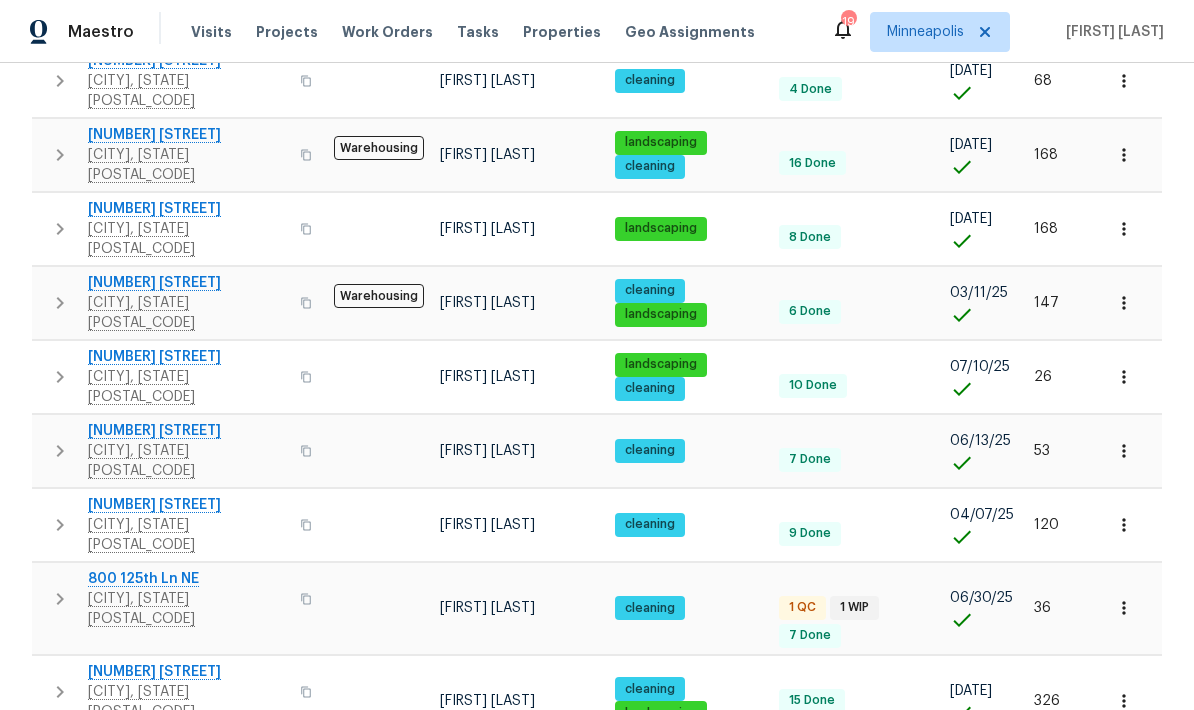 click 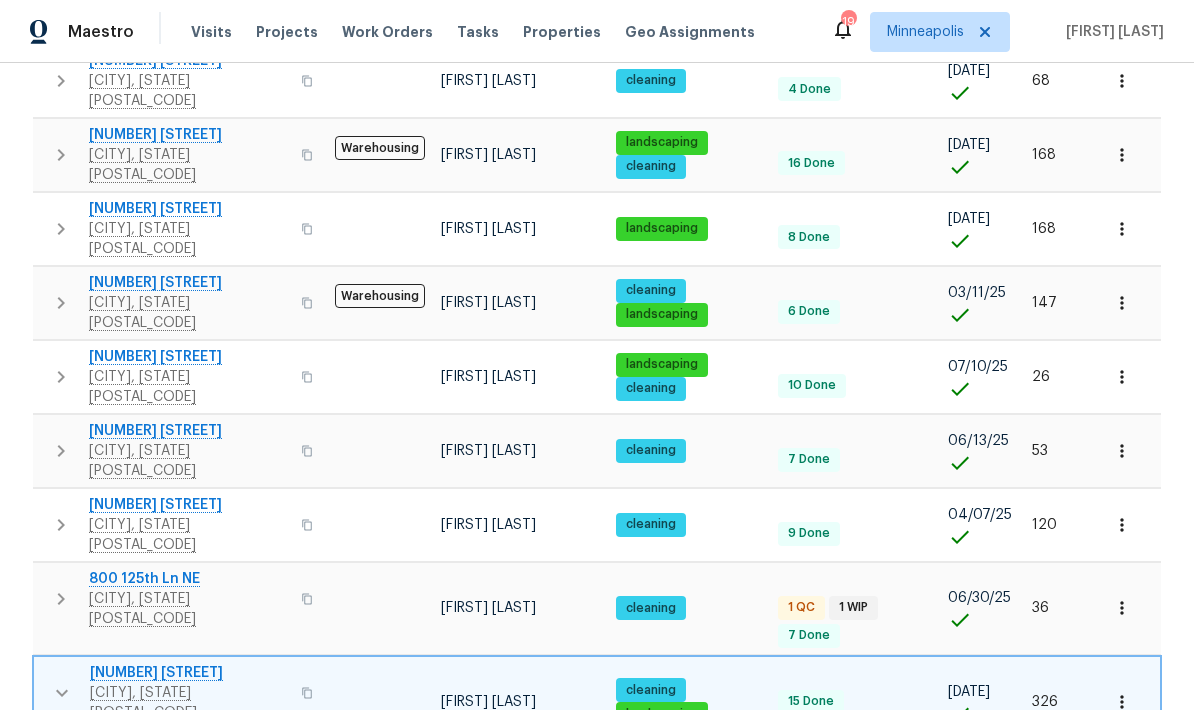 scroll, scrollTop: 16, scrollLeft: 0, axis: vertical 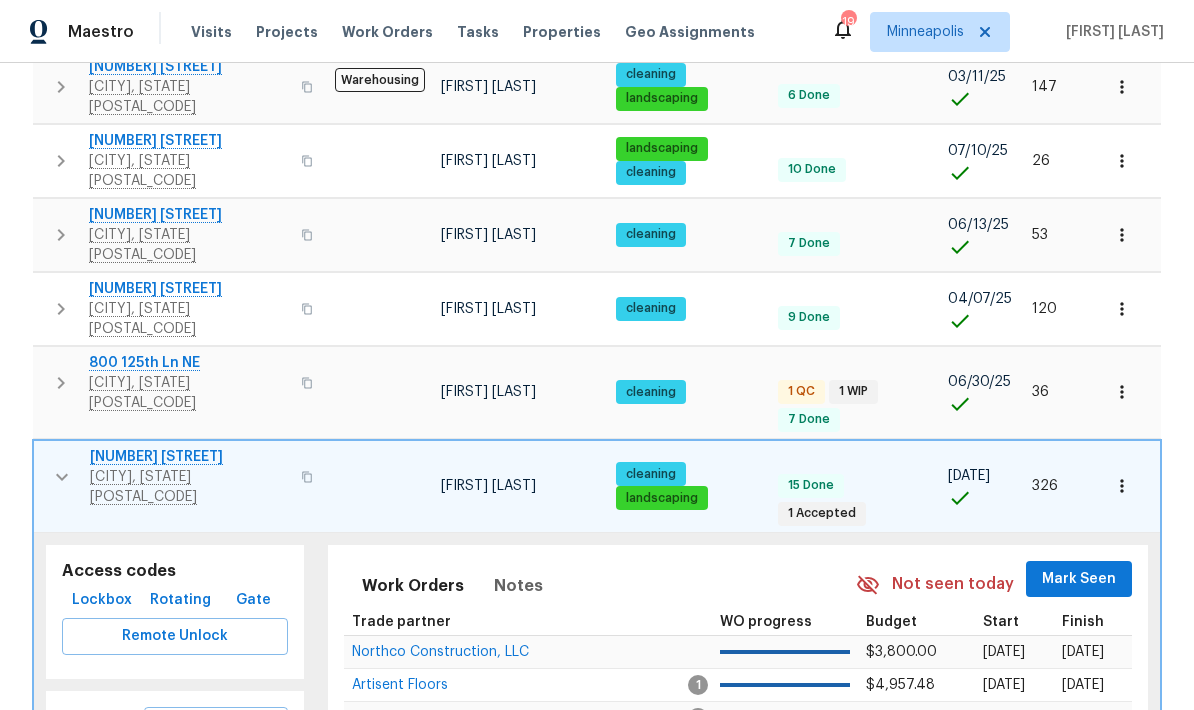 click on "Completed" at bounding box center [228, 773] 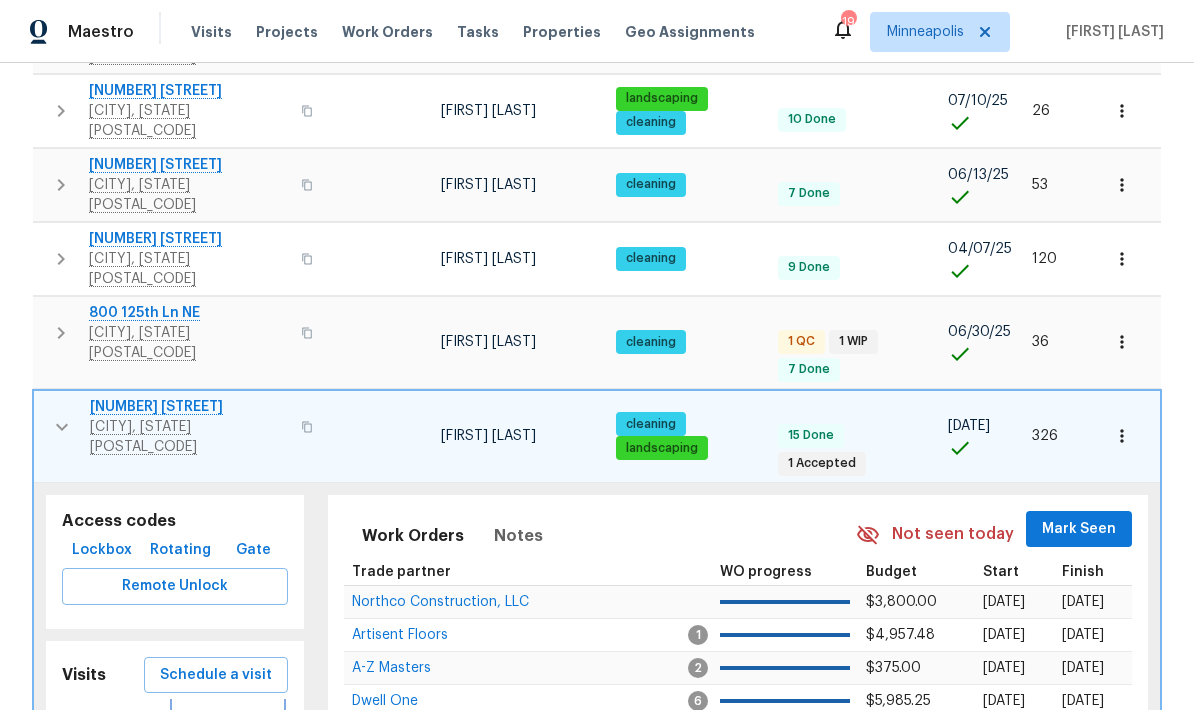 scroll, scrollTop: 637, scrollLeft: 0, axis: vertical 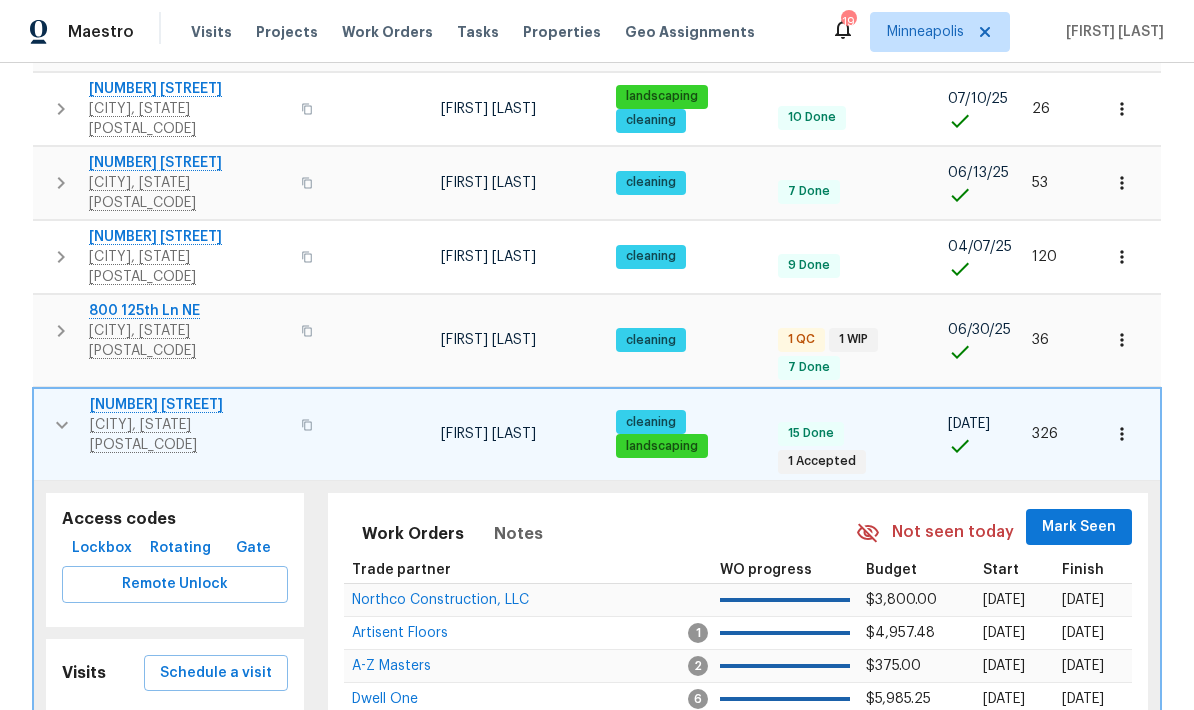 click on "Schedule a visit" at bounding box center [216, 673] 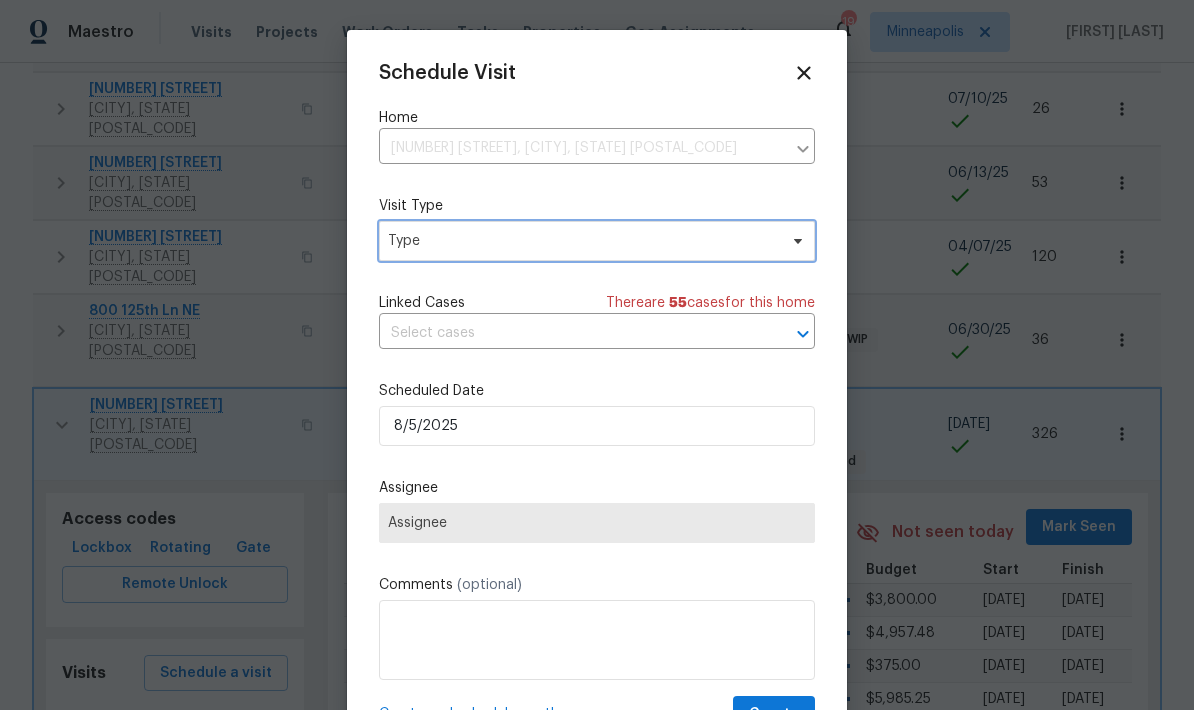 click on "Type" at bounding box center (597, 241) 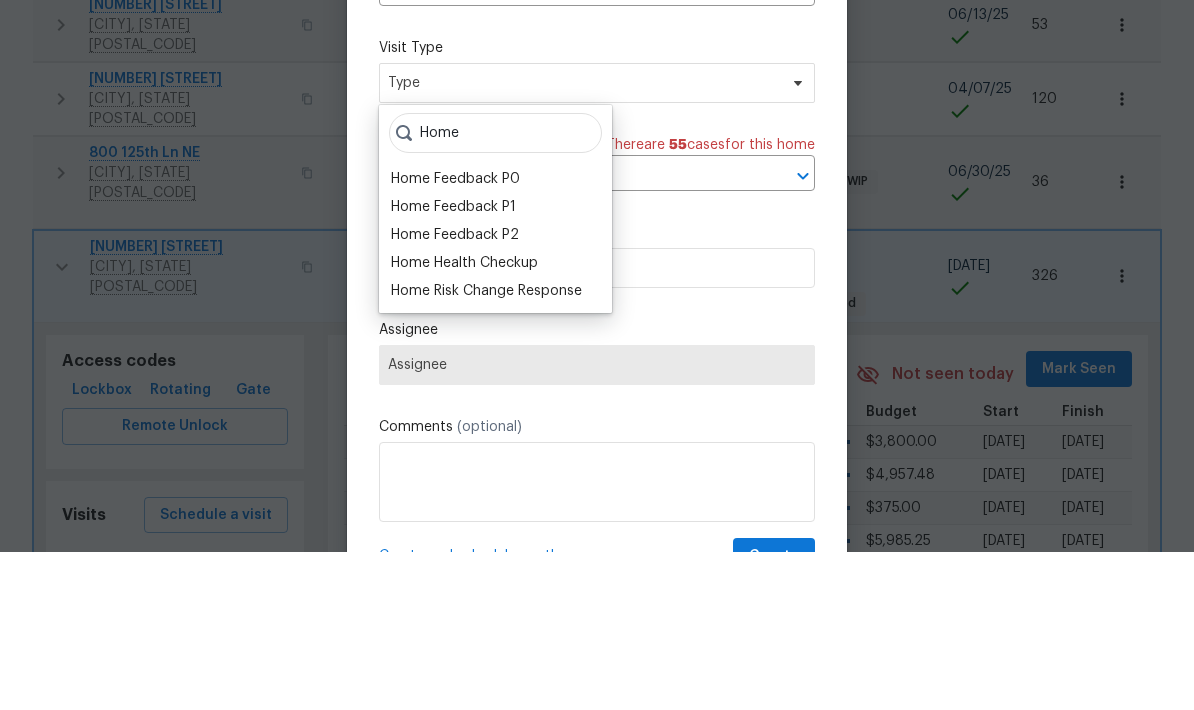 scroll, scrollTop: 80, scrollLeft: 0, axis: vertical 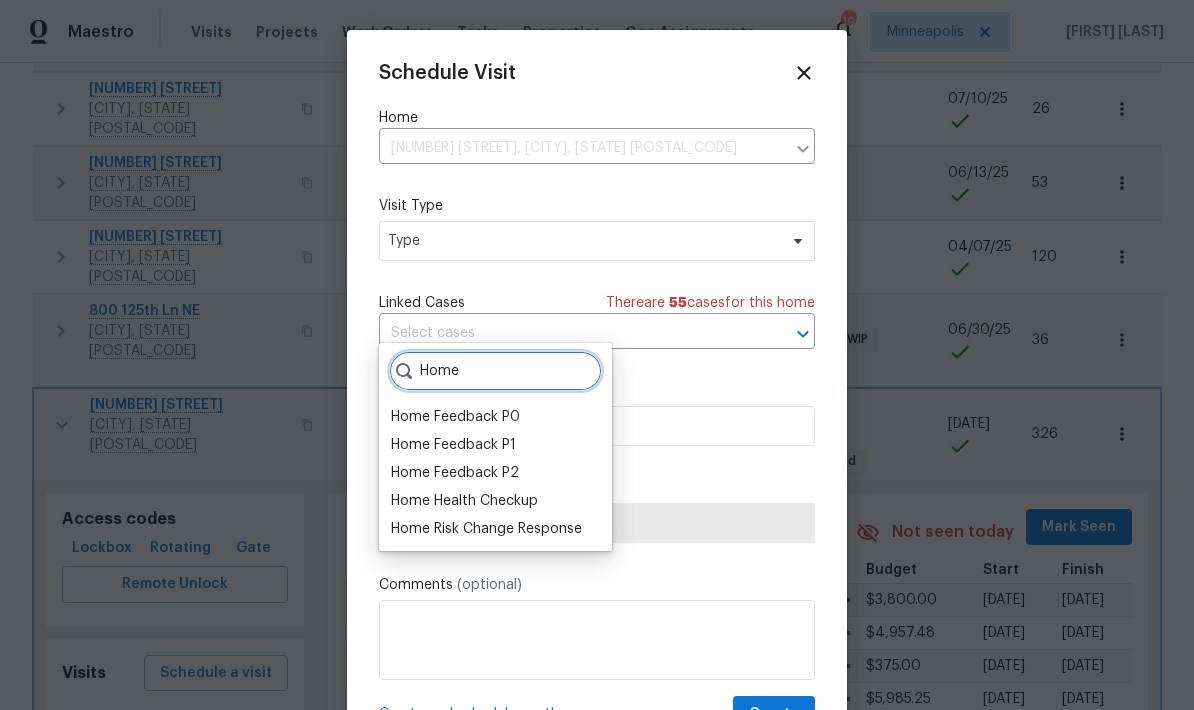 type on "Home" 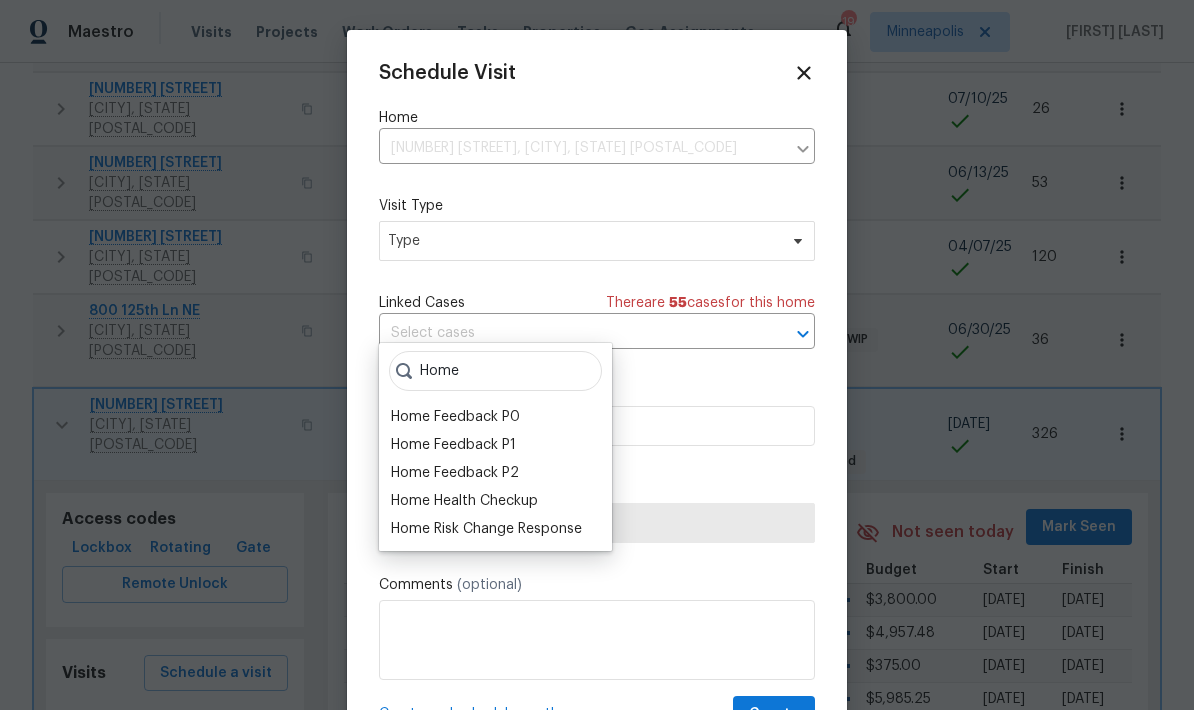 click on "Home Health Checkup" at bounding box center (464, 501) 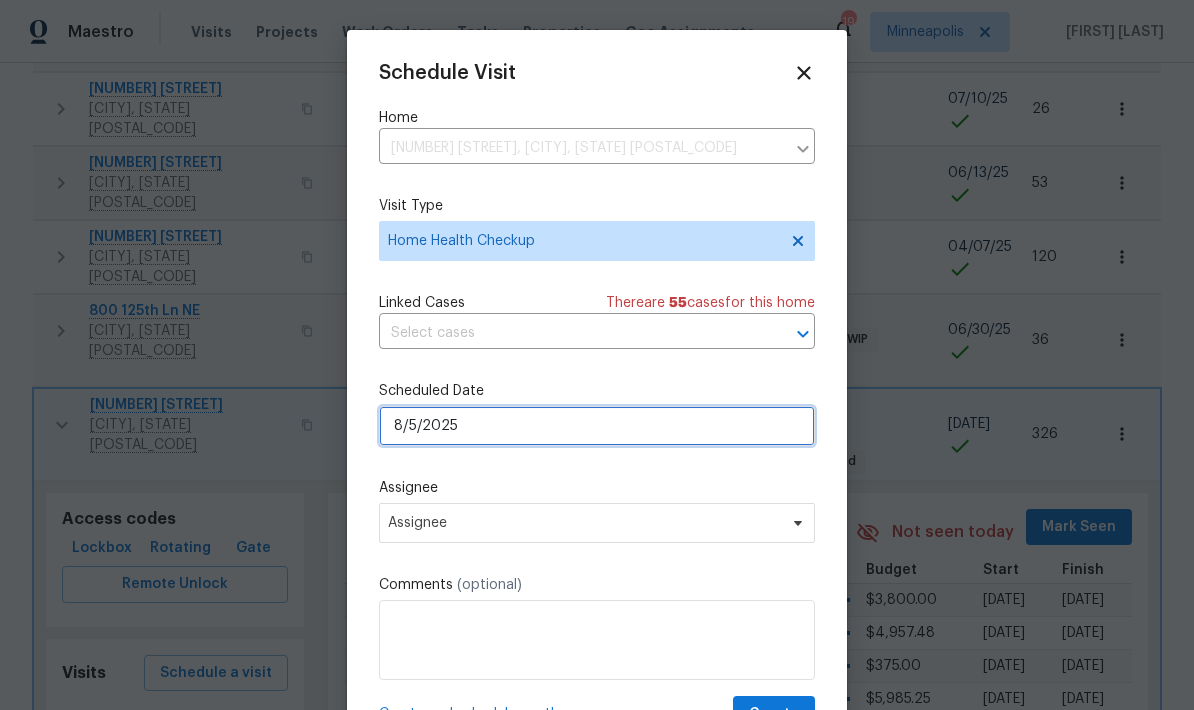 click on "8/5/2025" at bounding box center (597, 426) 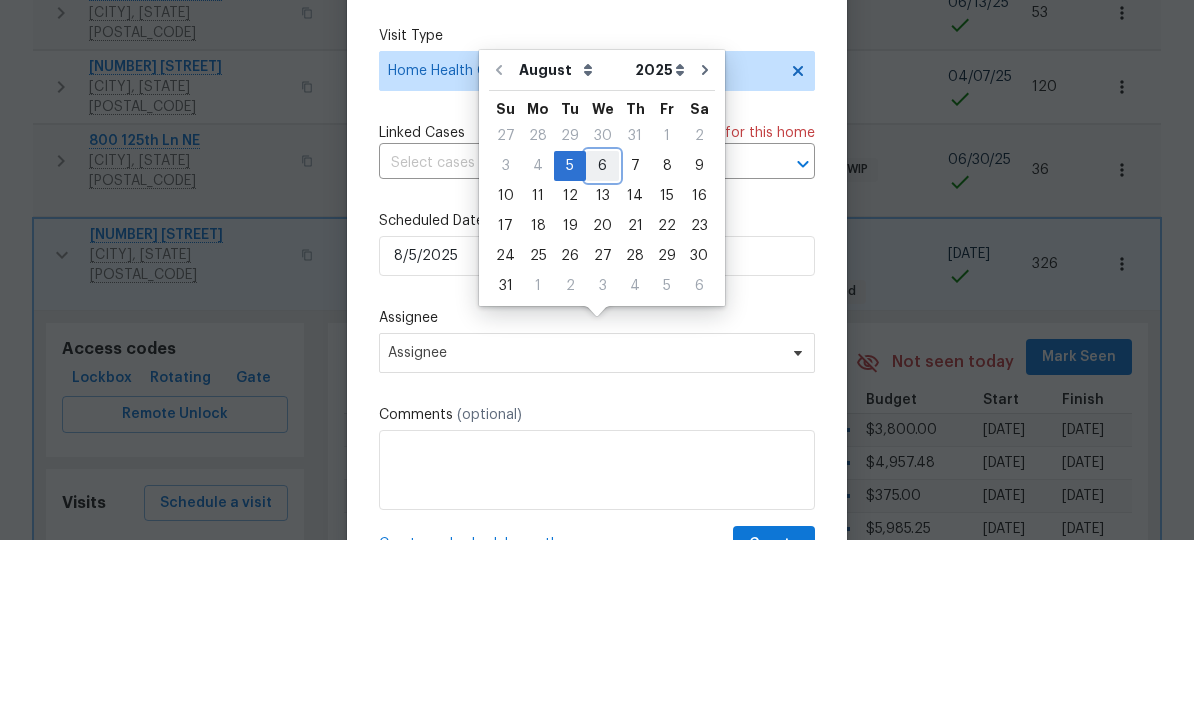 click on "6" at bounding box center (602, 336) 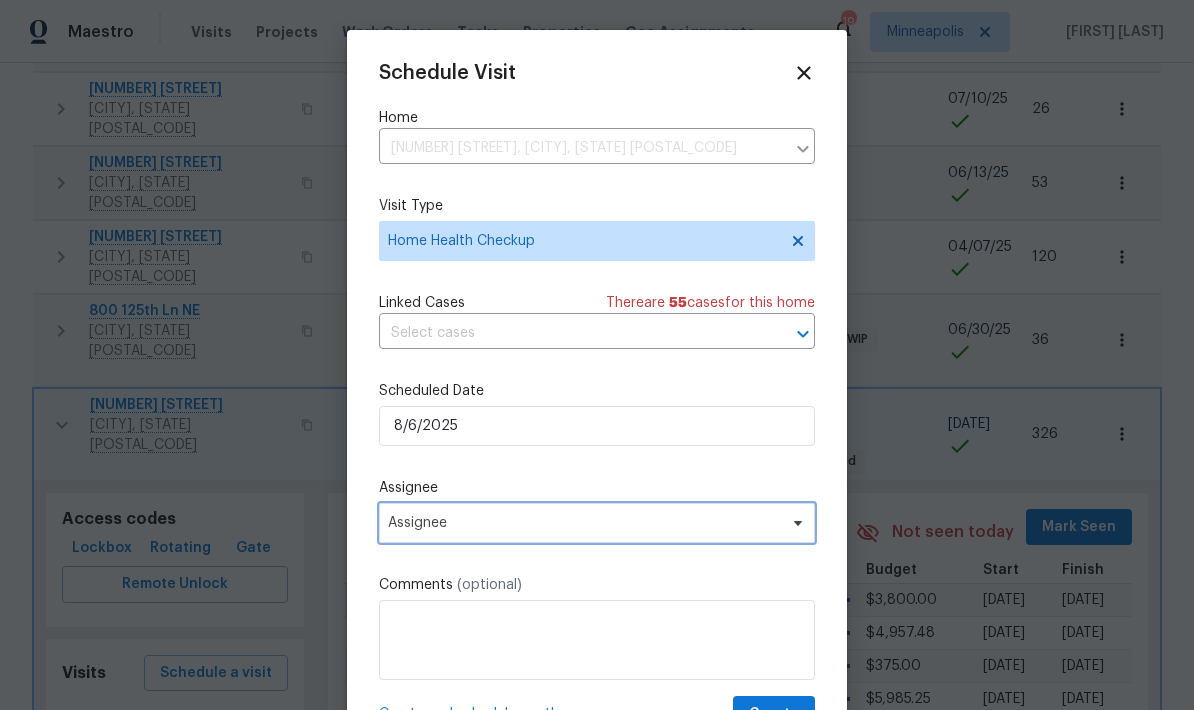 click on "Assignee" at bounding box center (597, 523) 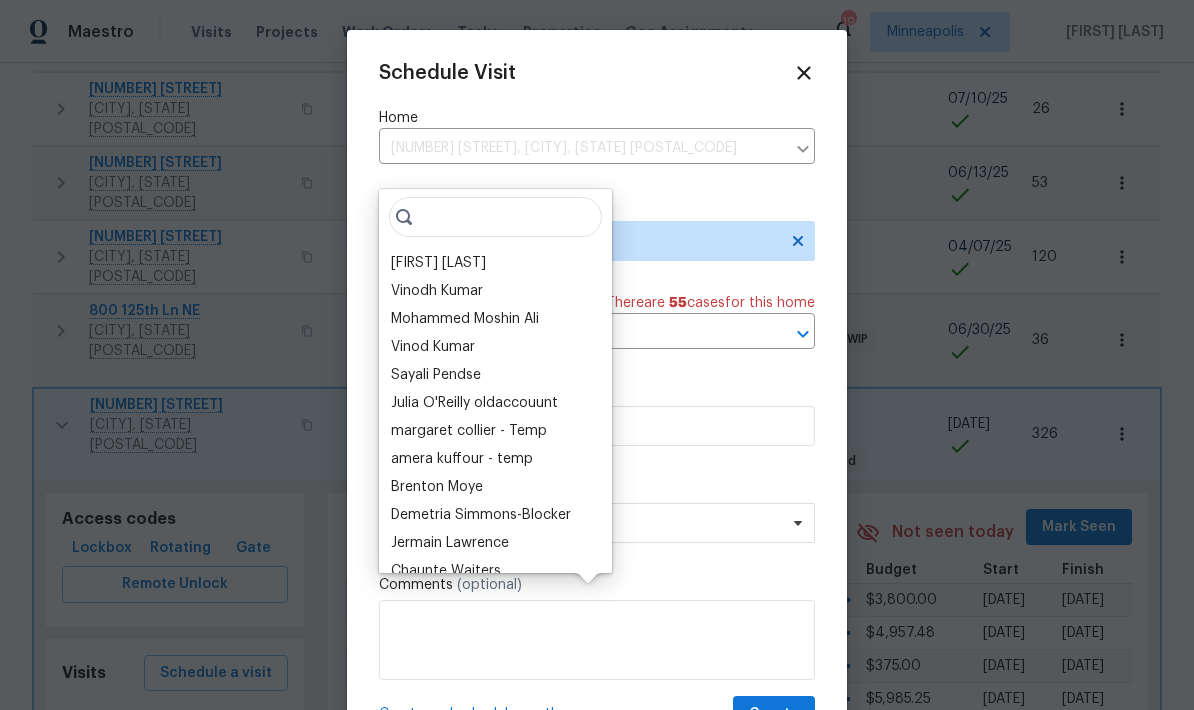click on "[FIRST] [LAST]" at bounding box center [495, 263] 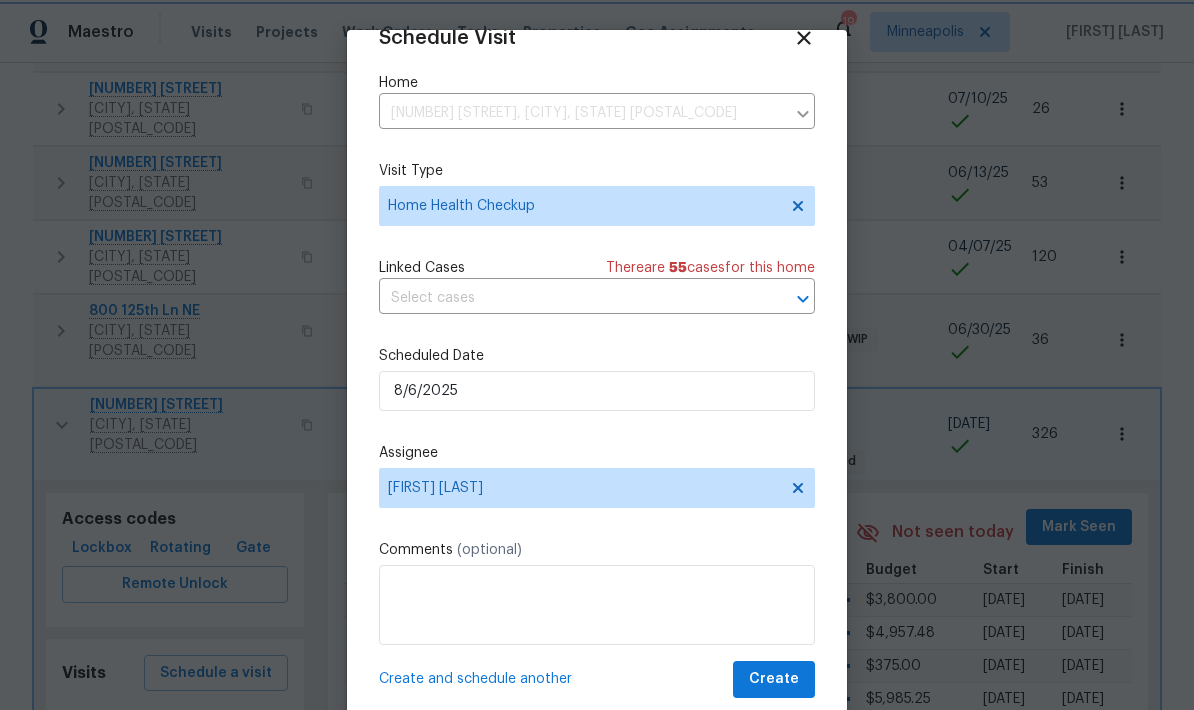 scroll, scrollTop: 39, scrollLeft: 0, axis: vertical 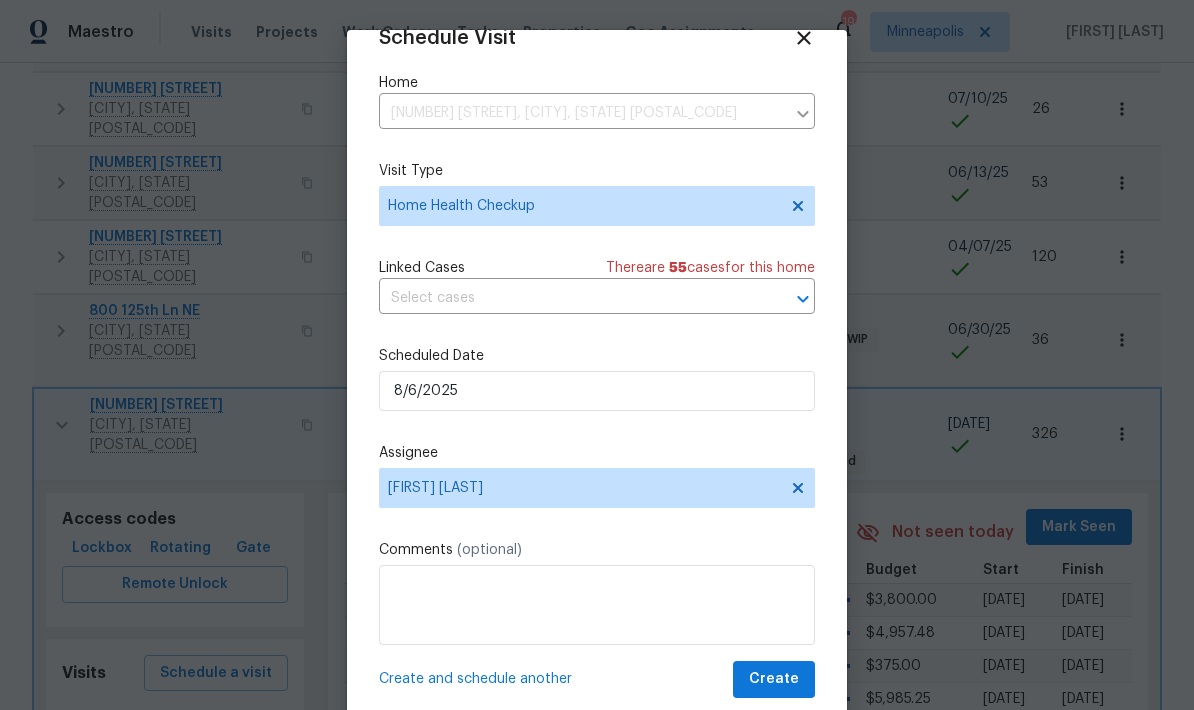 click on "Create" at bounding box center (774, 679) 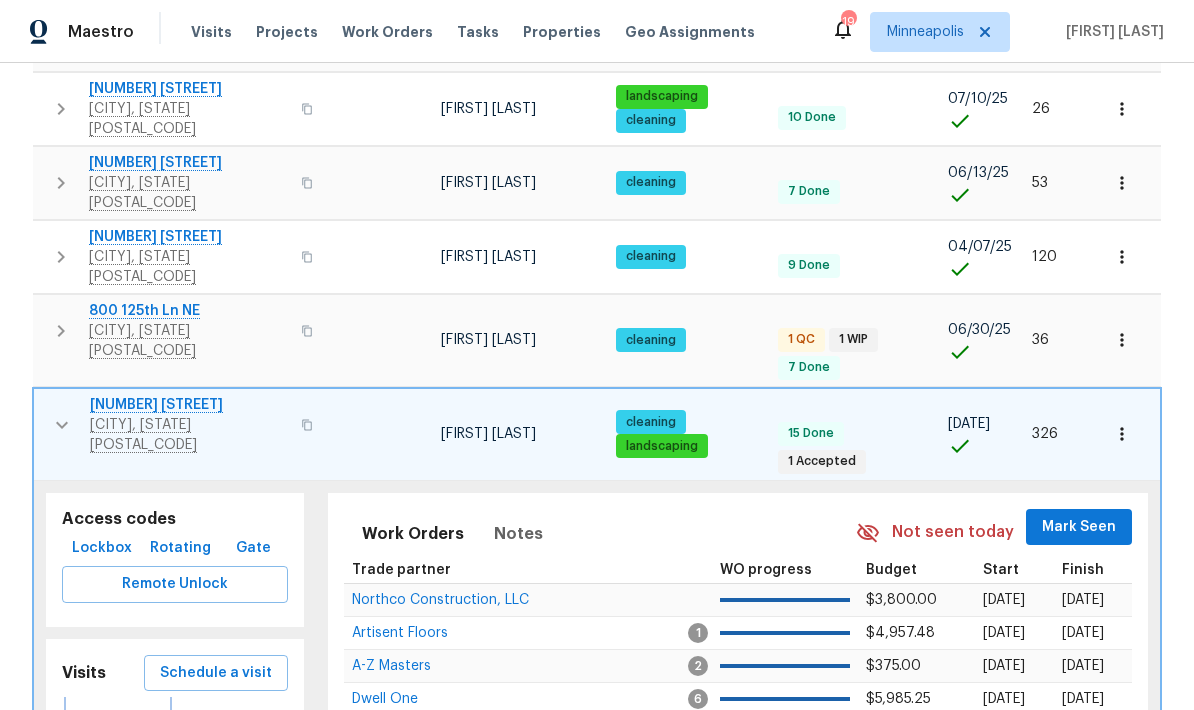 click on "Upcoming" at bounding box center [118, 721] 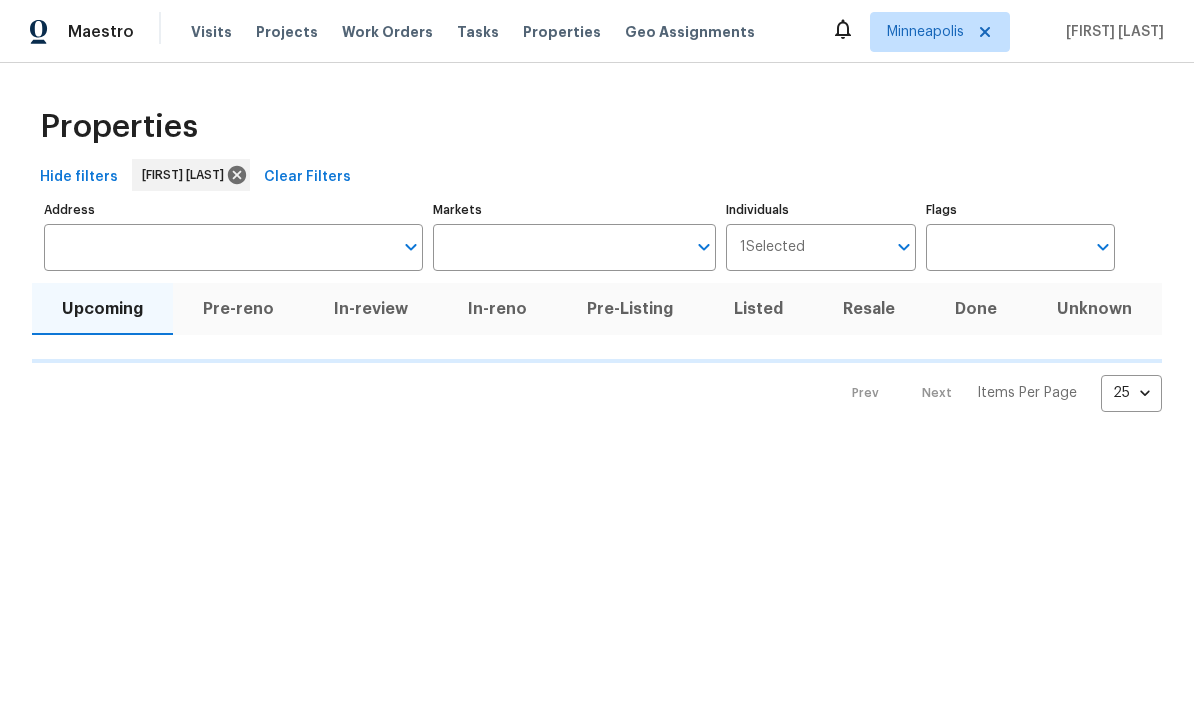 scroll, scrollTop: 0, scrollLeft: 0, axis: both 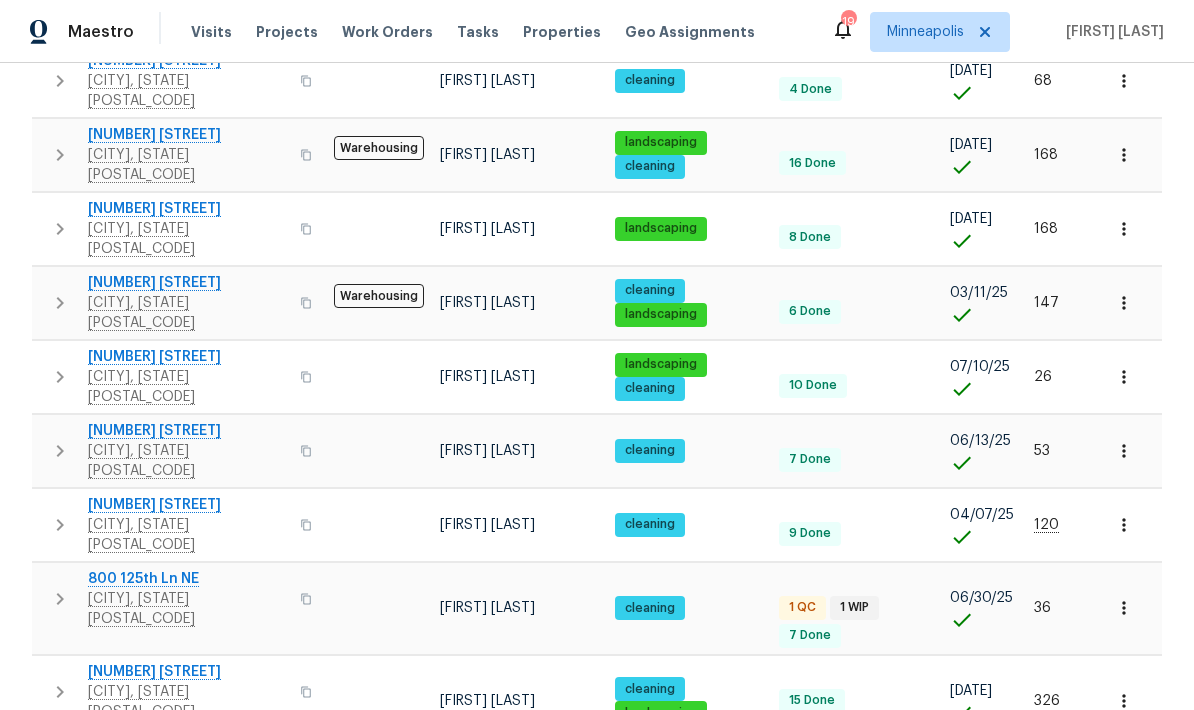 click 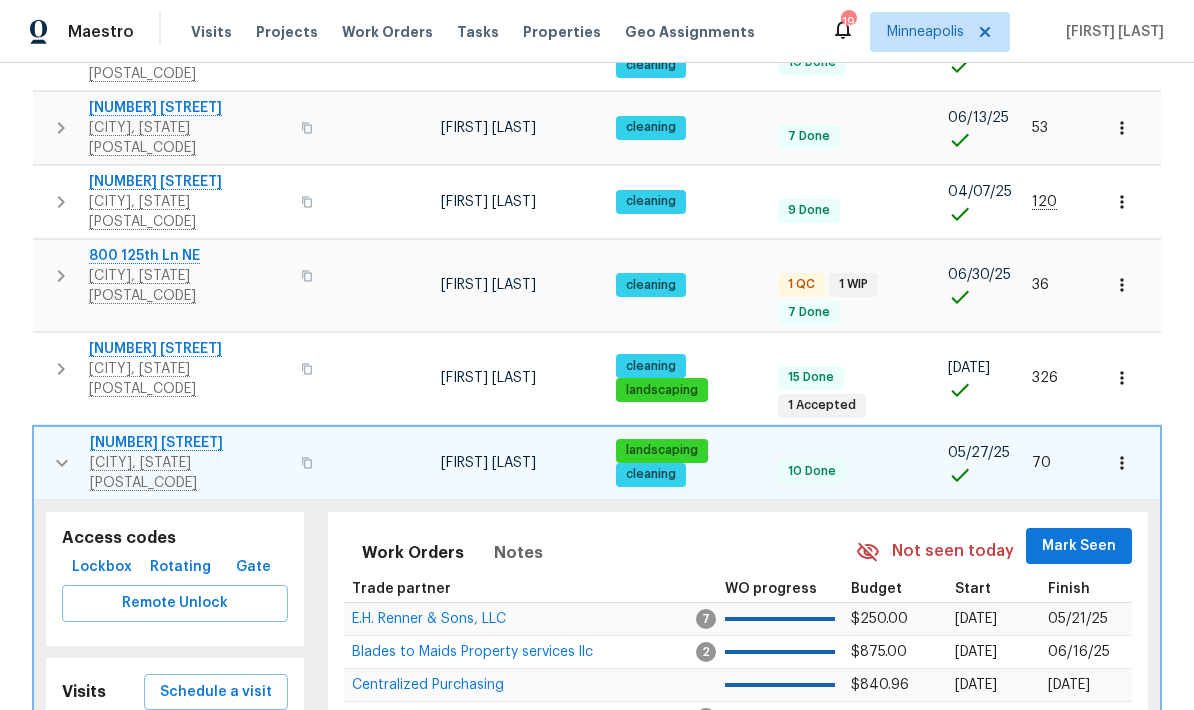 scroll, scrollTop: 693, scrollLeft: 0, axis: vertical 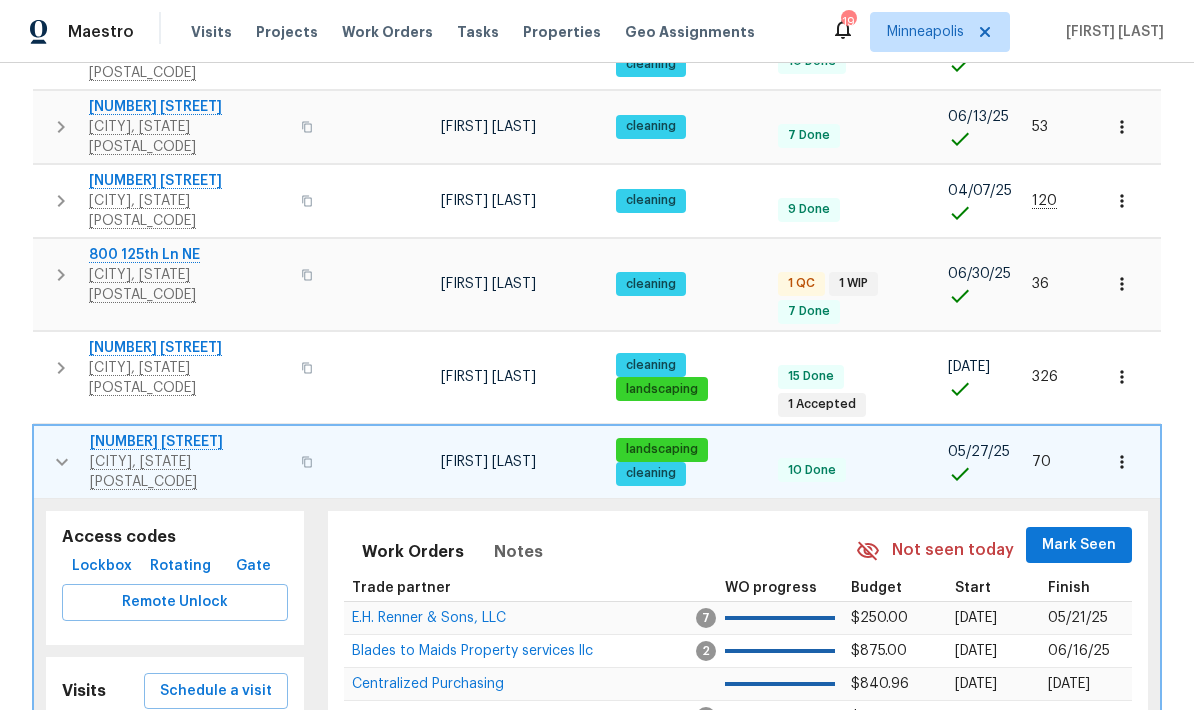 click 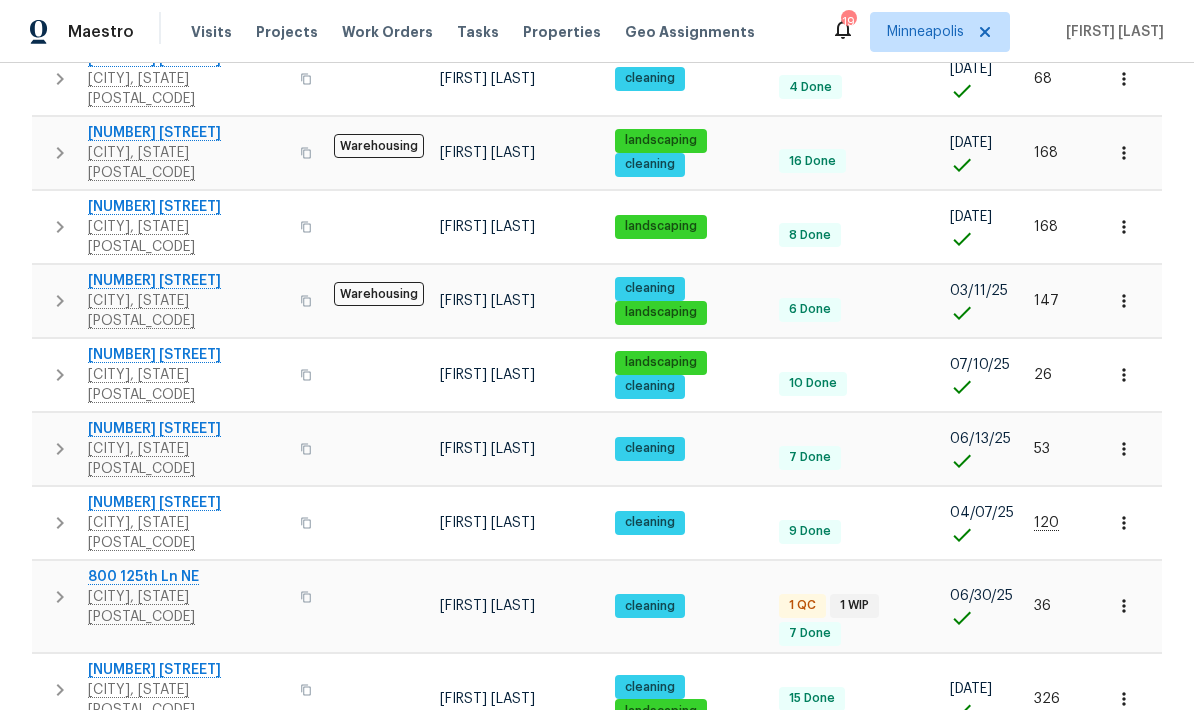 scroll, scrollTop: 369, scrollLeft: 0, axis: vertical 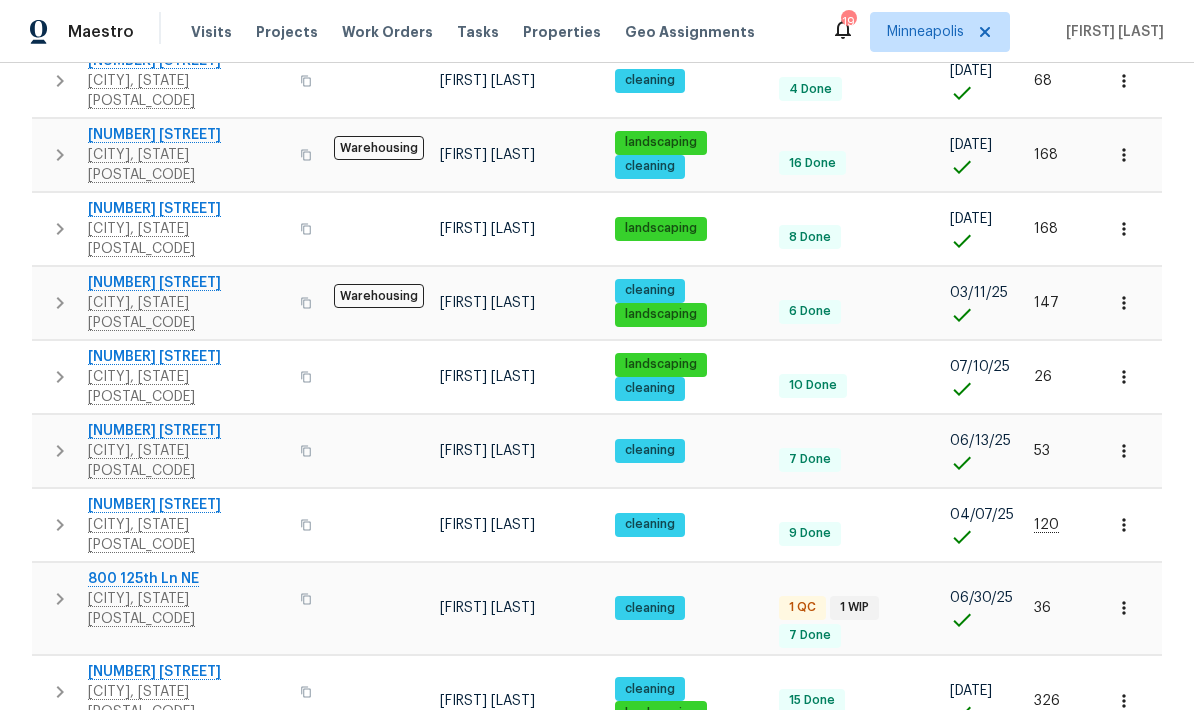 click 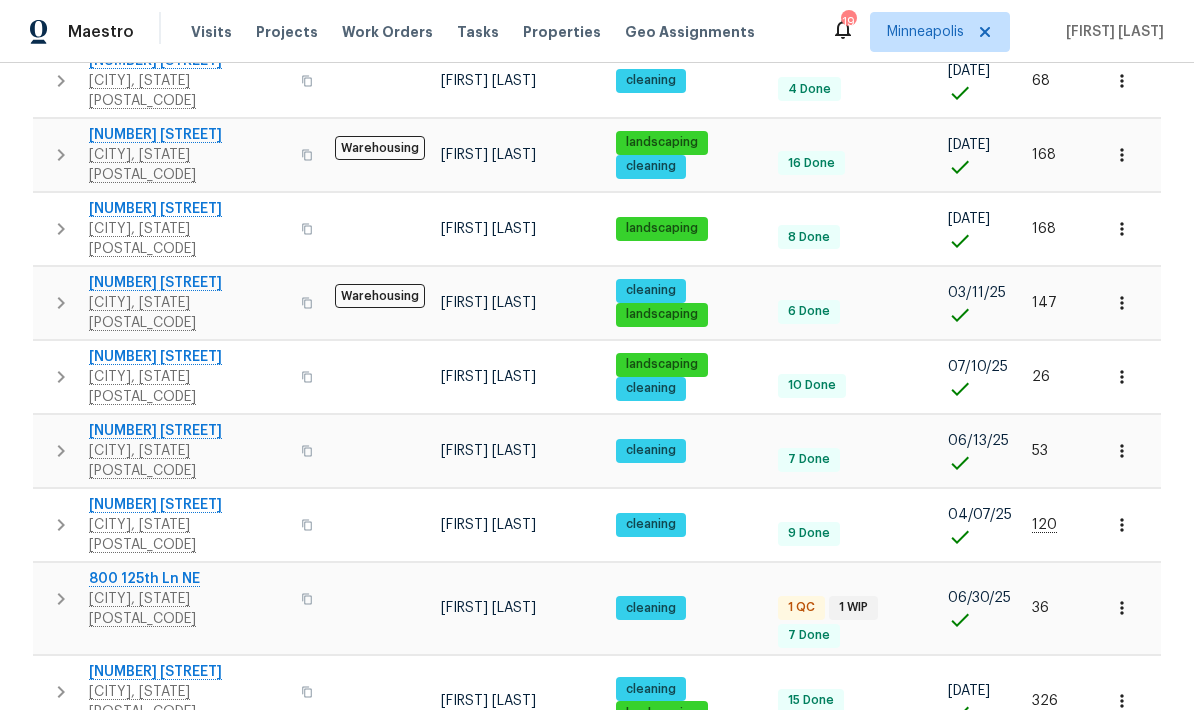 scroll, scrollTop: 0, scrollLeft: 0, axis: both 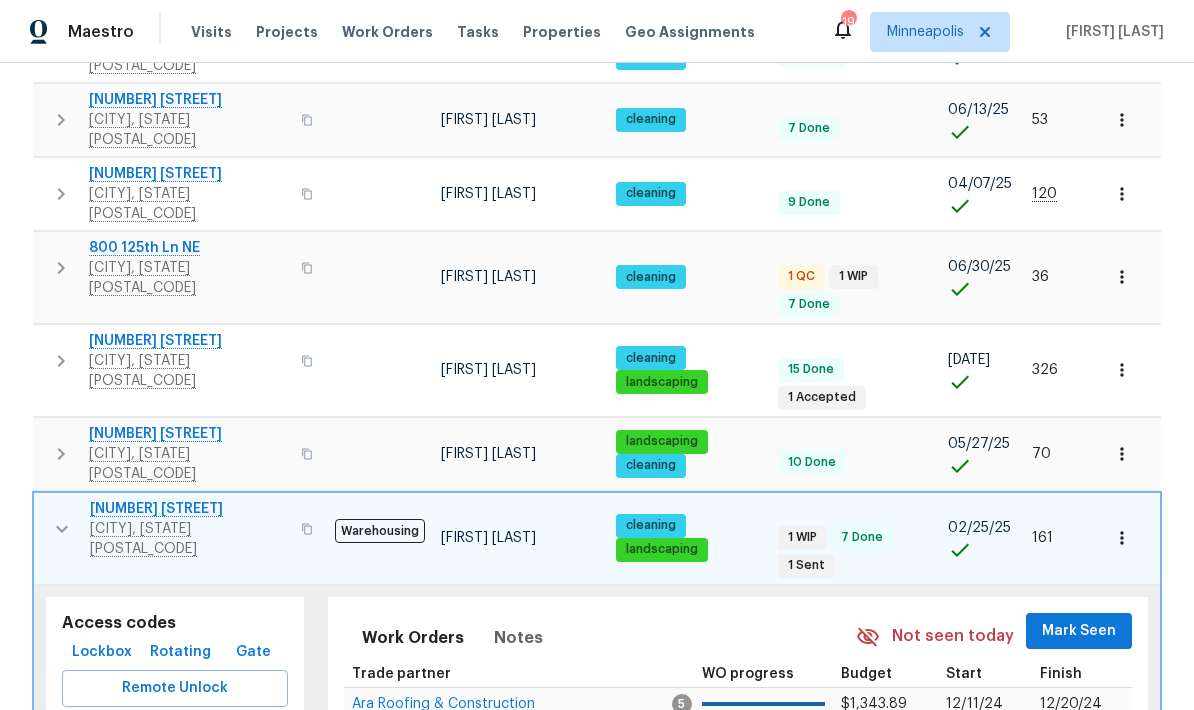 click on "Completed" at bounding box center [228, 825] 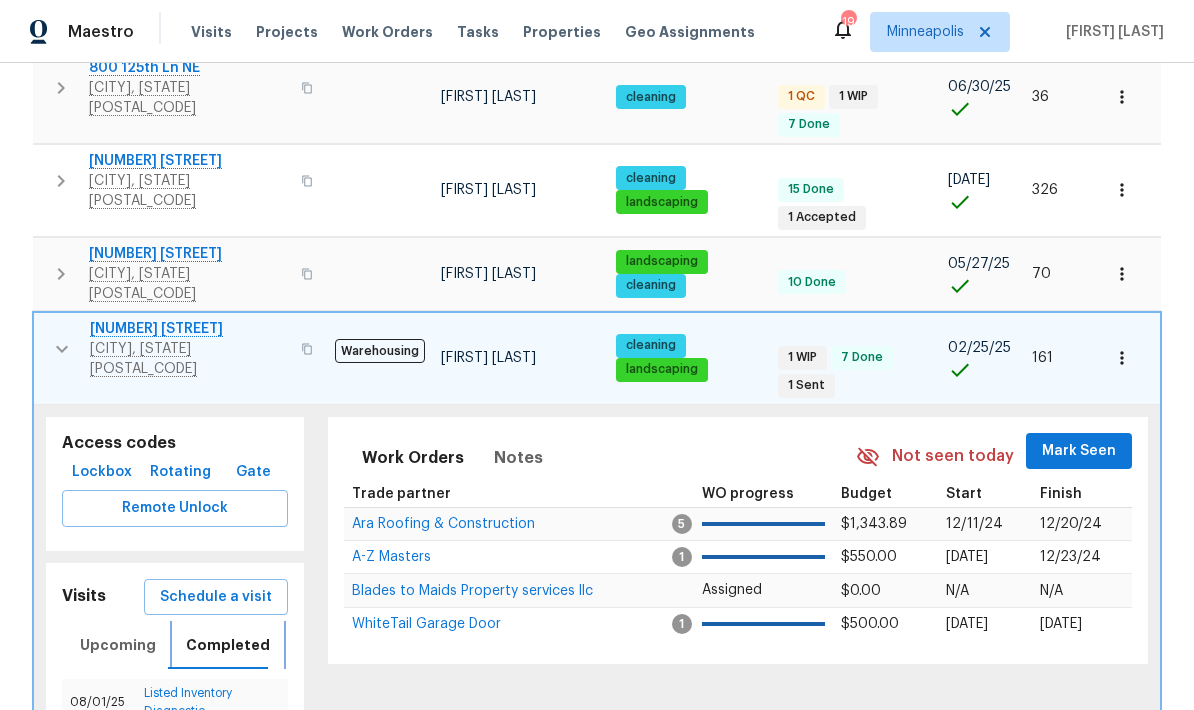 scroll, scrollTop: 879, scrollLeft: 0, axis: vertical 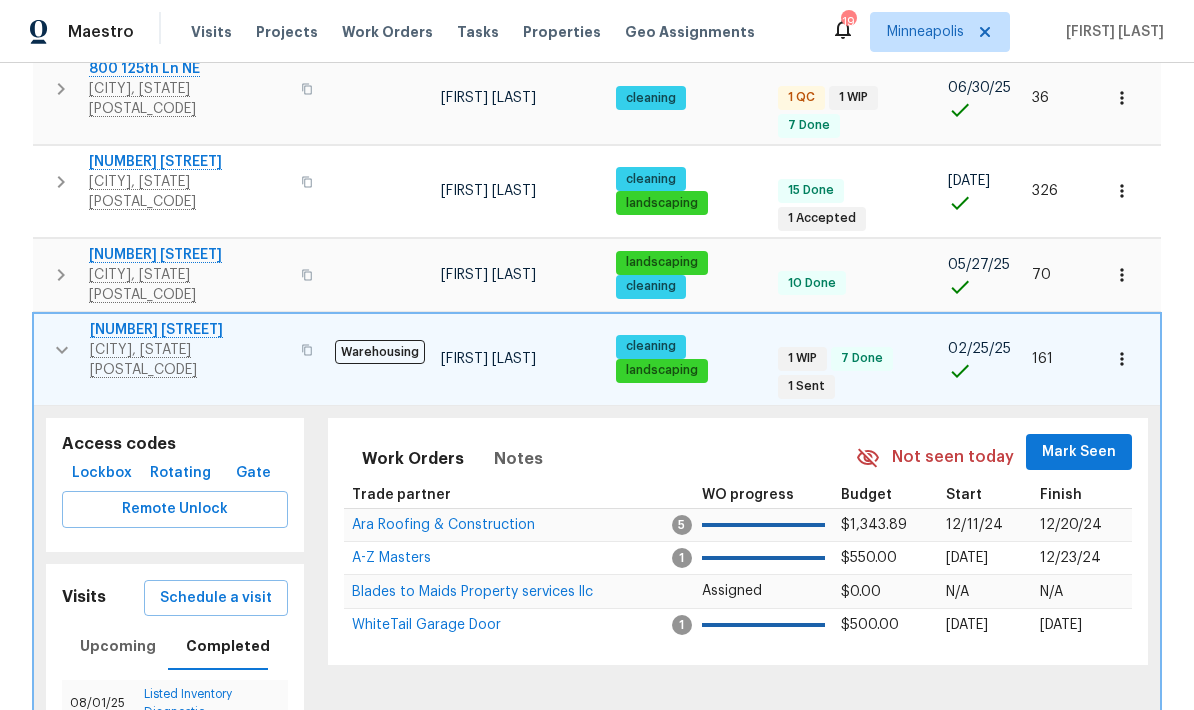 click on "Mark Seen" at bounding box center (1079, 452) 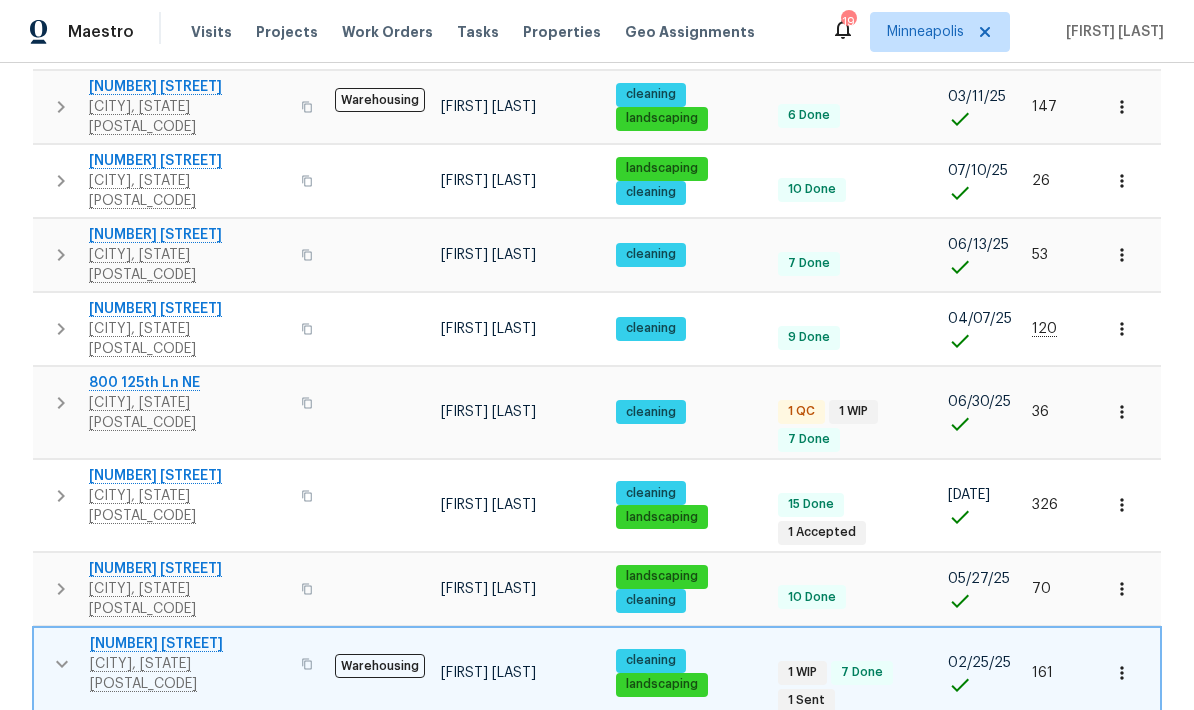 scroll, scrollTop: 564, scrollLeft: 0, axis: vertical 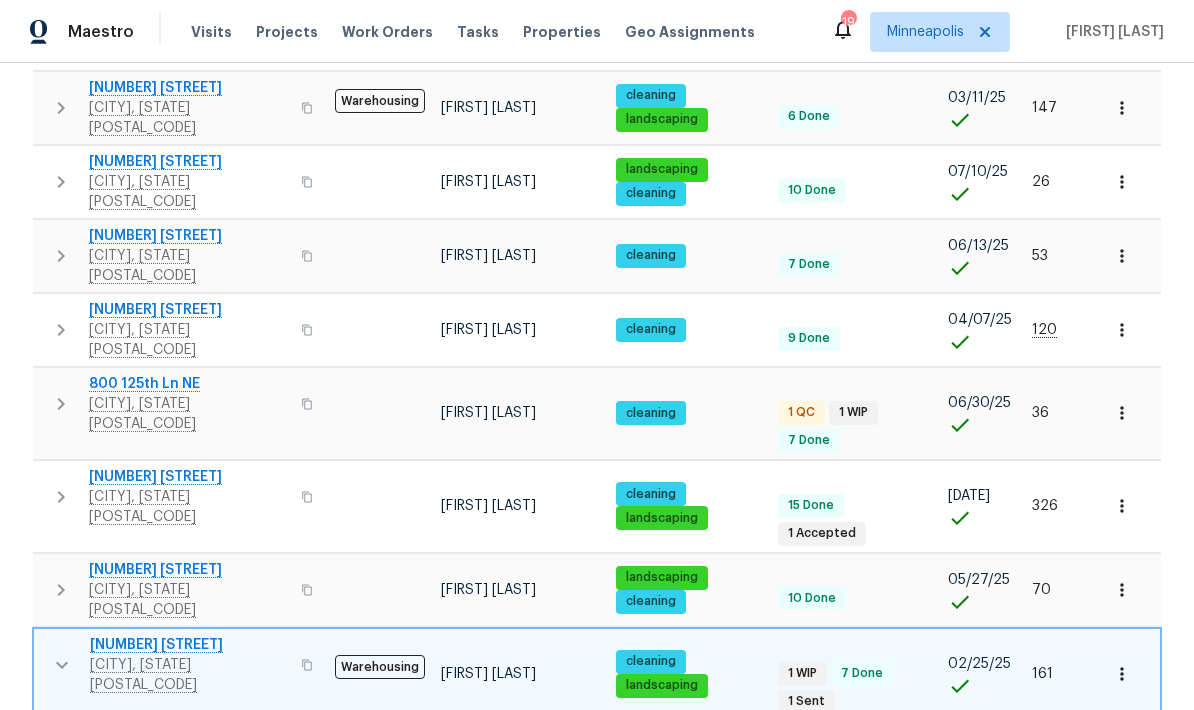 click 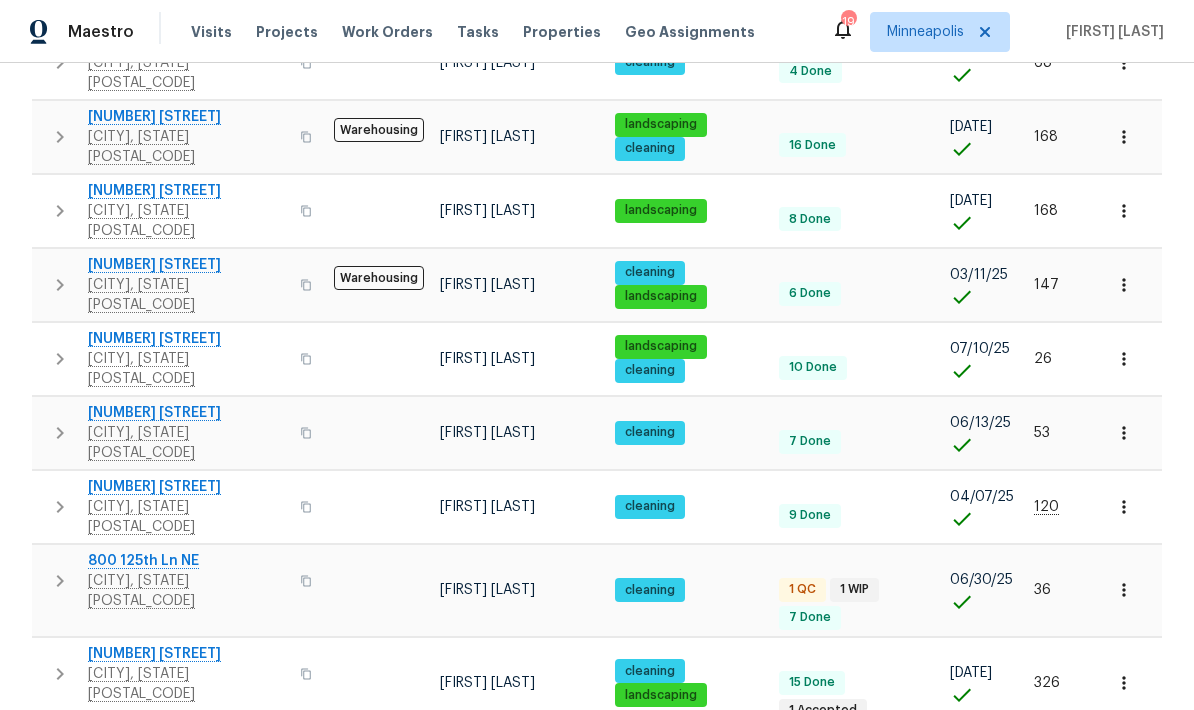 scroll, scrollTop: 369, scrollLeft: 0, axis: vertical 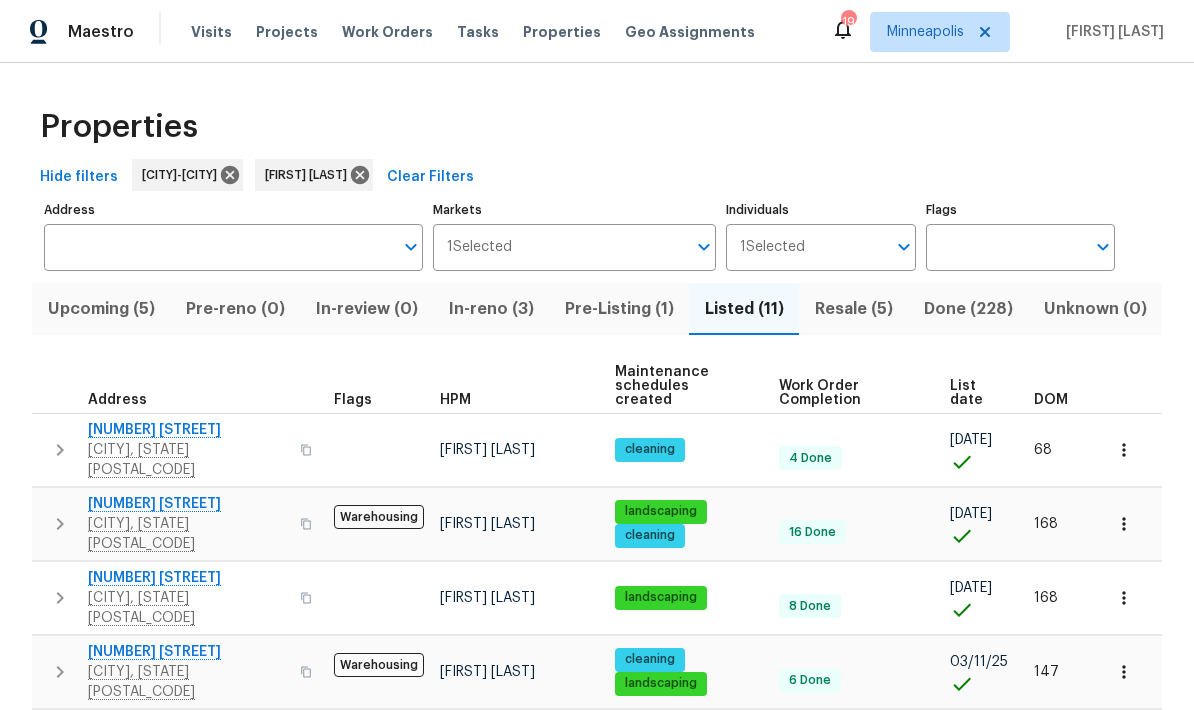 click on "Pre-Listing (1)" at bounding box center (619, 309) 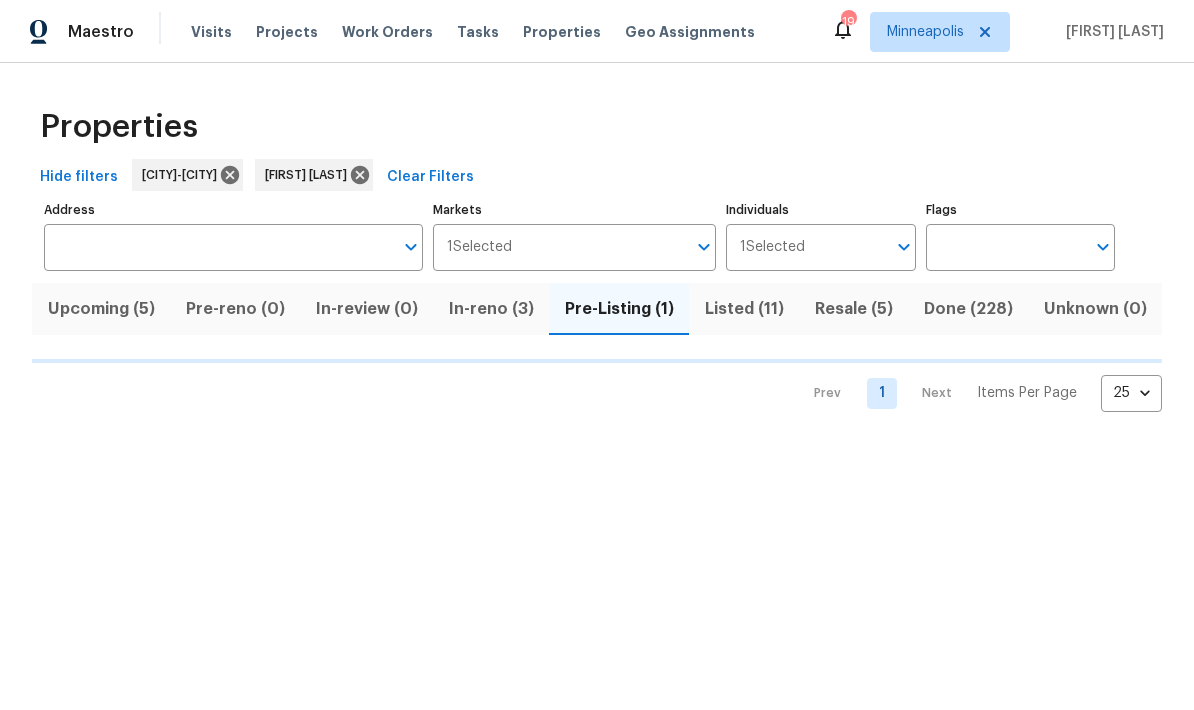 scroll, scrollTop: 0, scrollLeft: 0, axis: both 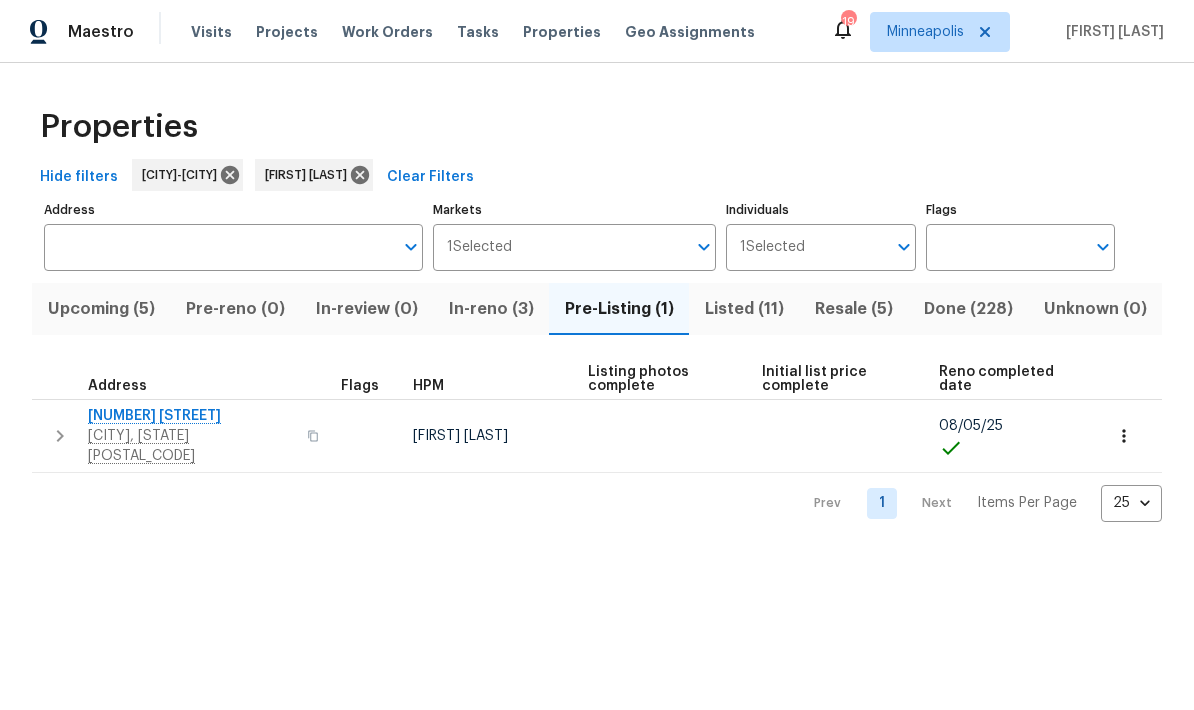 click on "In-reno (3)" at bounding box center [491, 309] 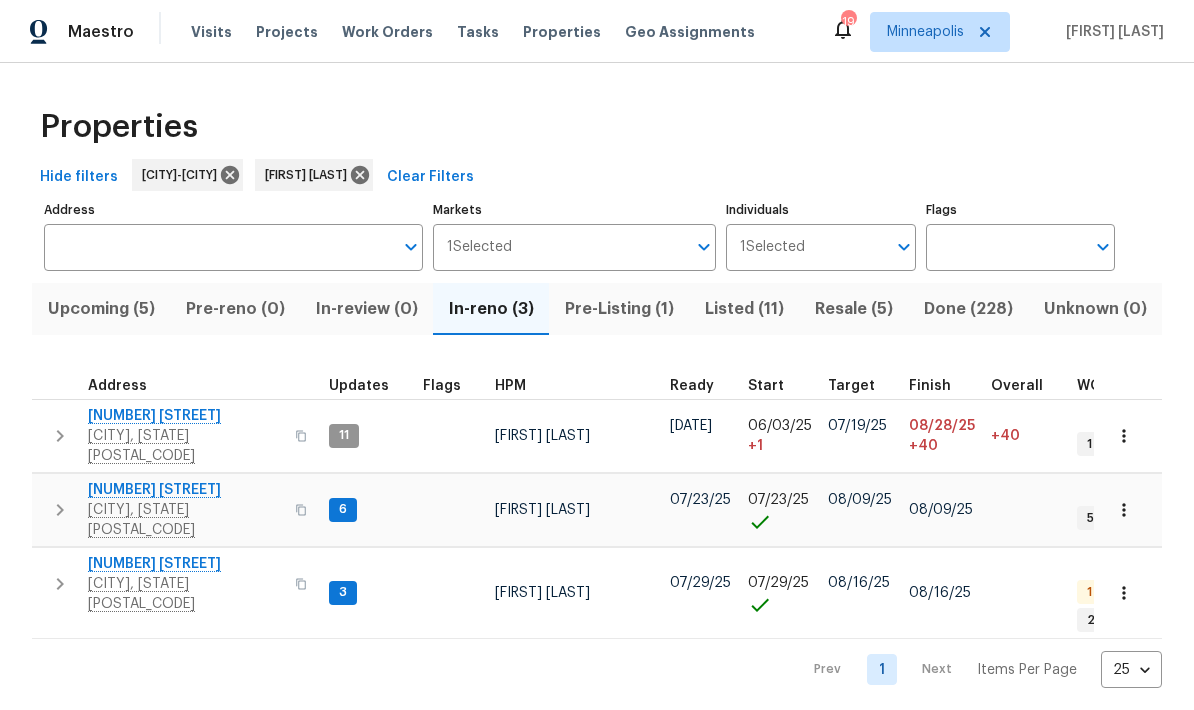 click 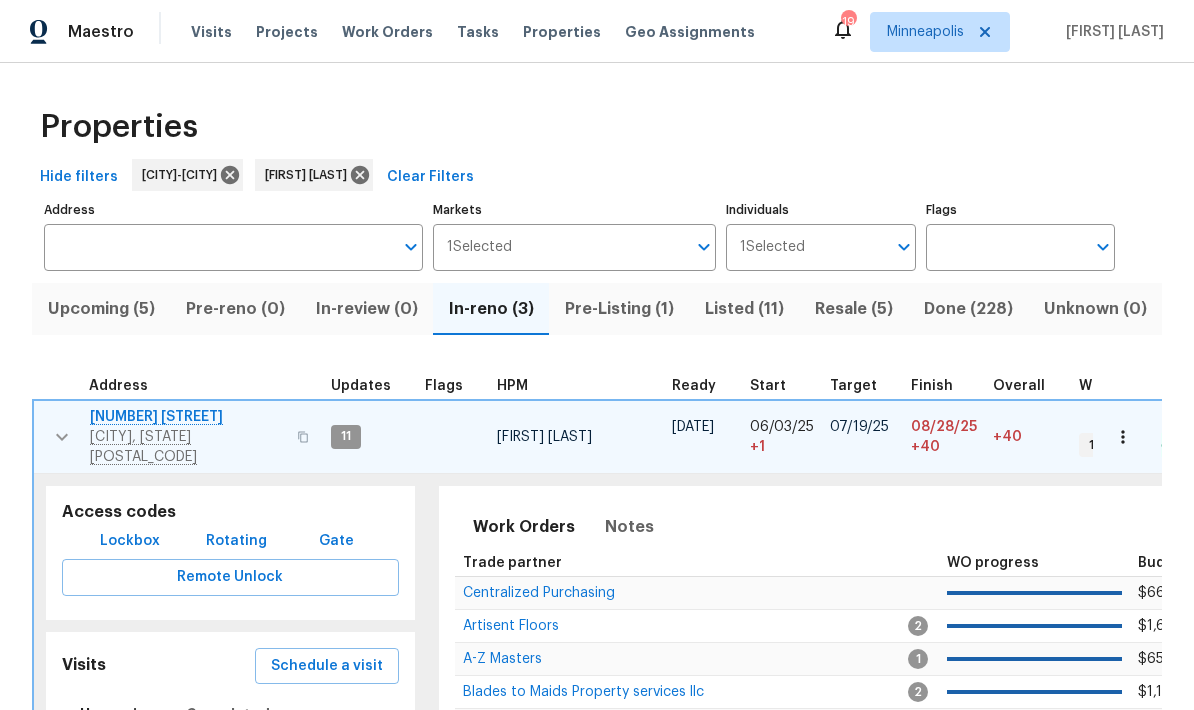 scroll, scrollTop: 16, scrollLeft: 0, axis: vertical 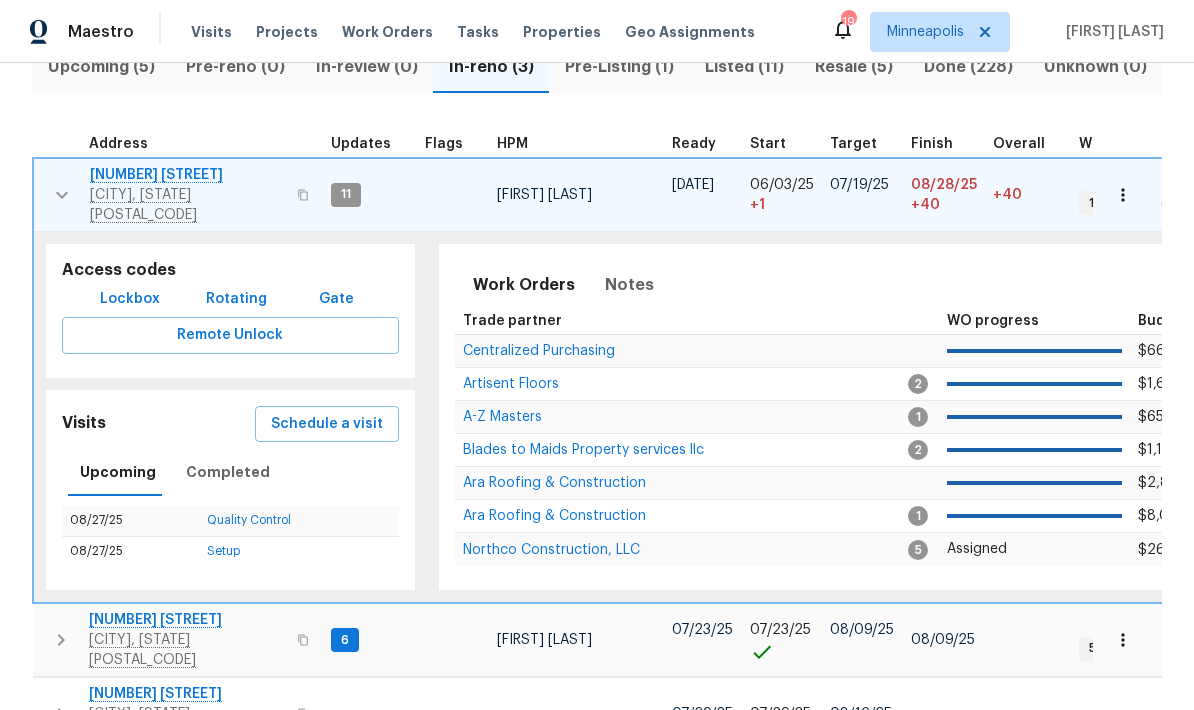 click on "Schedule a visit" at bounding box center (327, 424) 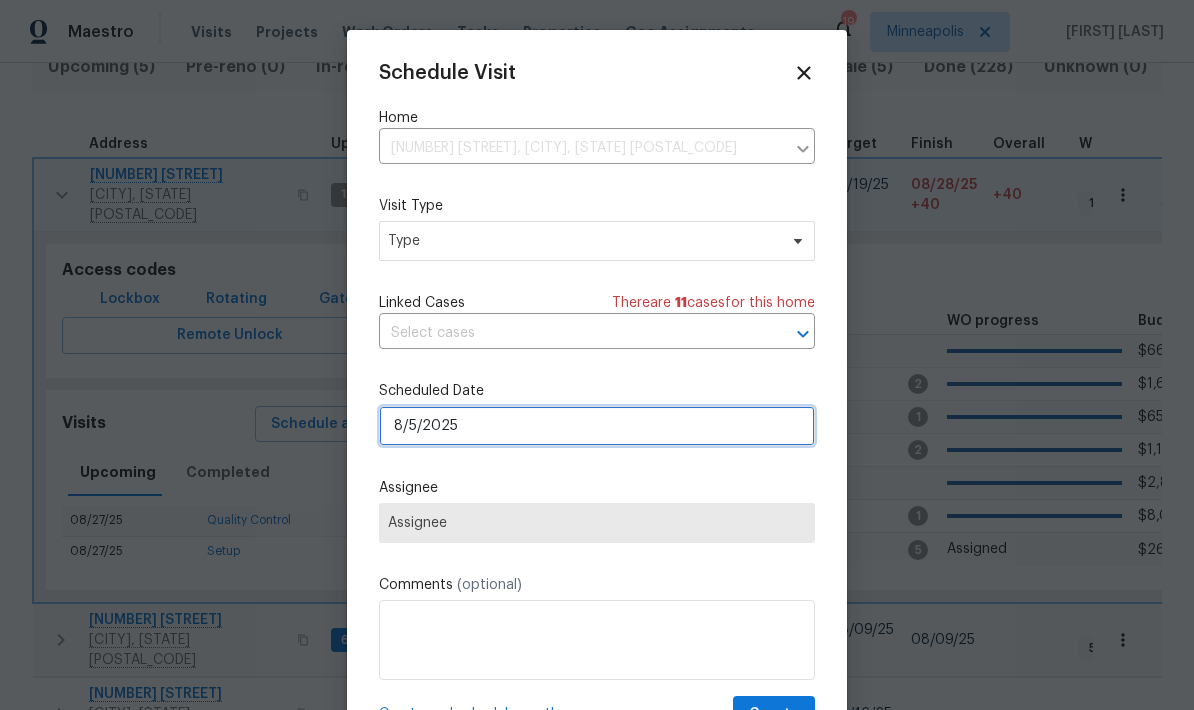 click on "8/5/2025" at bounding box center [597, 426] 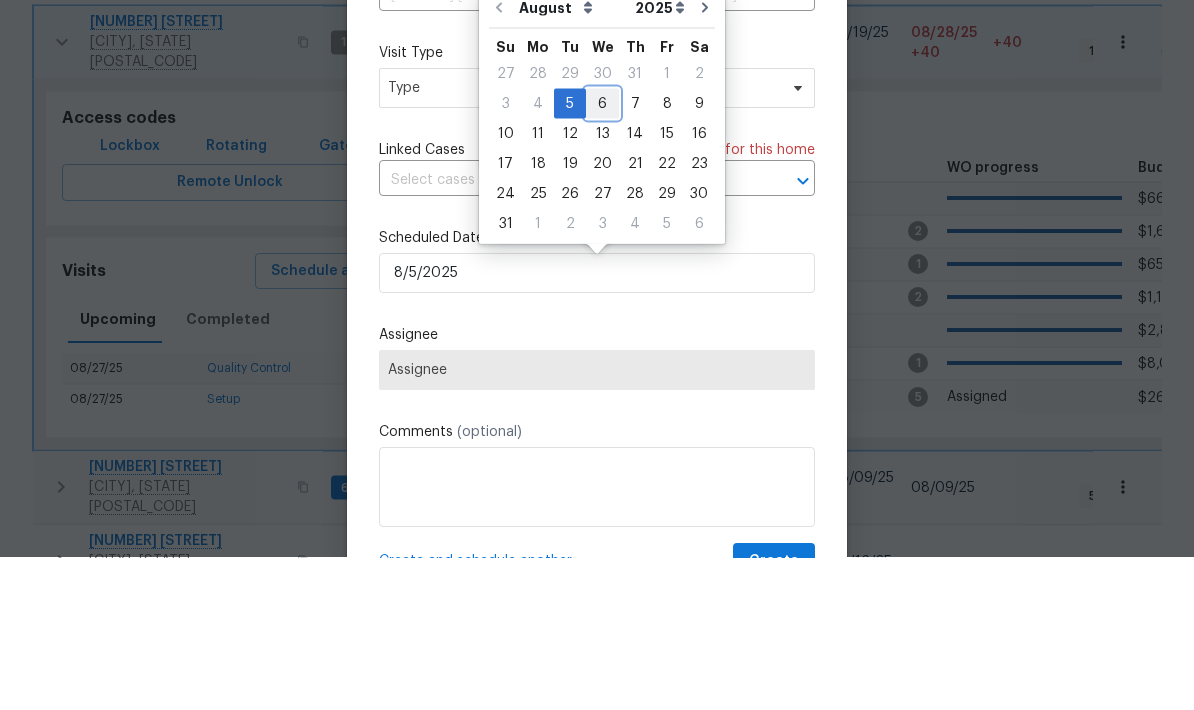click on "6" at bounding box center [602, 256] 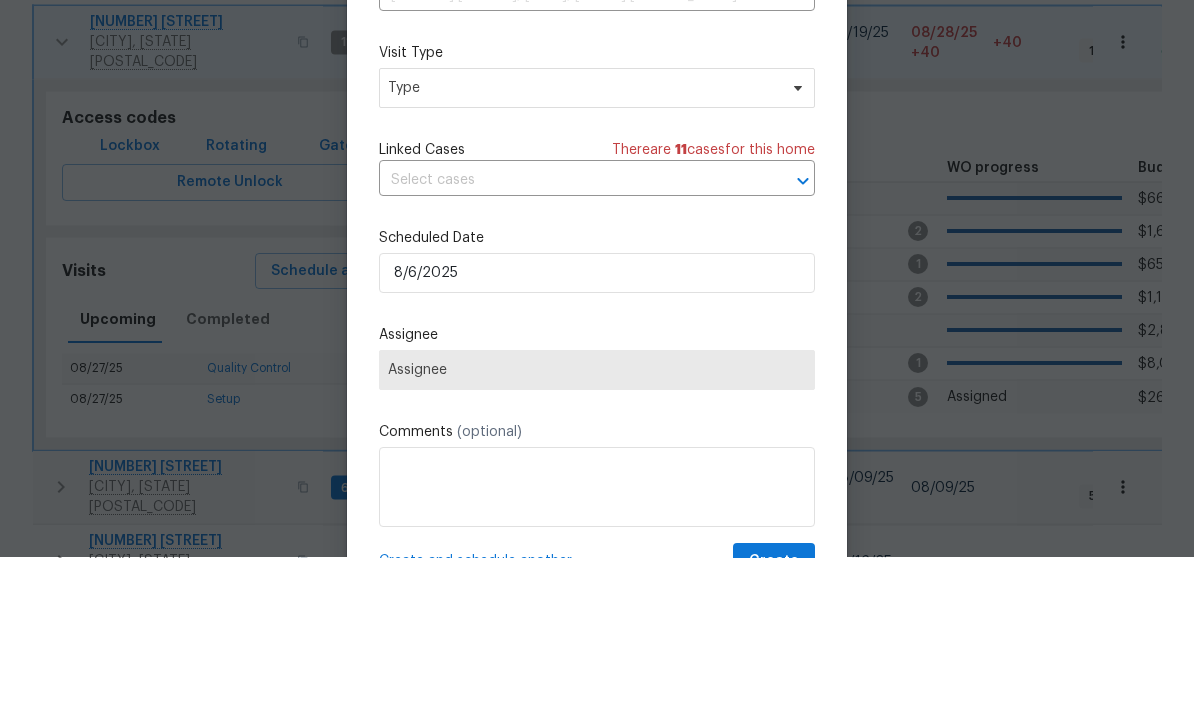 scroll, scrollTop: 80, scrollLeft: 0, axis: vertical 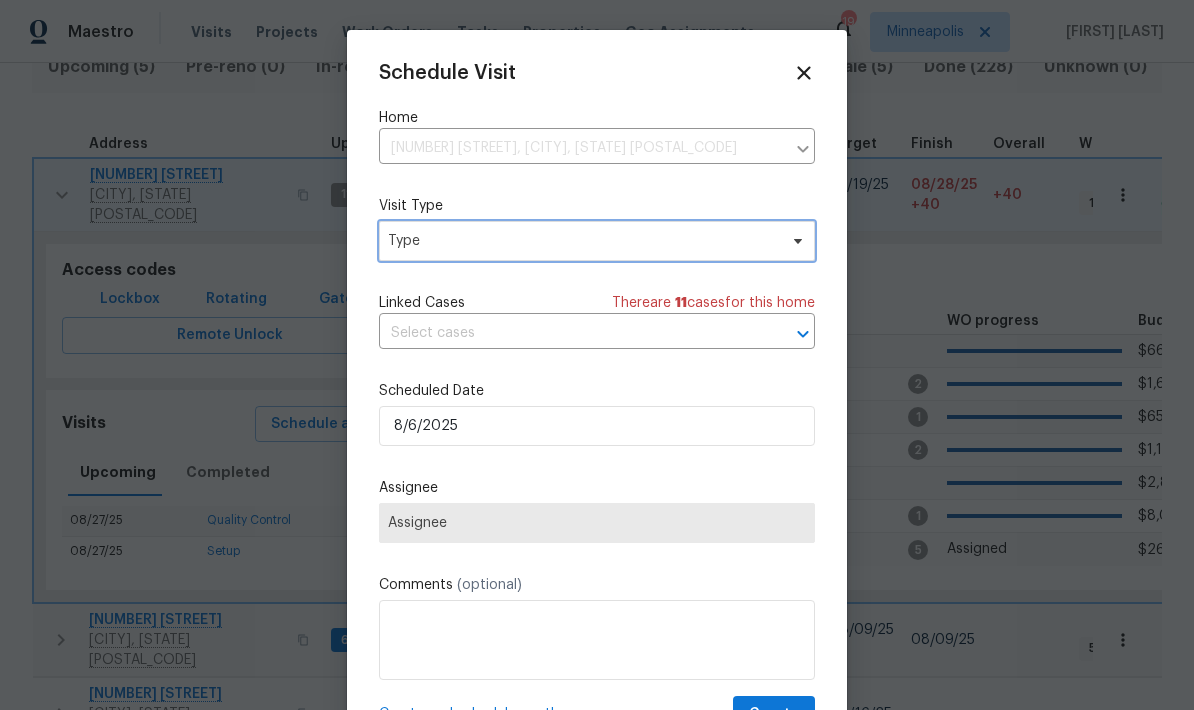click on "Type" at bounding box center [582, 241] 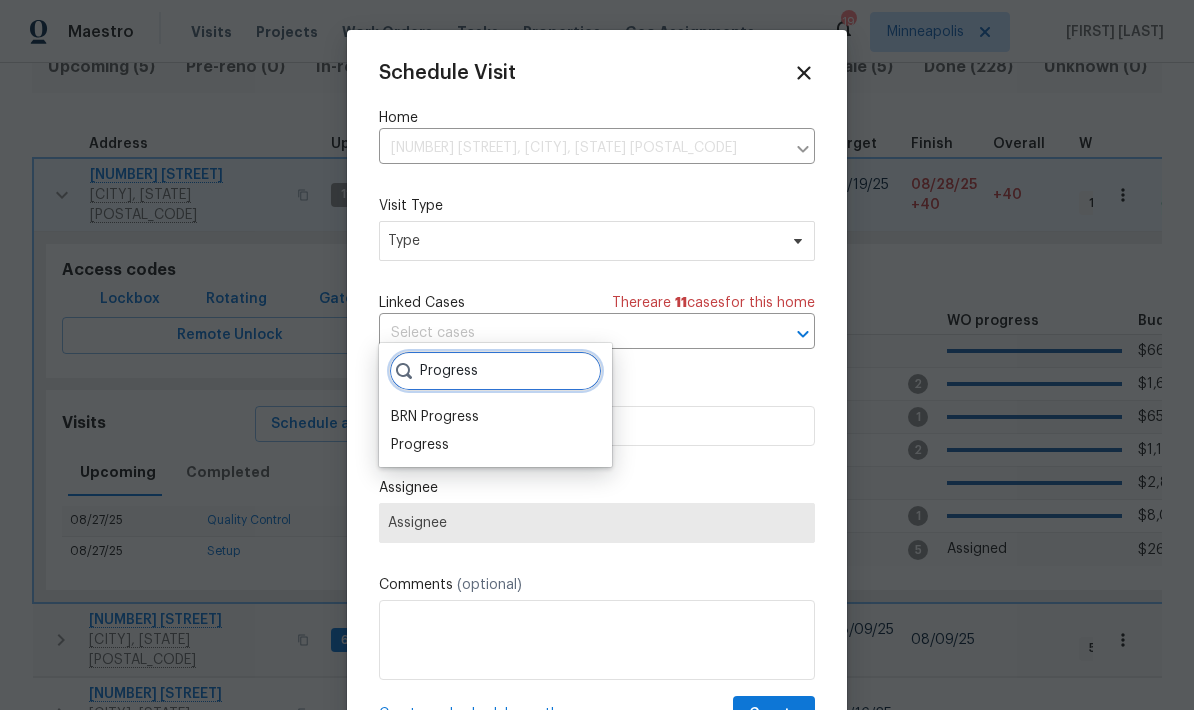 type on "Progress" 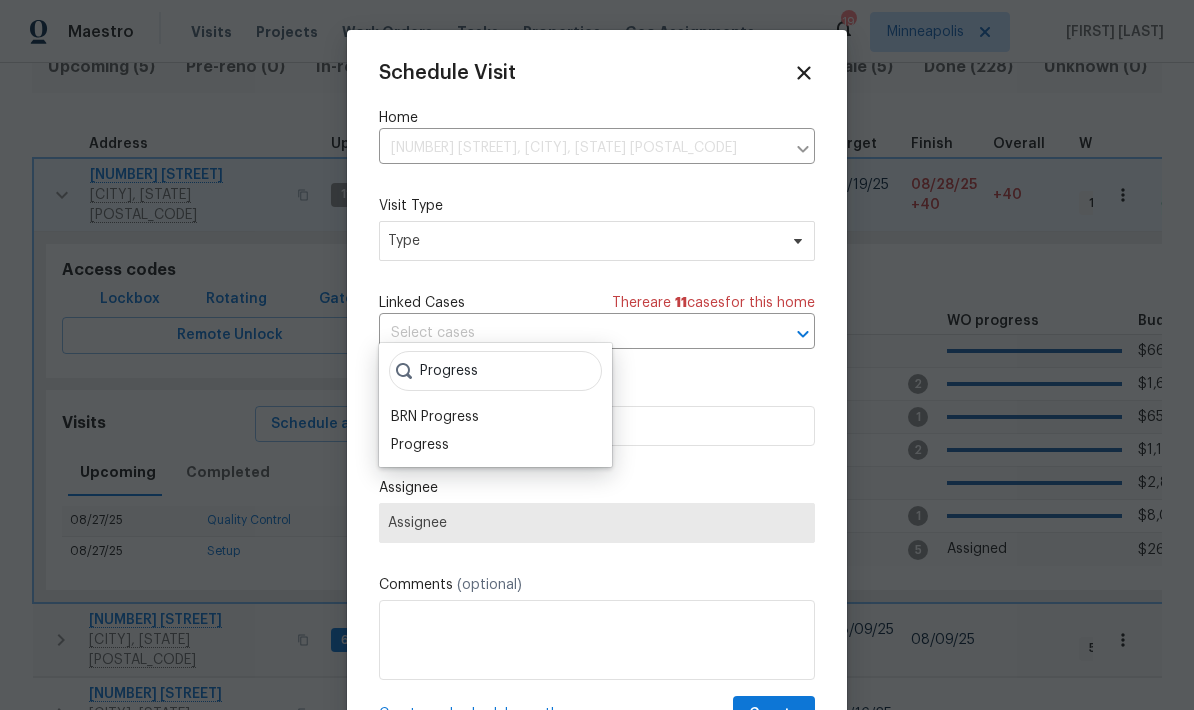 click on "Progress" at bounding box center (495, 445) 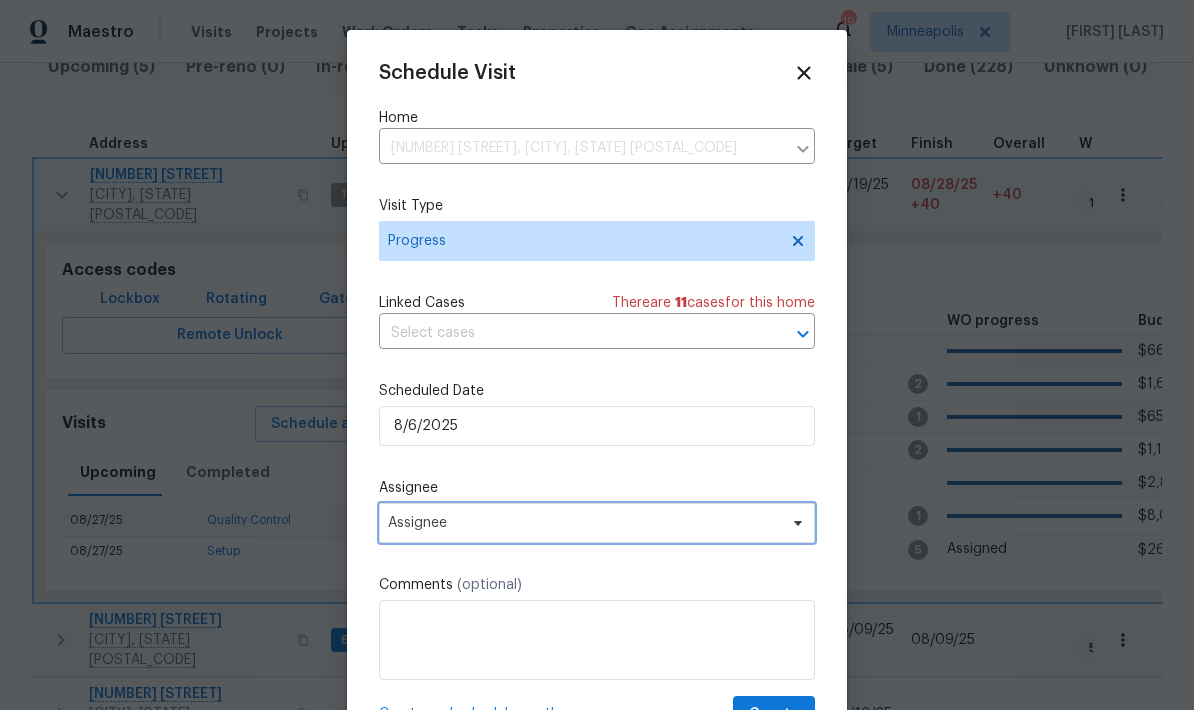 click on "Assignee" at bounding box center [584, 523] 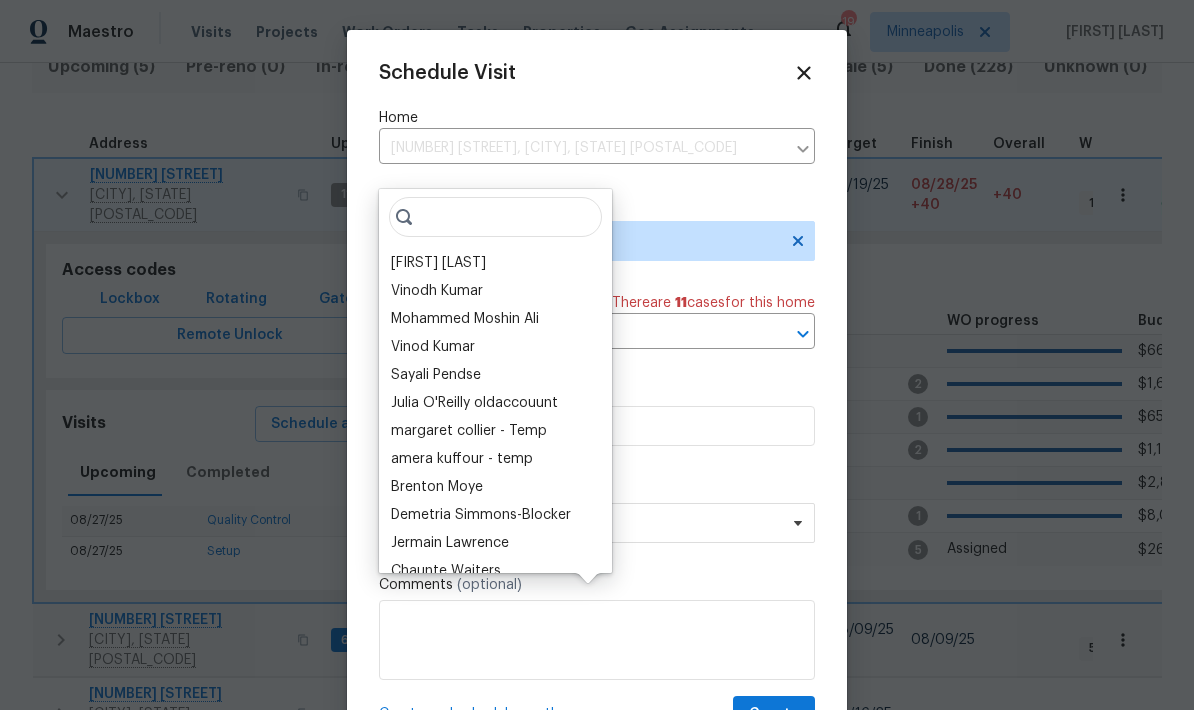 click on "[FIRST] [LAST]" at bounding box center [495, 263] 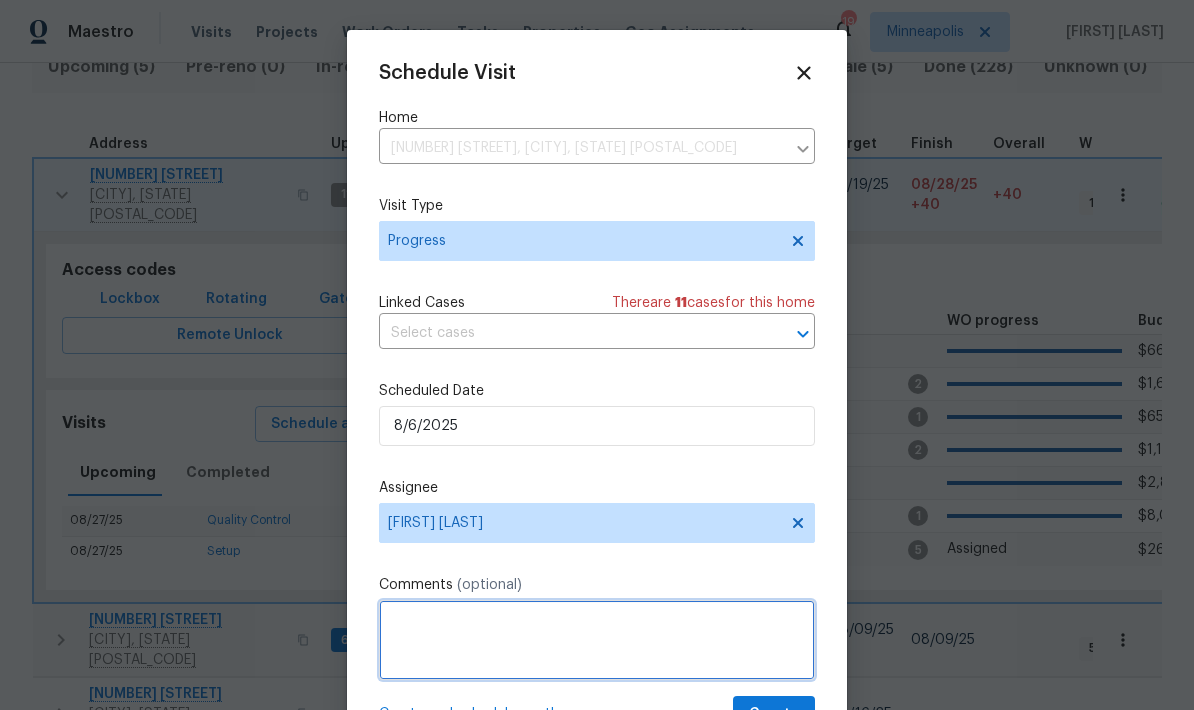 click at bounding box center (597, 640) 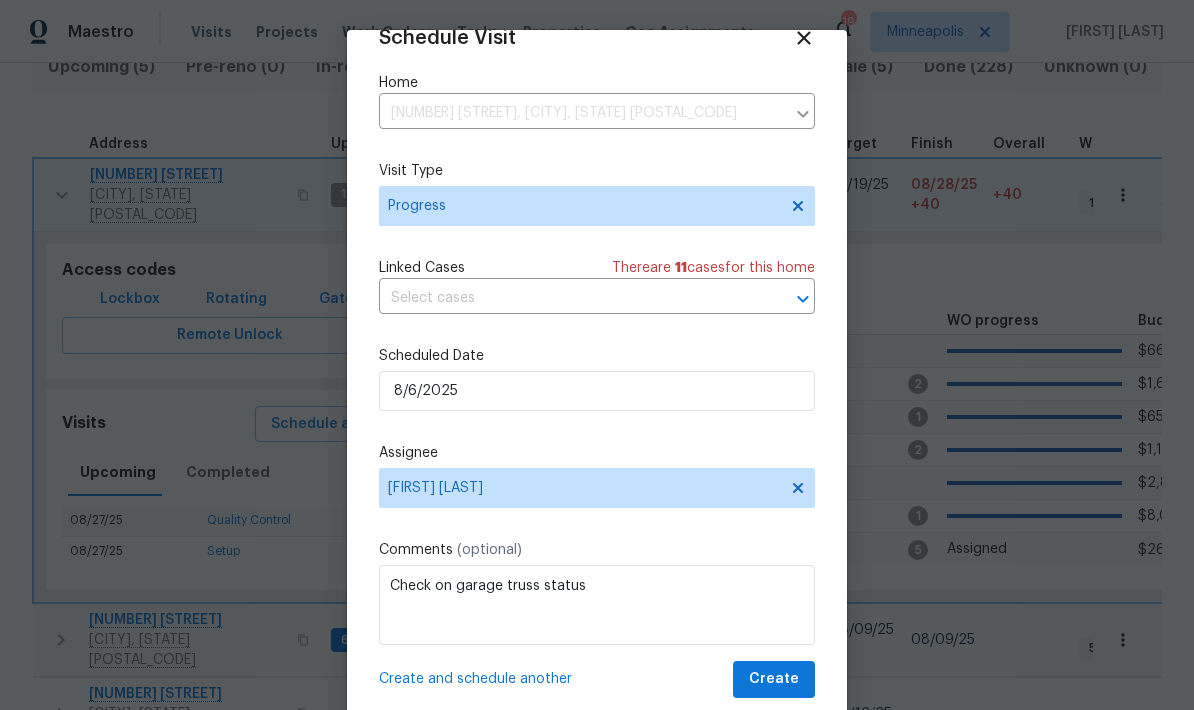 scroll, scrollTop: 39, scrollLeft: 0, axis: vertical 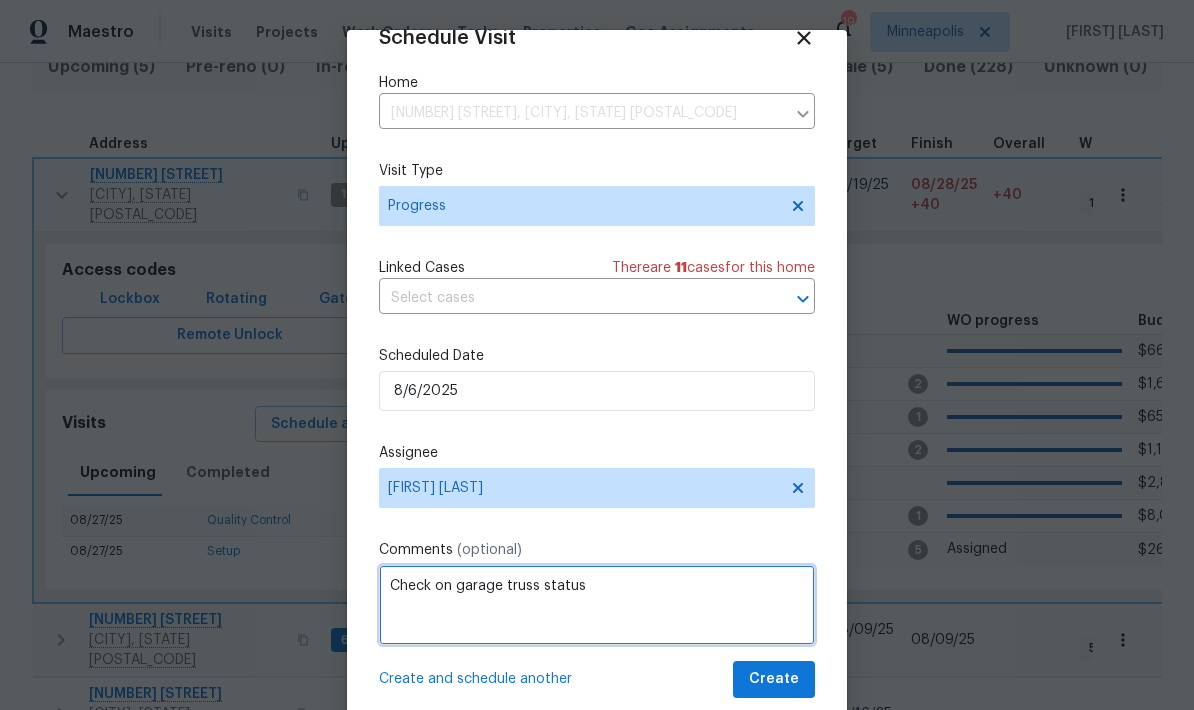 type on "Check on garage truss status" 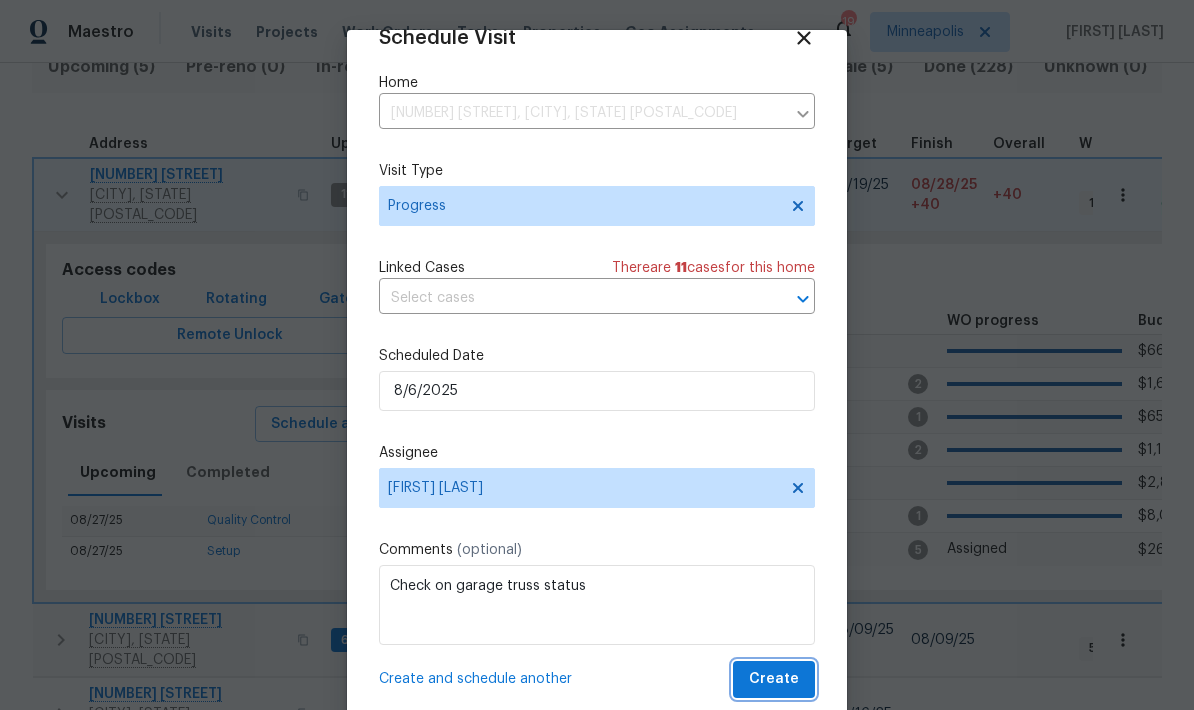 click on "Create" at bounding box center [774, 679] 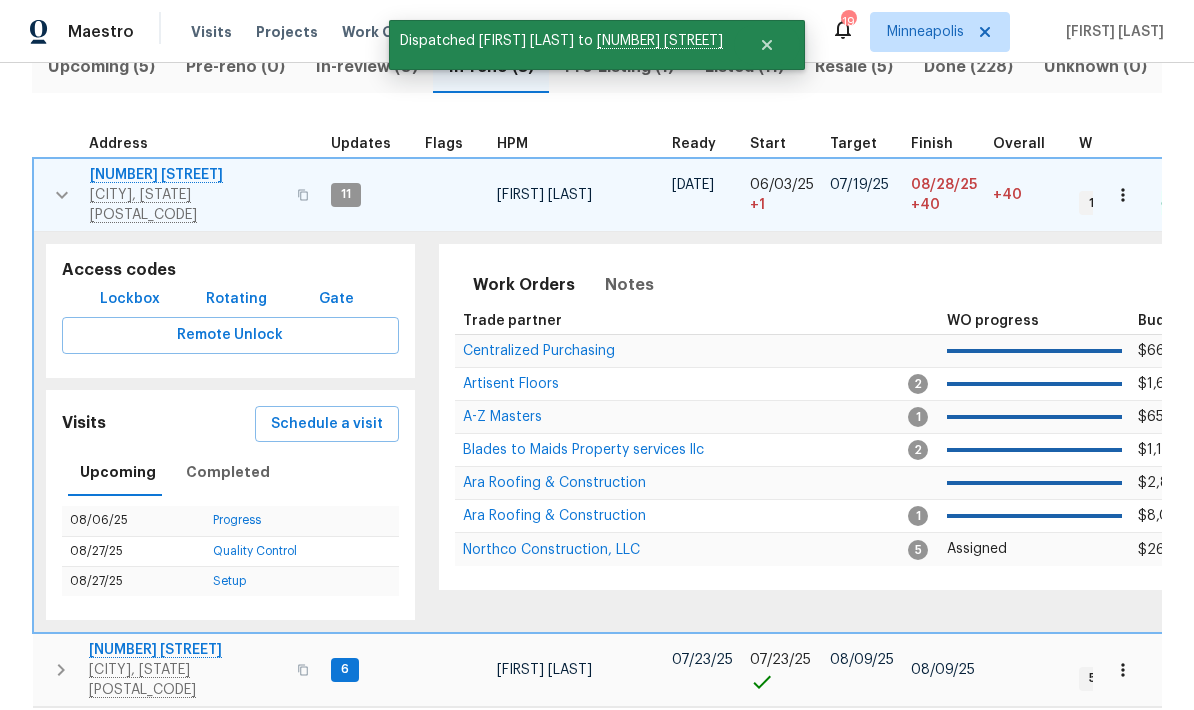 scroll, scrollTop: 0, scrollLeft: 0, axis: both 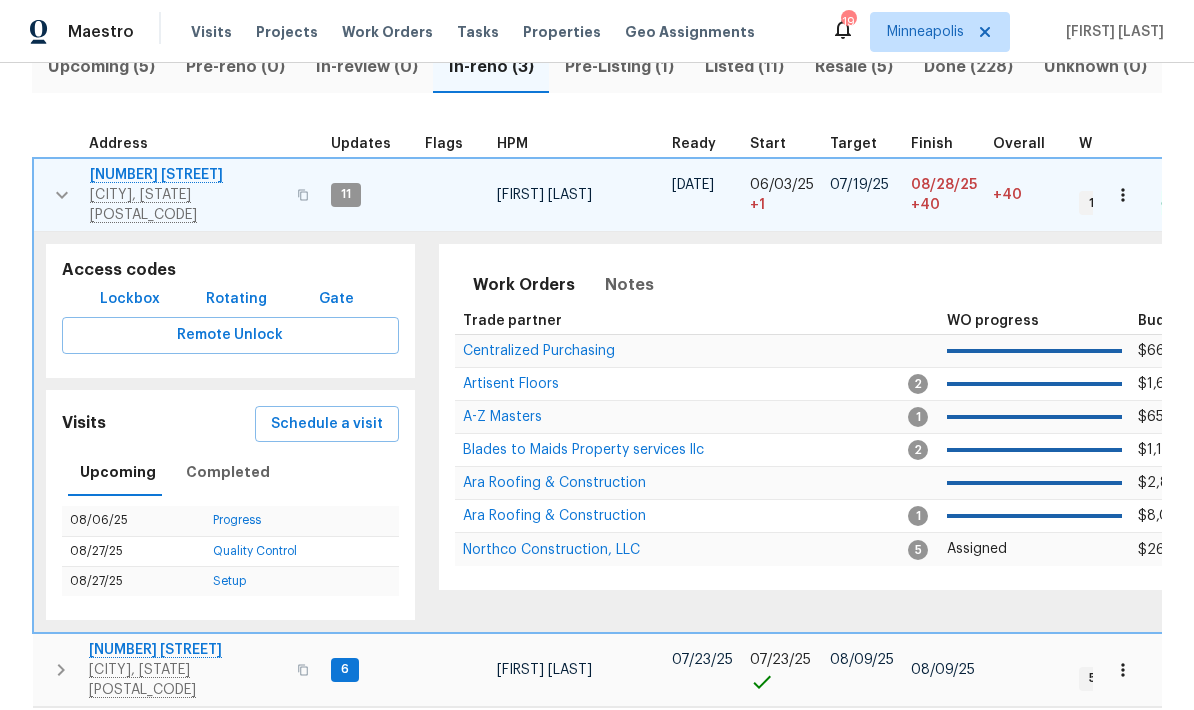 click 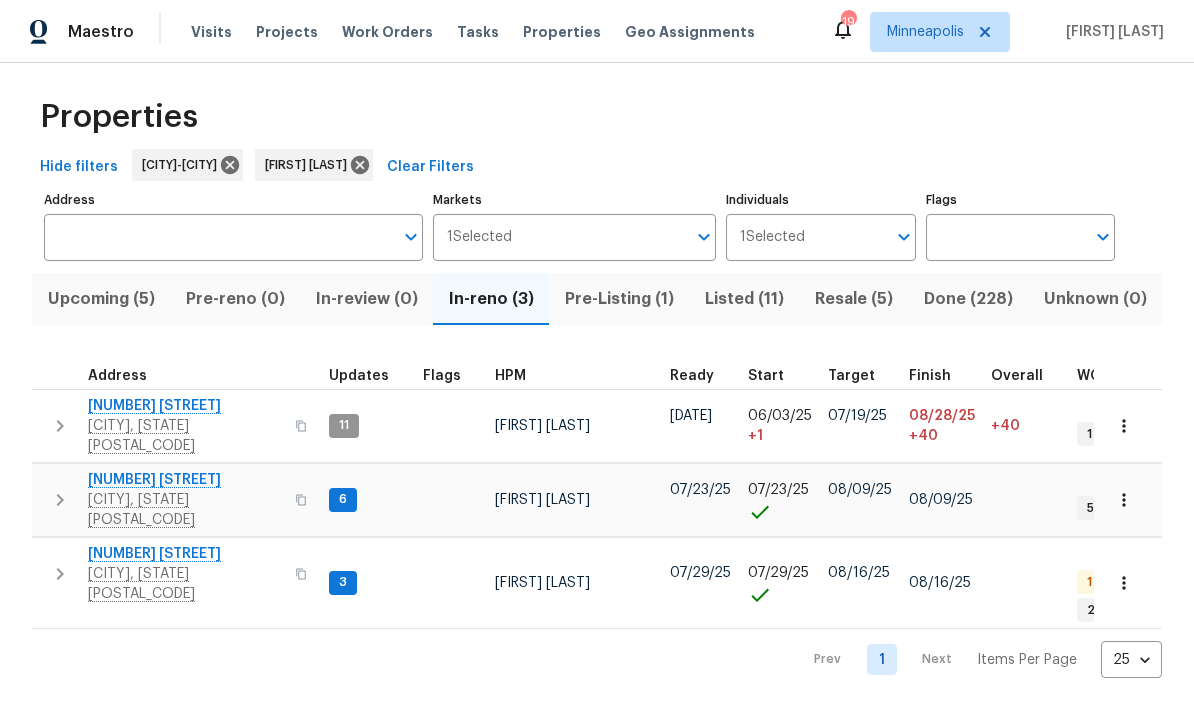 scroll, scrollTop: 0, scrollLeft: 0, axis: both 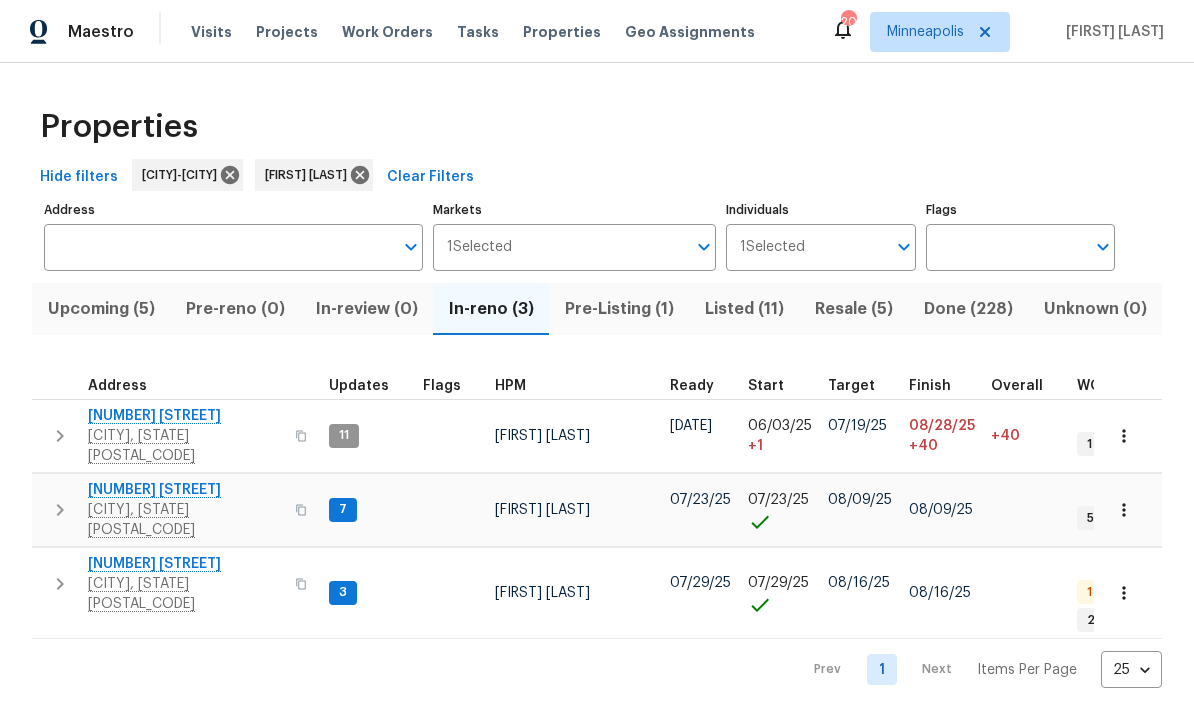click on "Listed (11)" at bounding box center [744, 309] 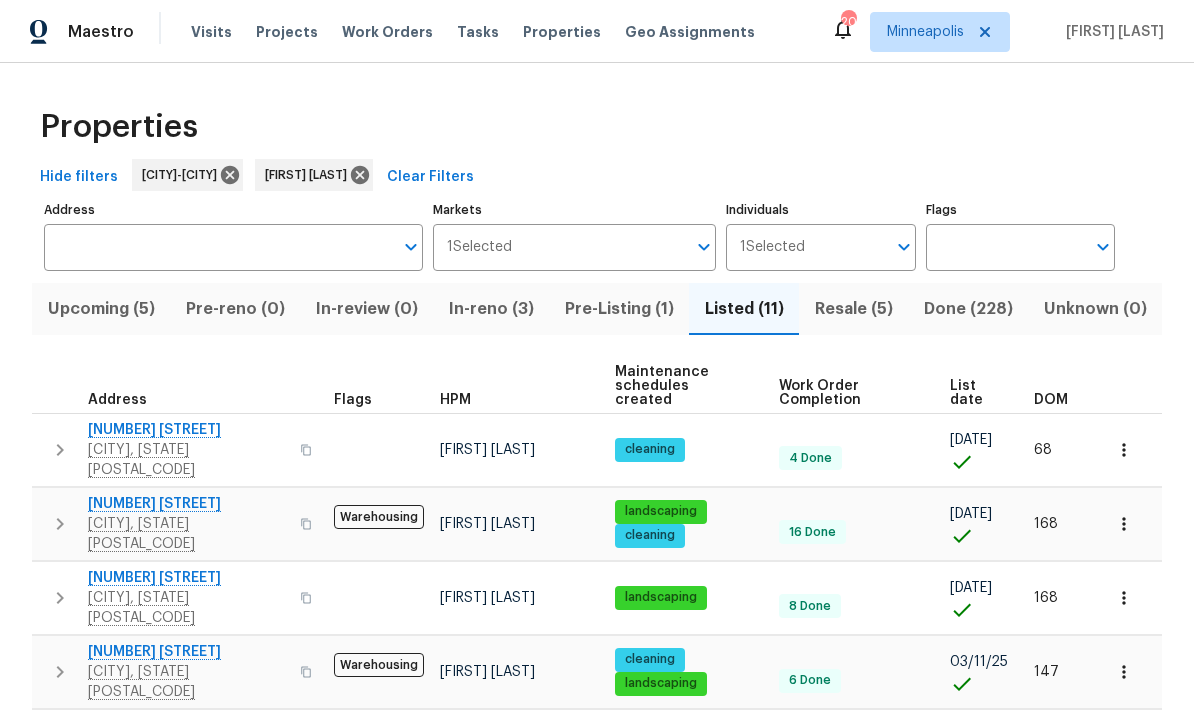 scroll, scrollTop: 0, scrollLeft: 0, axis: both 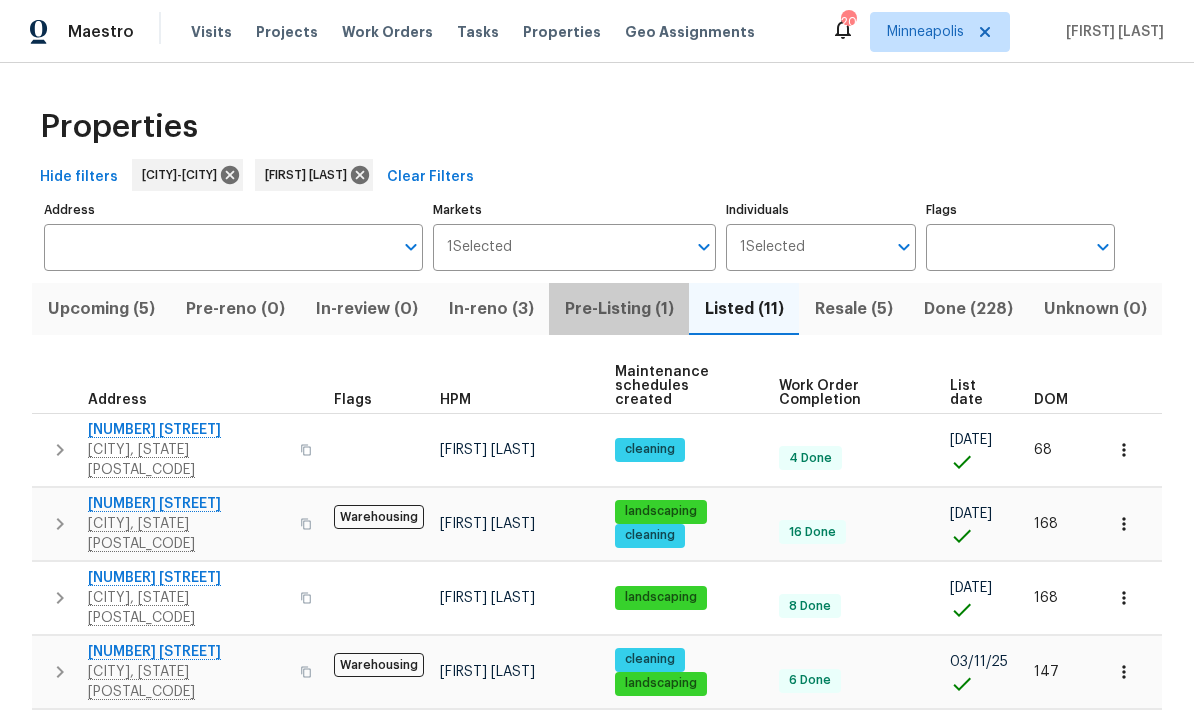 click on "Pre-Listing (1)" at bounding box center (619, 309) 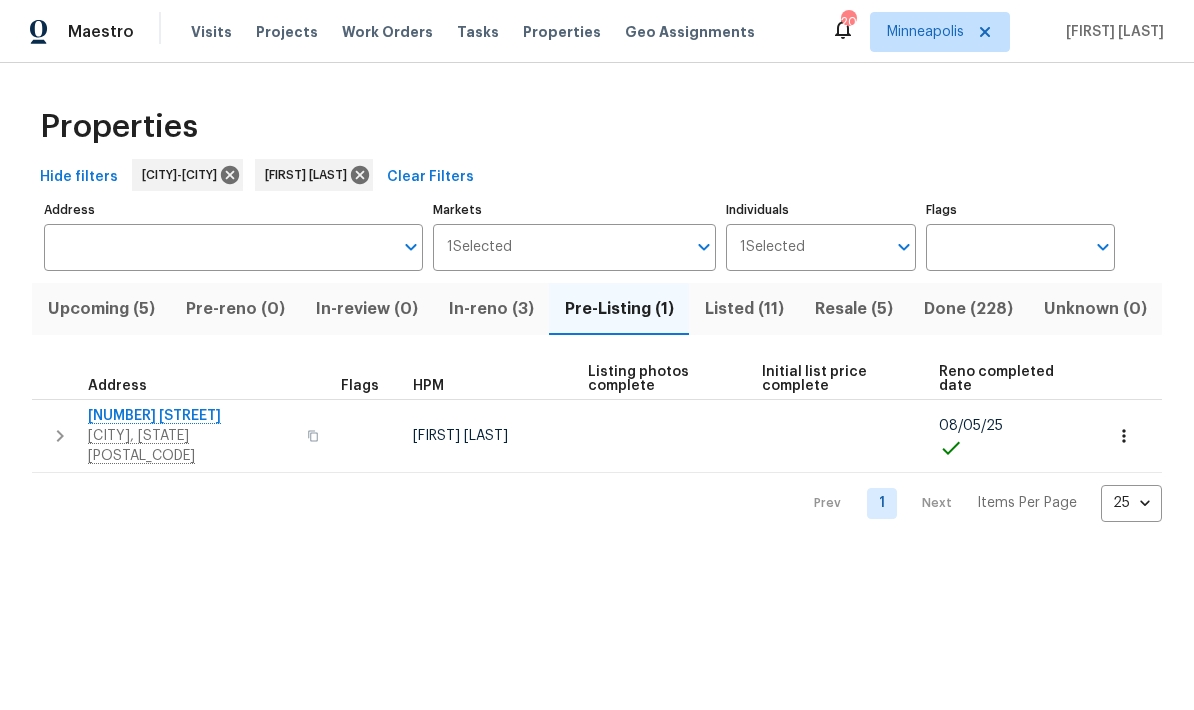 click on "In-reno (3)" at bounding box center [491, 309] 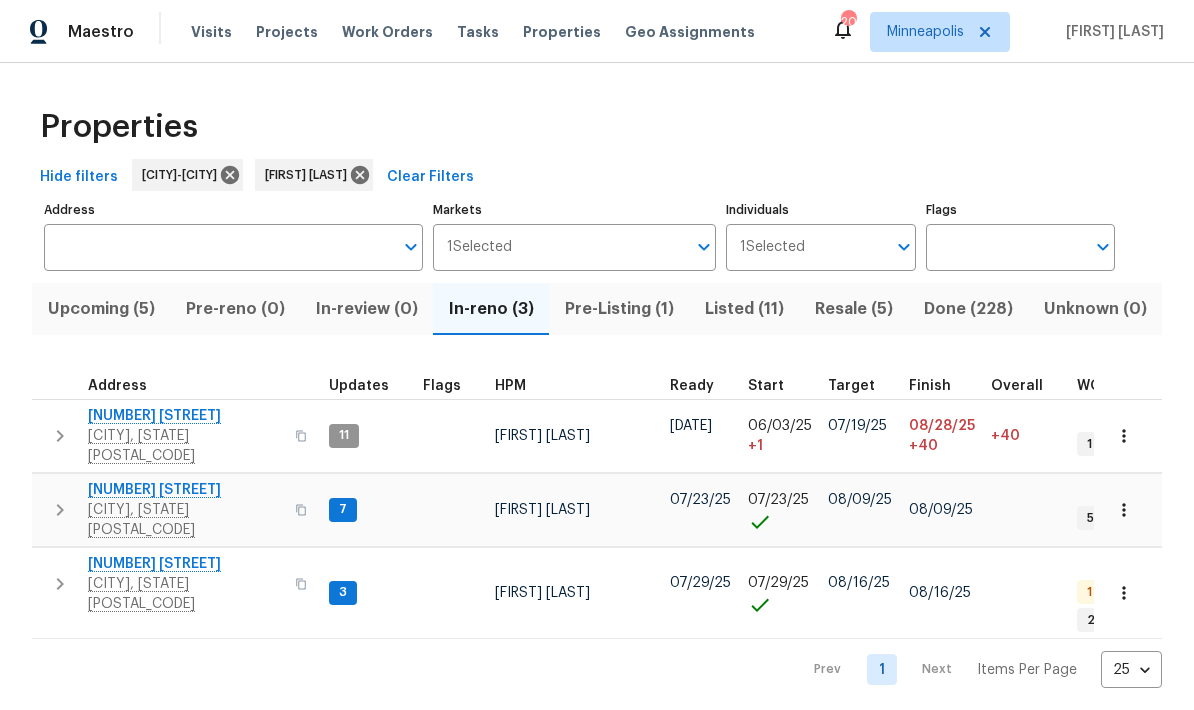 click on "[CITY], [STATE] [POSTAL_CODE]" at bounding box center [185, 520] 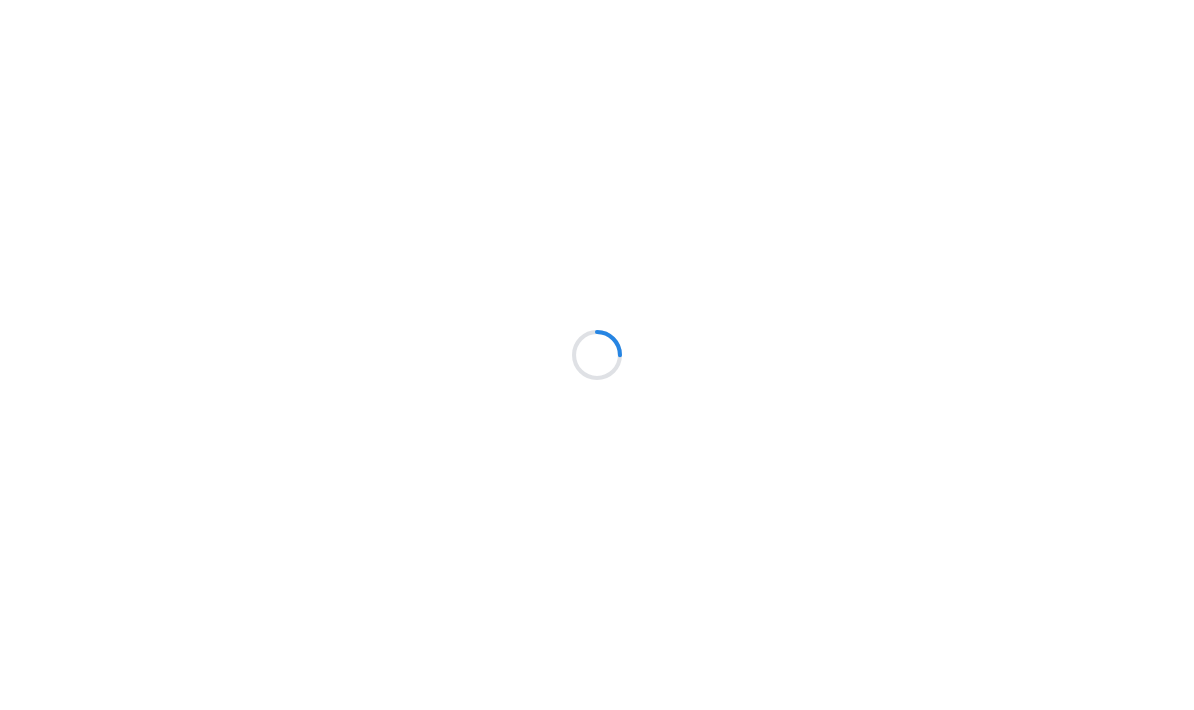 scroll, scrollTop: 0, scrollLeft: 0, axis: both 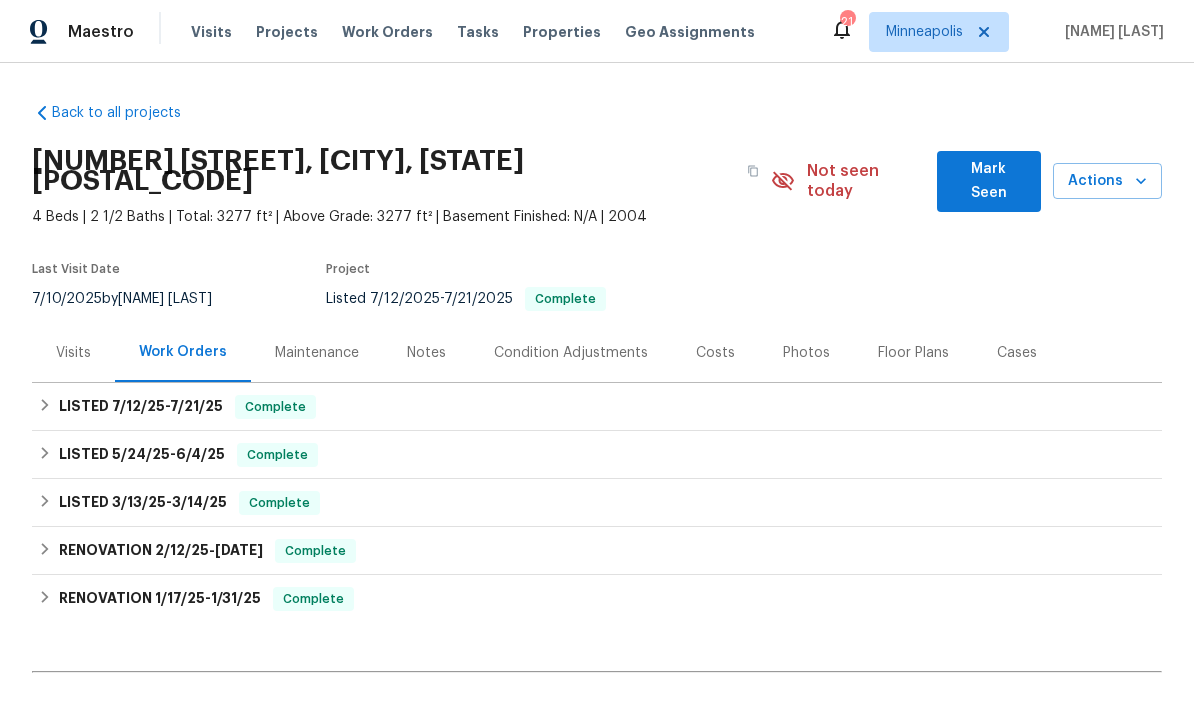 click 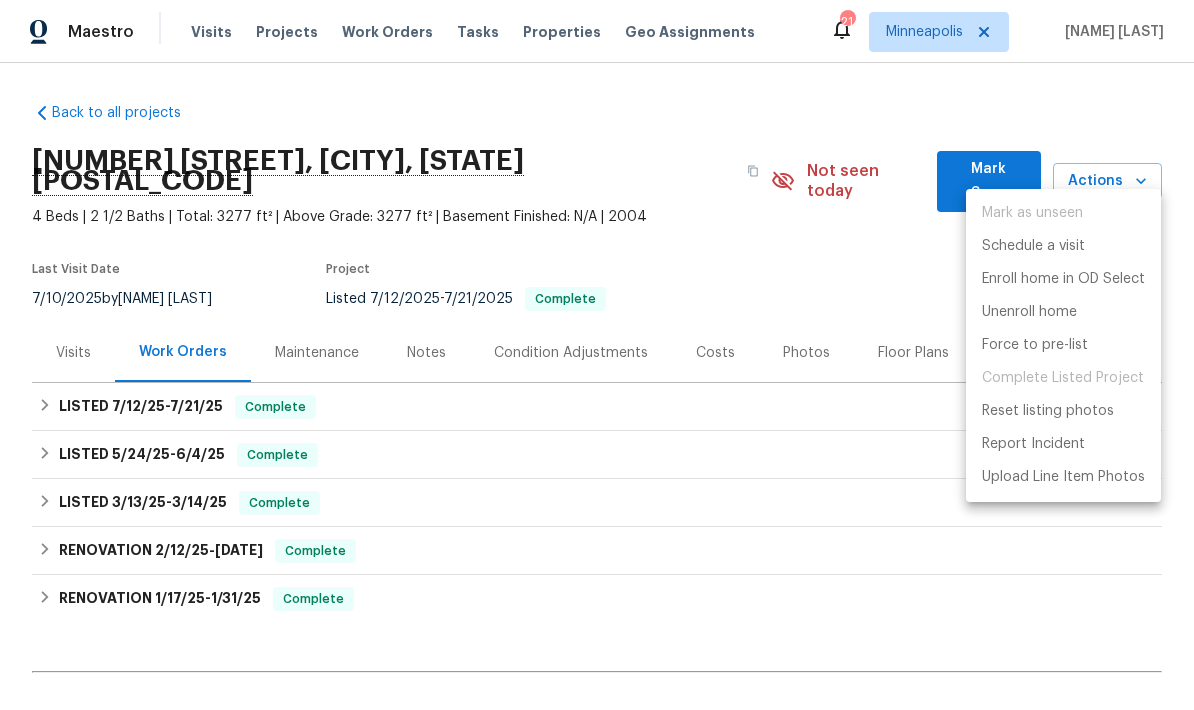 click at bounding box center (597, 355) 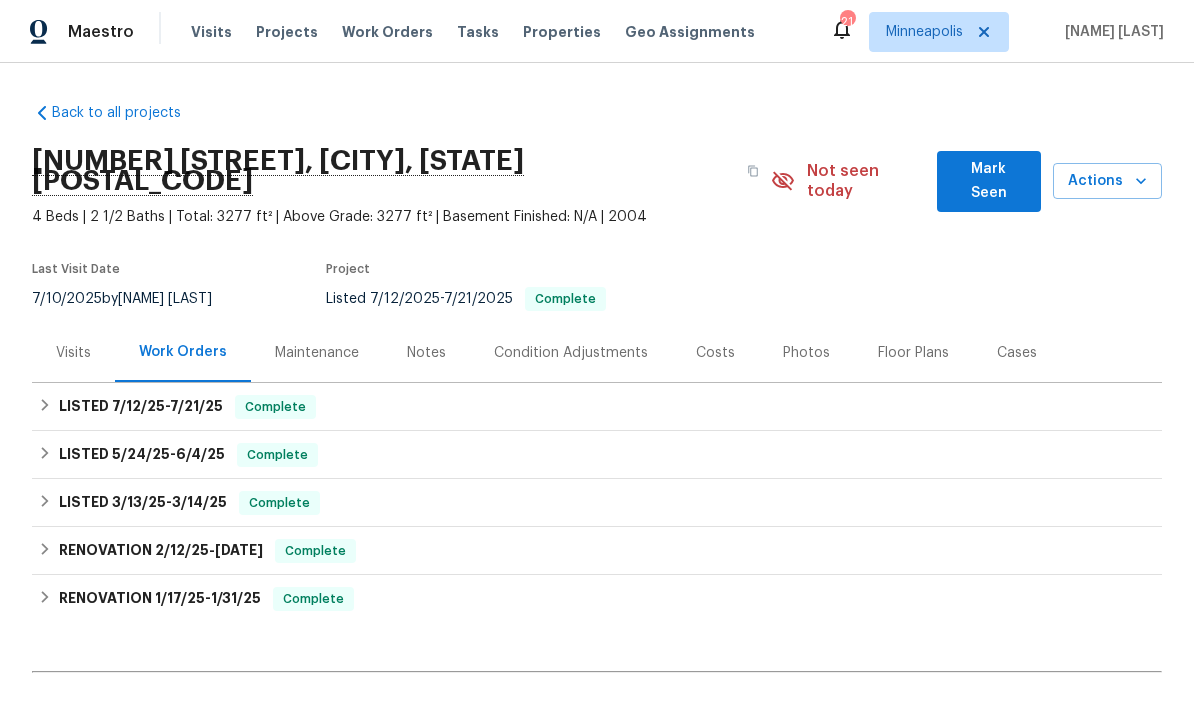 click on "Visits" at bounding box center (73, 352) 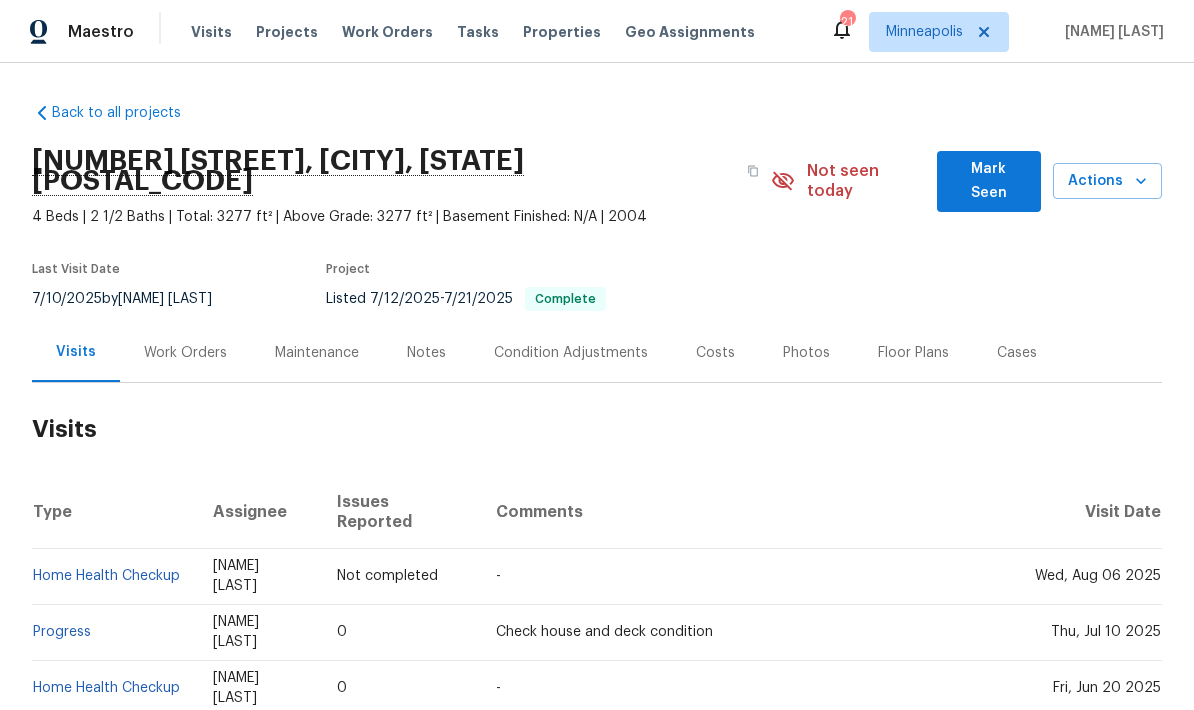 scroll, scrollTop: 0, scrollLeft: 0, axis: both 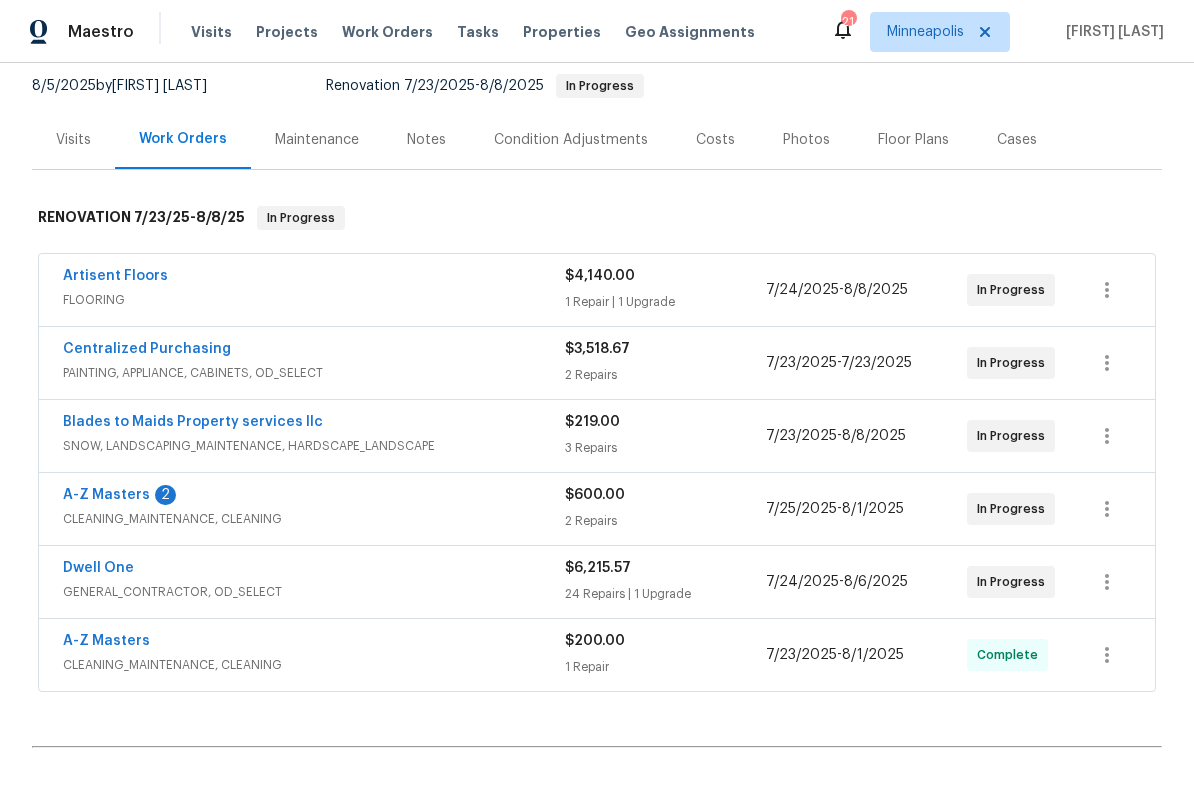 click on "A-Z Masters" at bounding box center (106, 495) 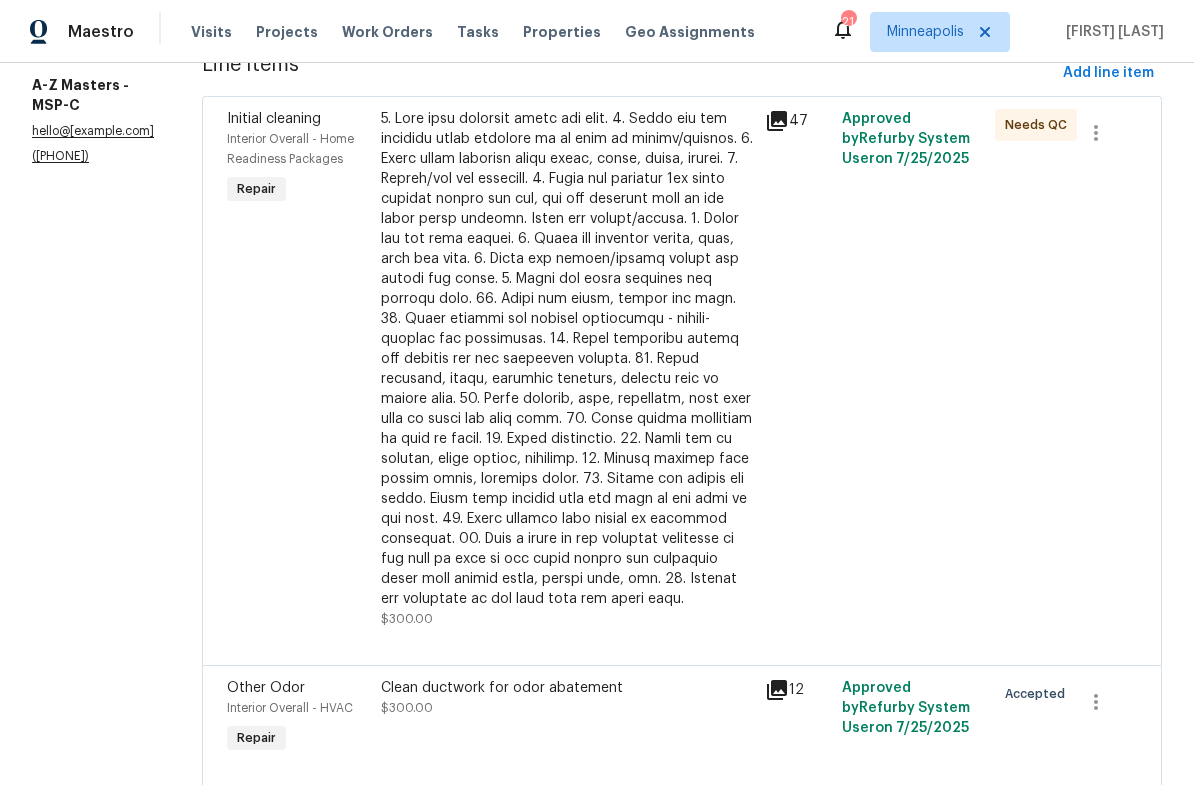 scroll, scrollTop: 287, scrollLeft: 0, axis: vertical 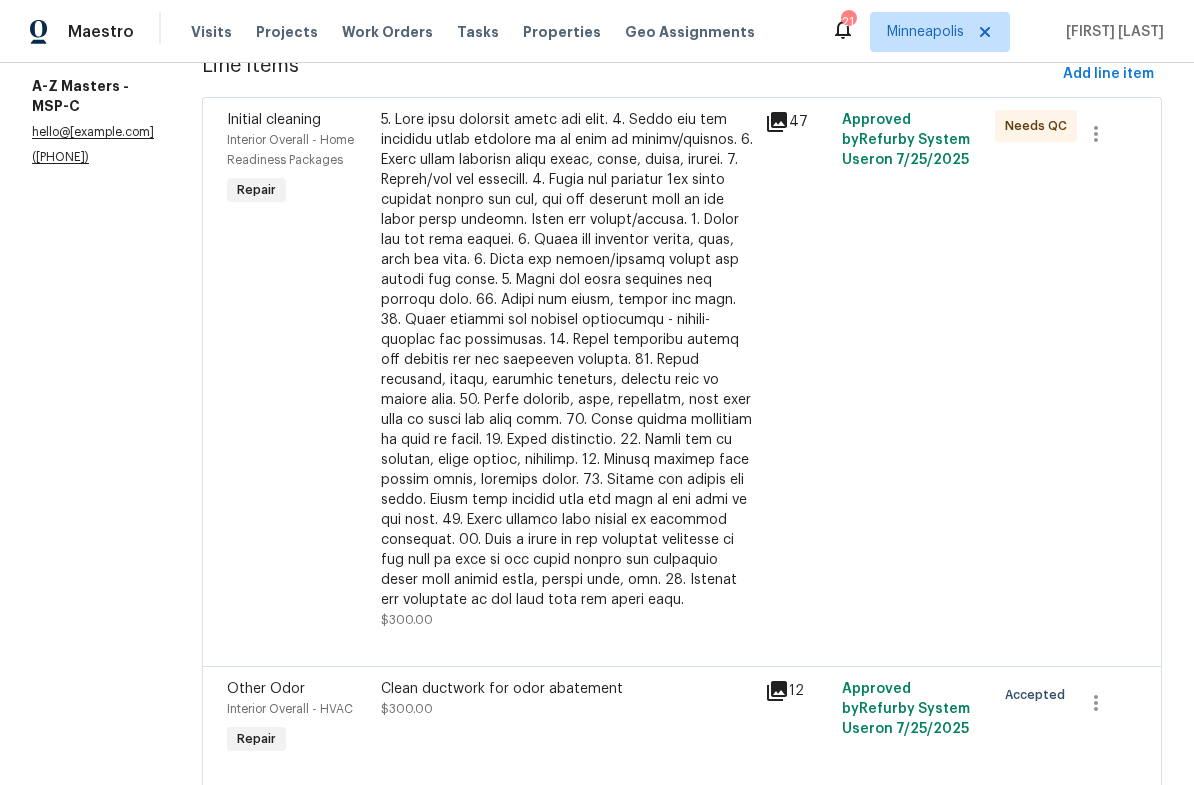click on "Clean ductwork for odor abatement $300.00" at bounding box center [567, 699] 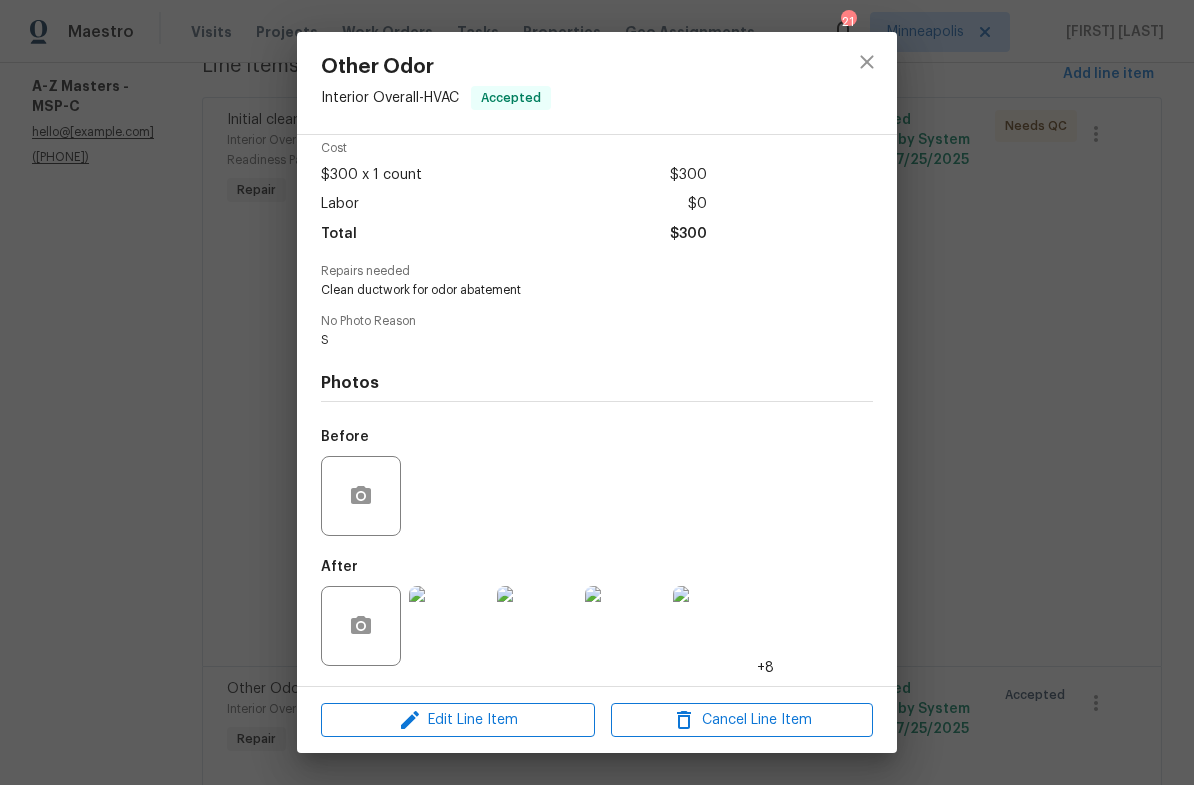 scroll, scrollTop: 92, scrollLeft: 0, axis: vertical 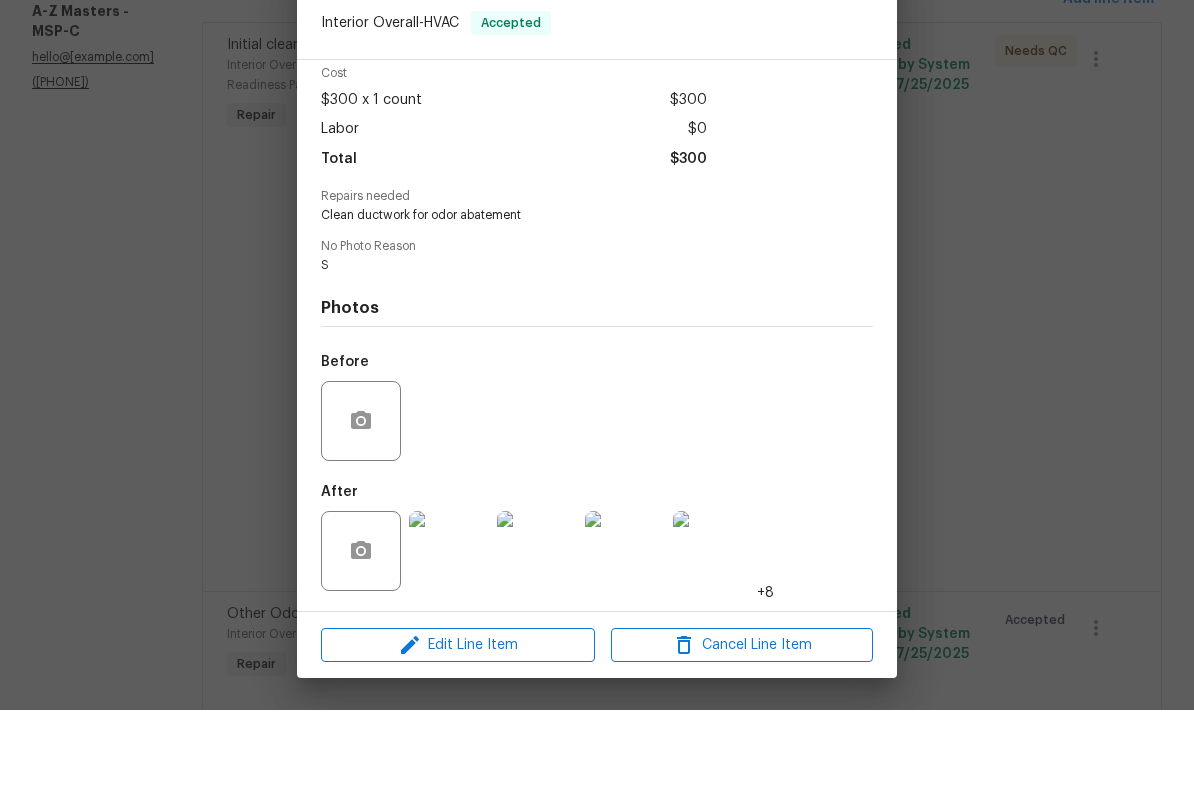 click at bounding box center [449, 626] 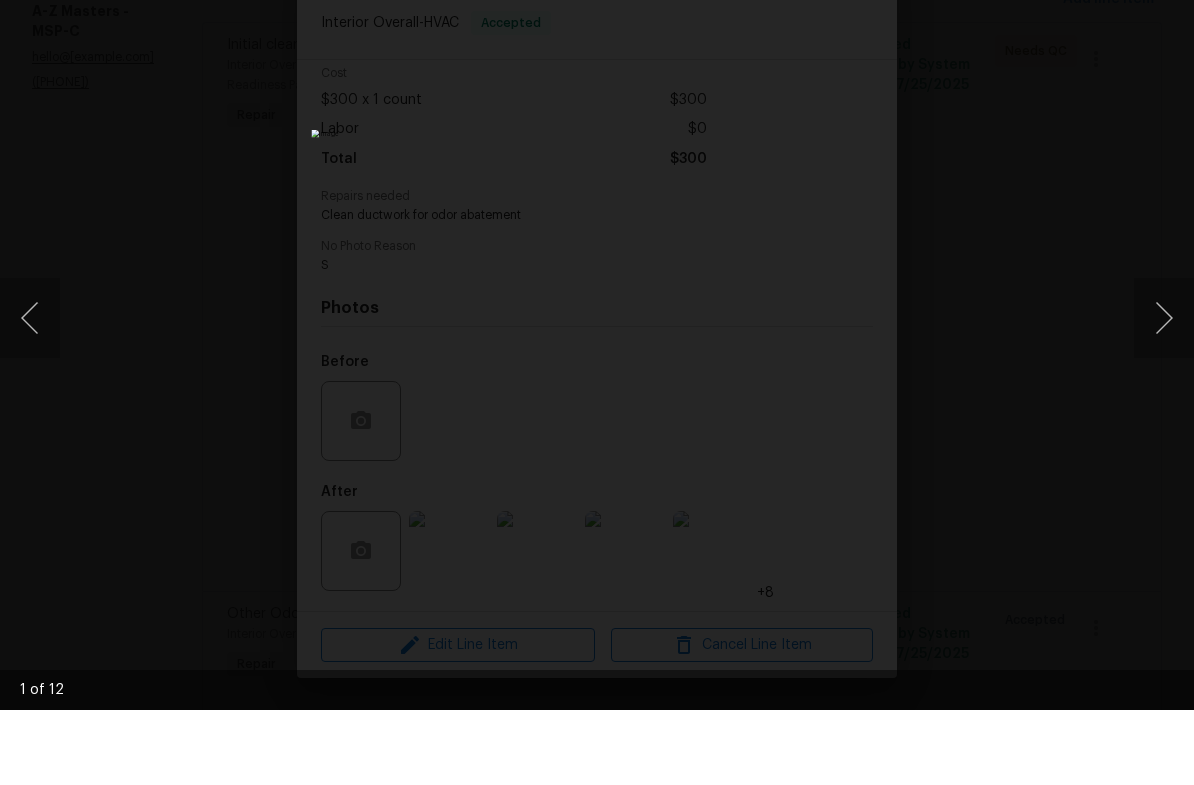 click at bounding box center [1164, 393] 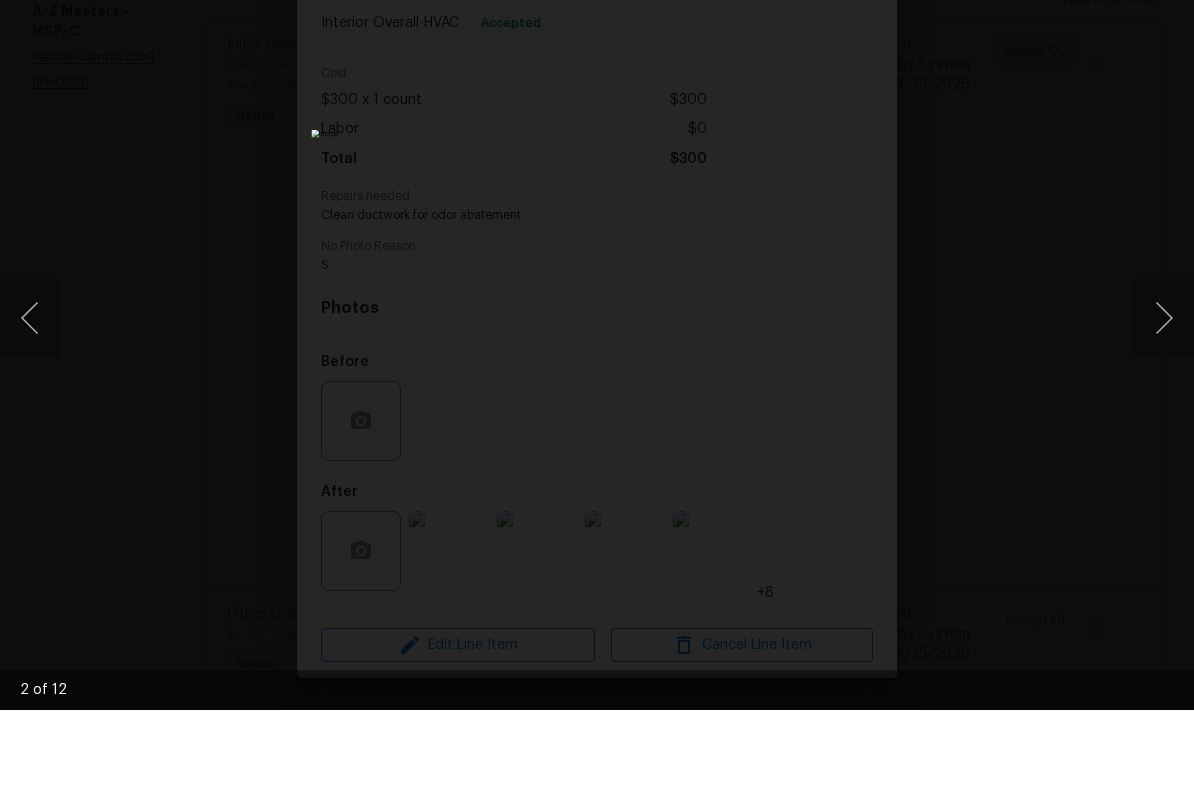 click at bounding box center (1164, 393) 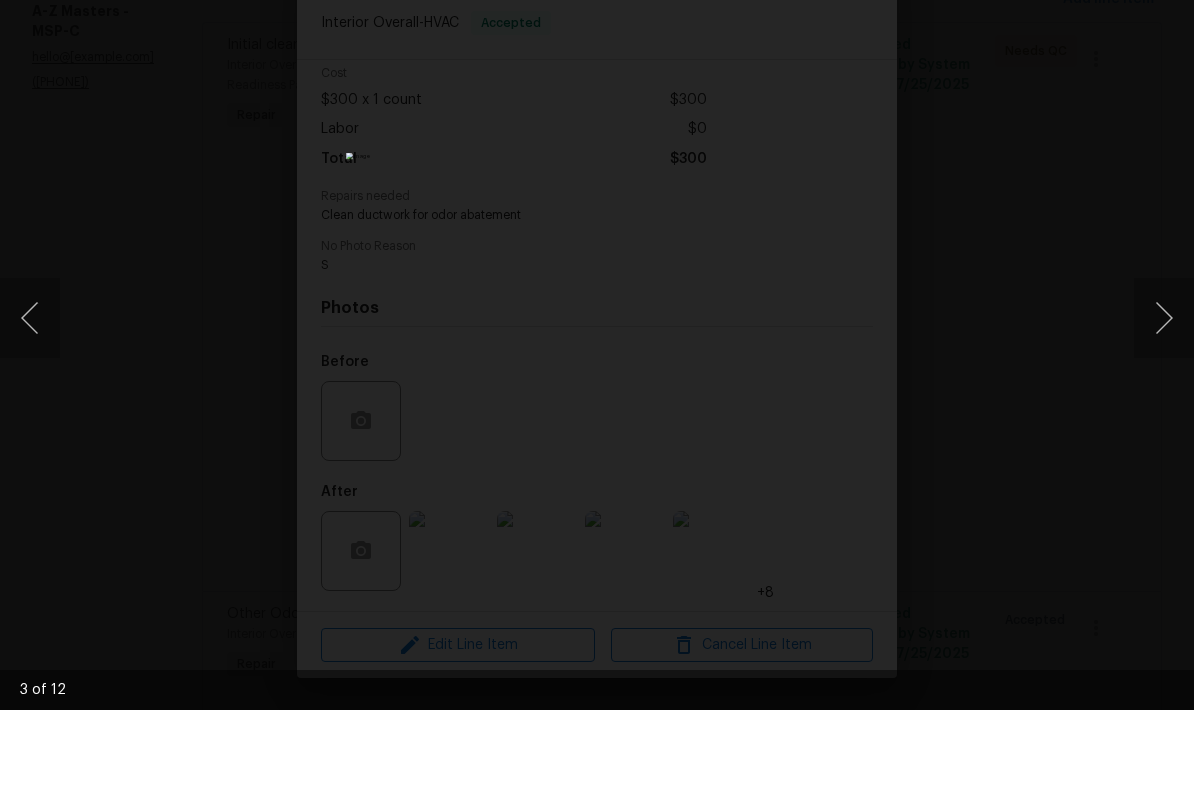 click at bounding box center [1164, 393] 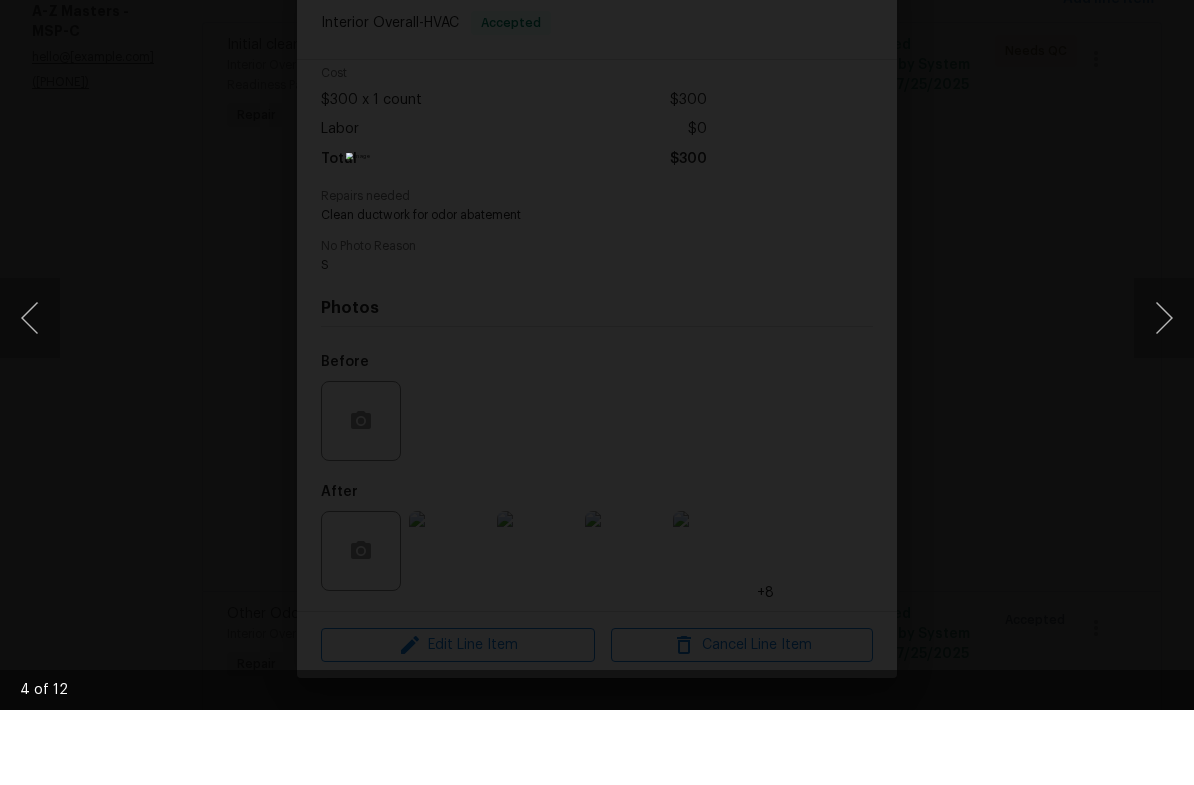 click at bounding box center [1164, 393] 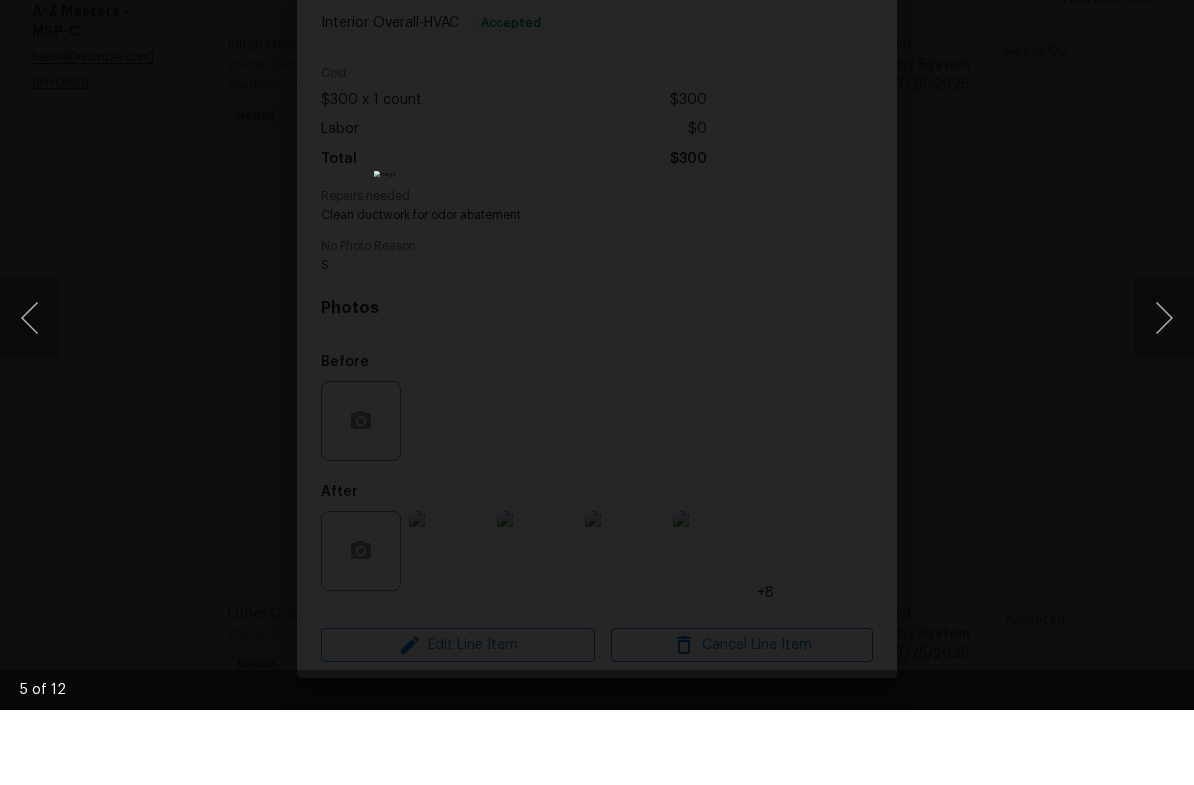 click at bounding box center [1164, 393] 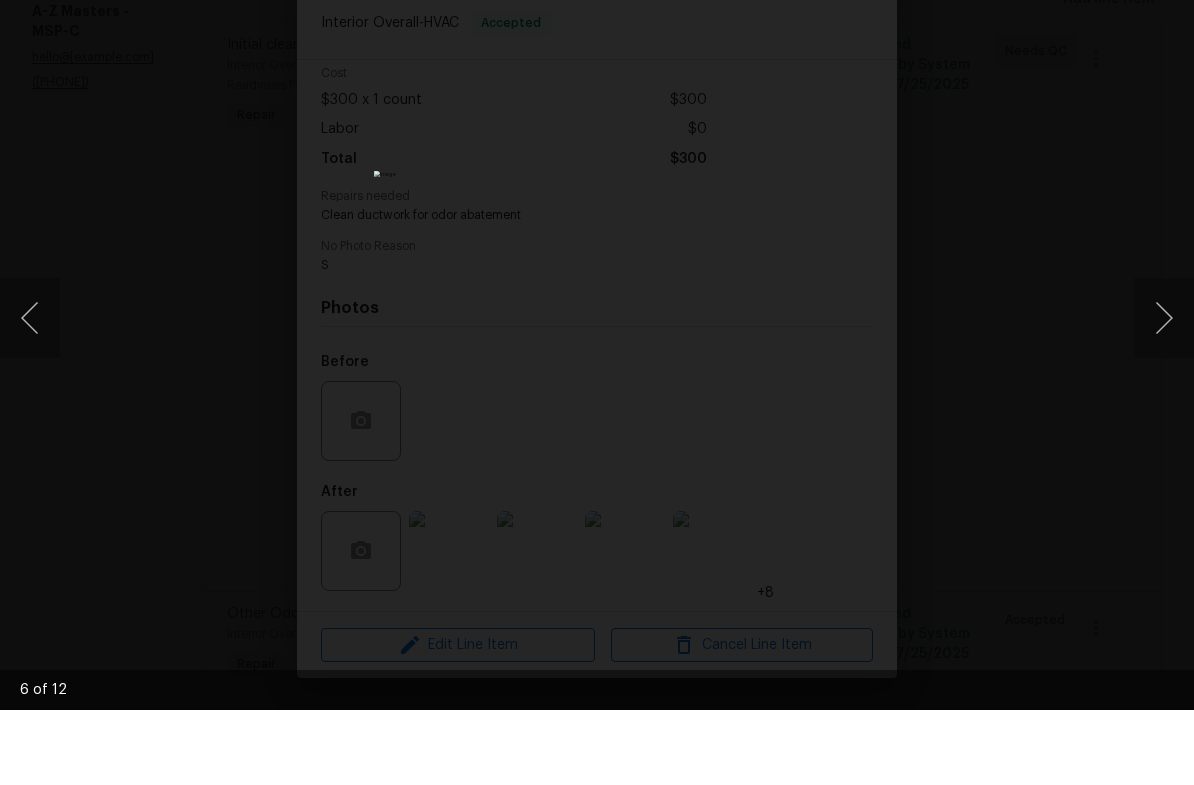 click at bounding box center [1164, 393] 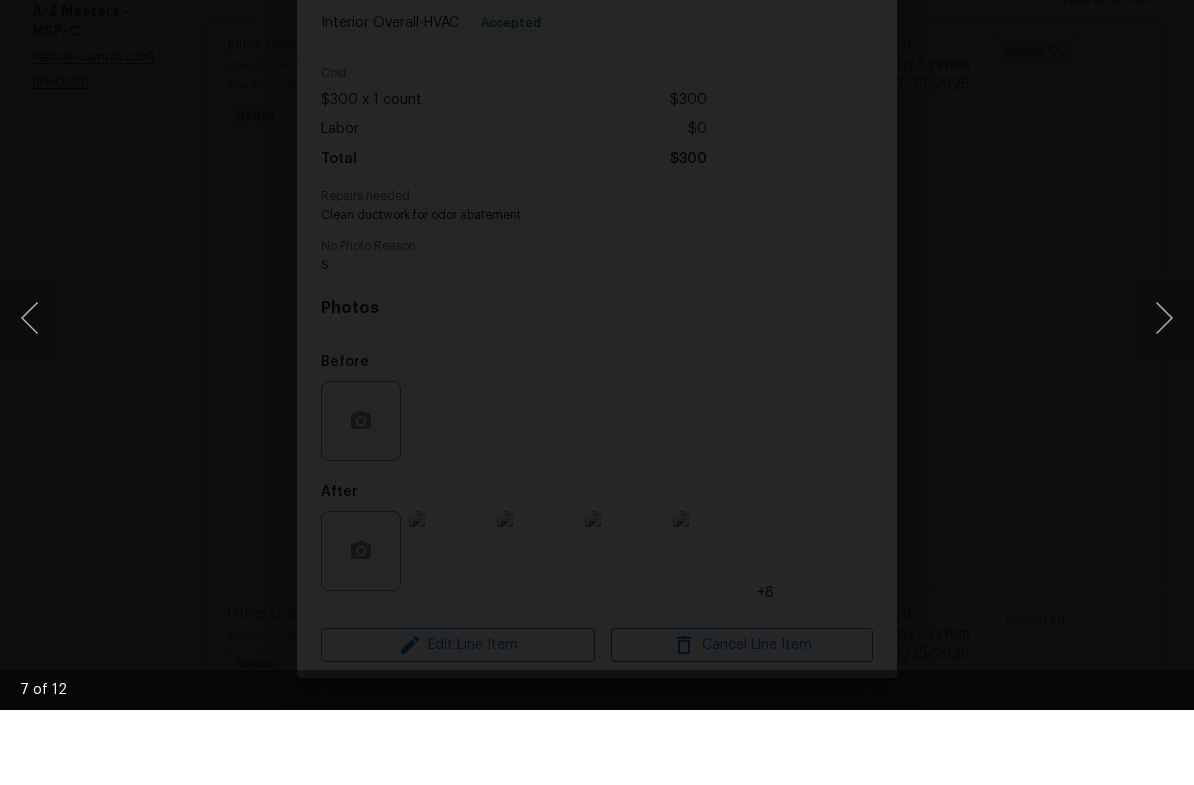 click at bounding box center (1164, 393) 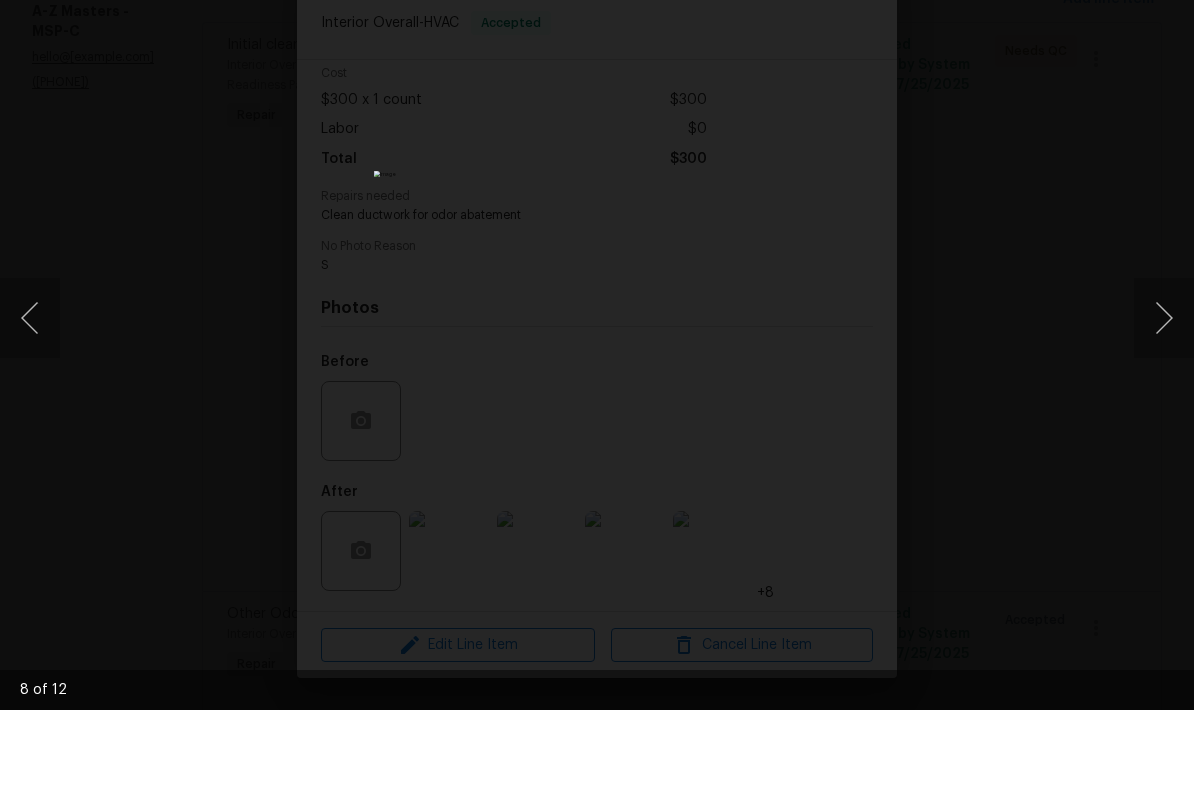 click at bounding box center (1164, 393) 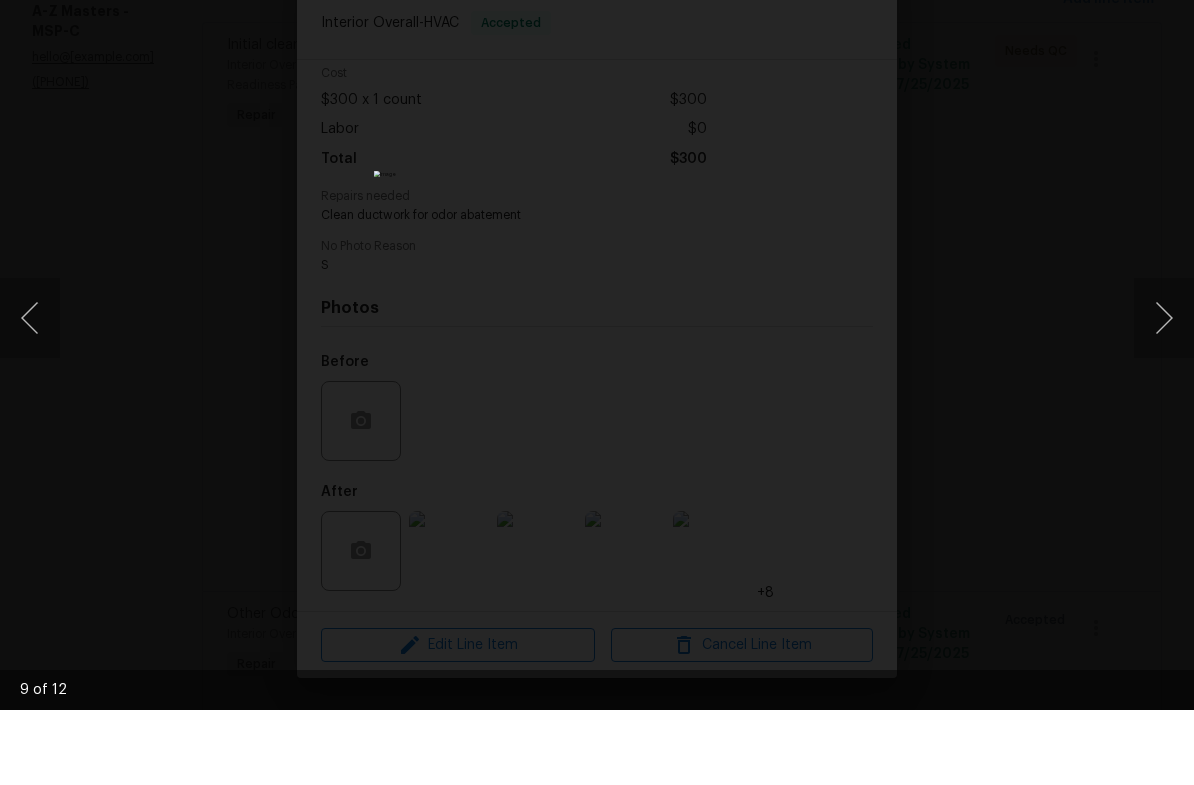 click at bounding box center (1164, 393) 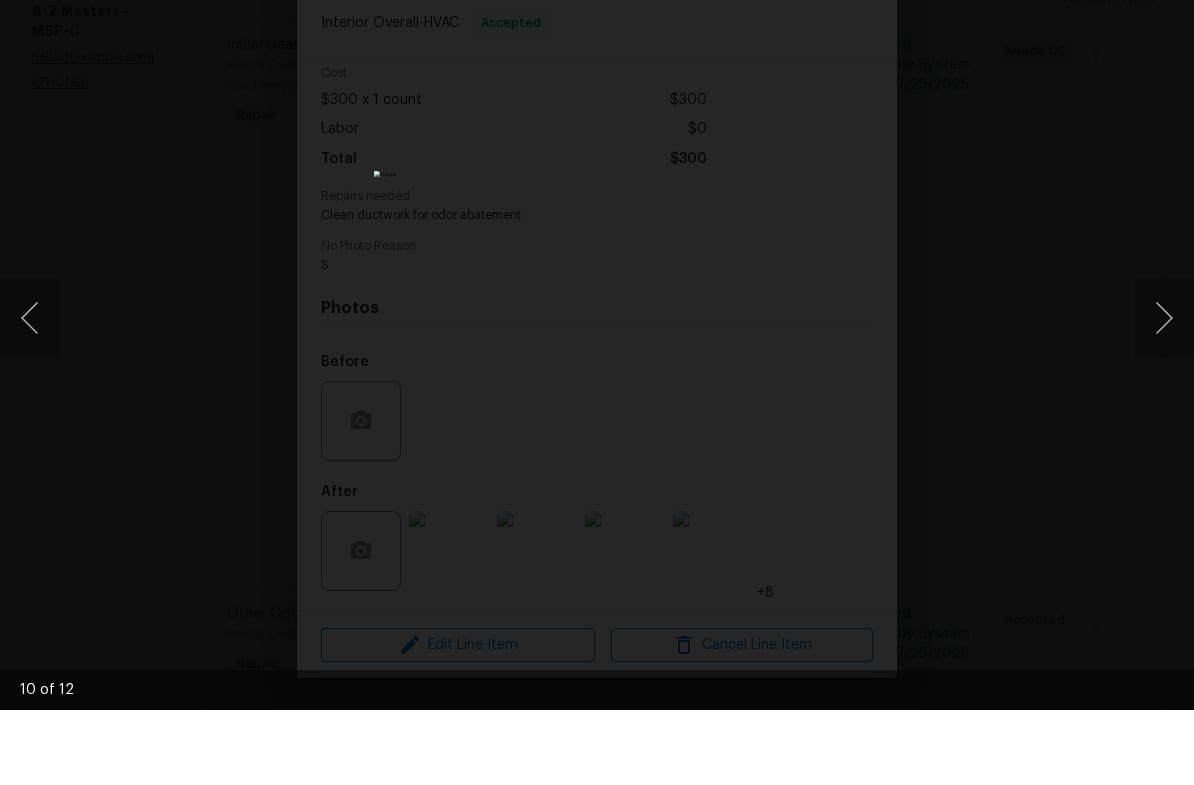 click at bounding box center [30, 393] 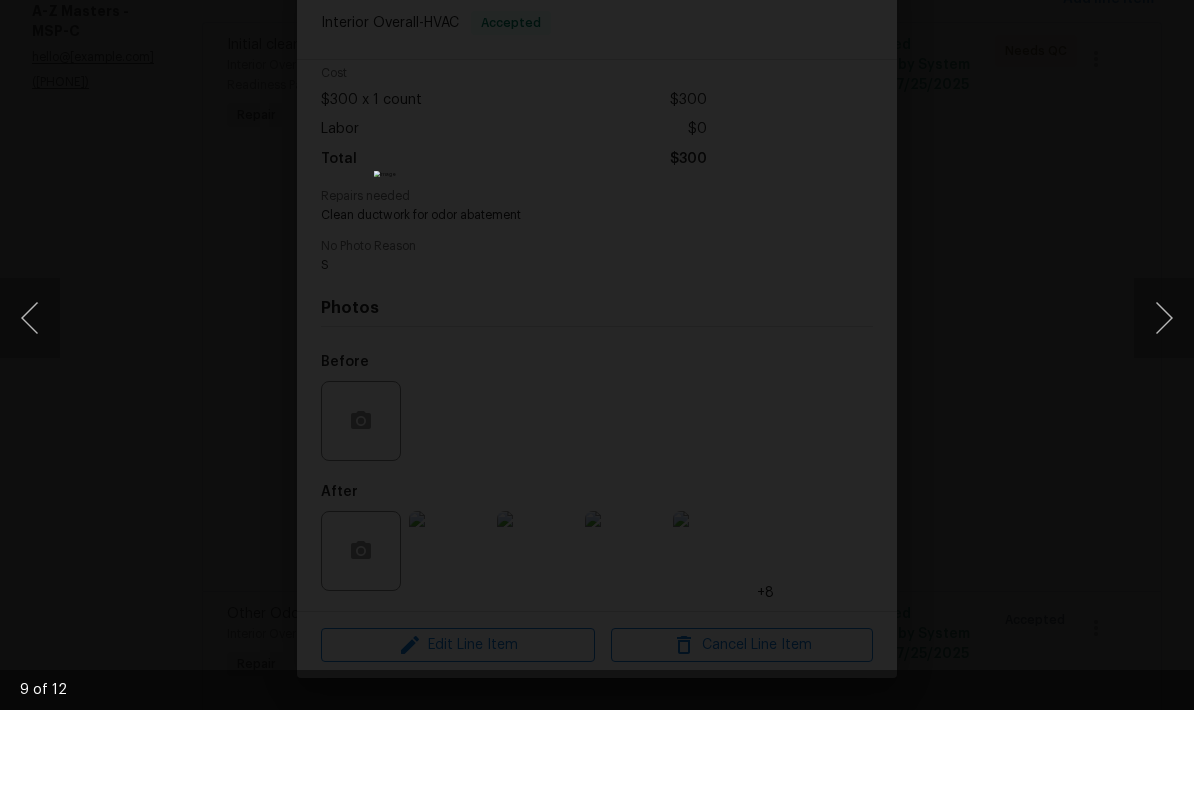 click at bounding box center [1164, 393] 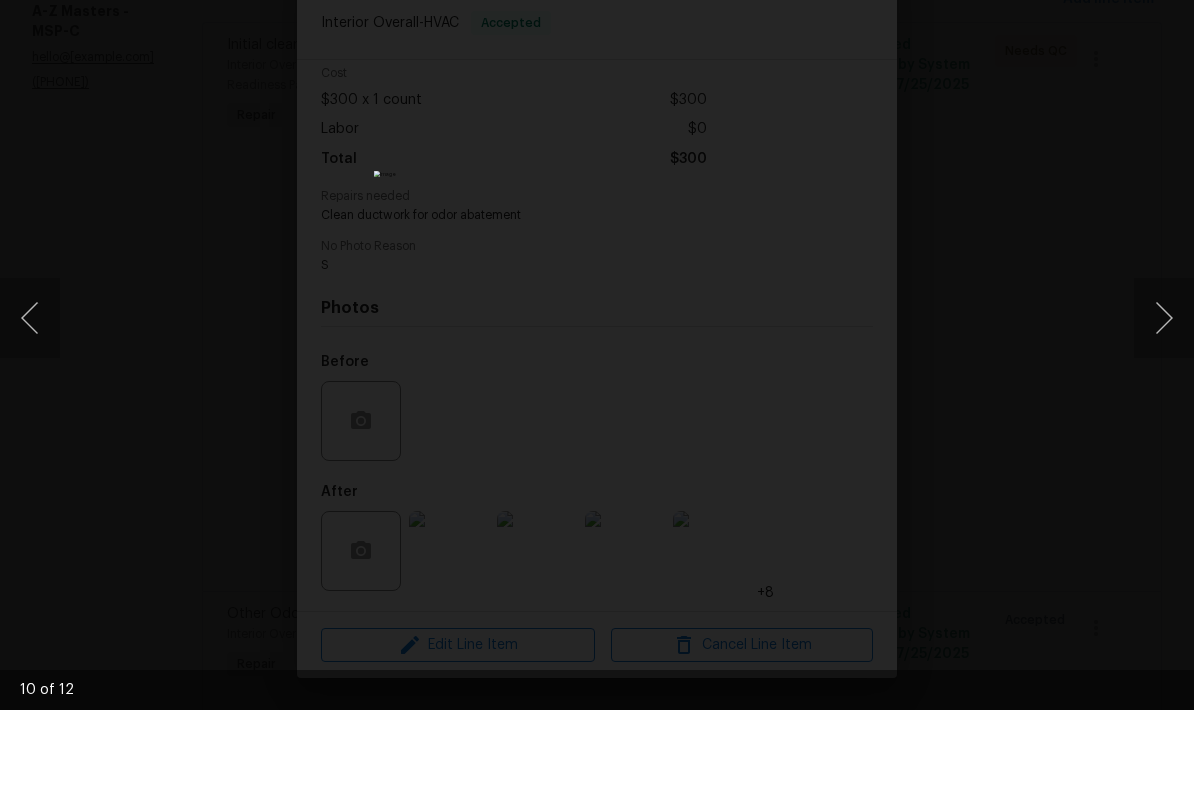 click at bounding box center [1164, 393] 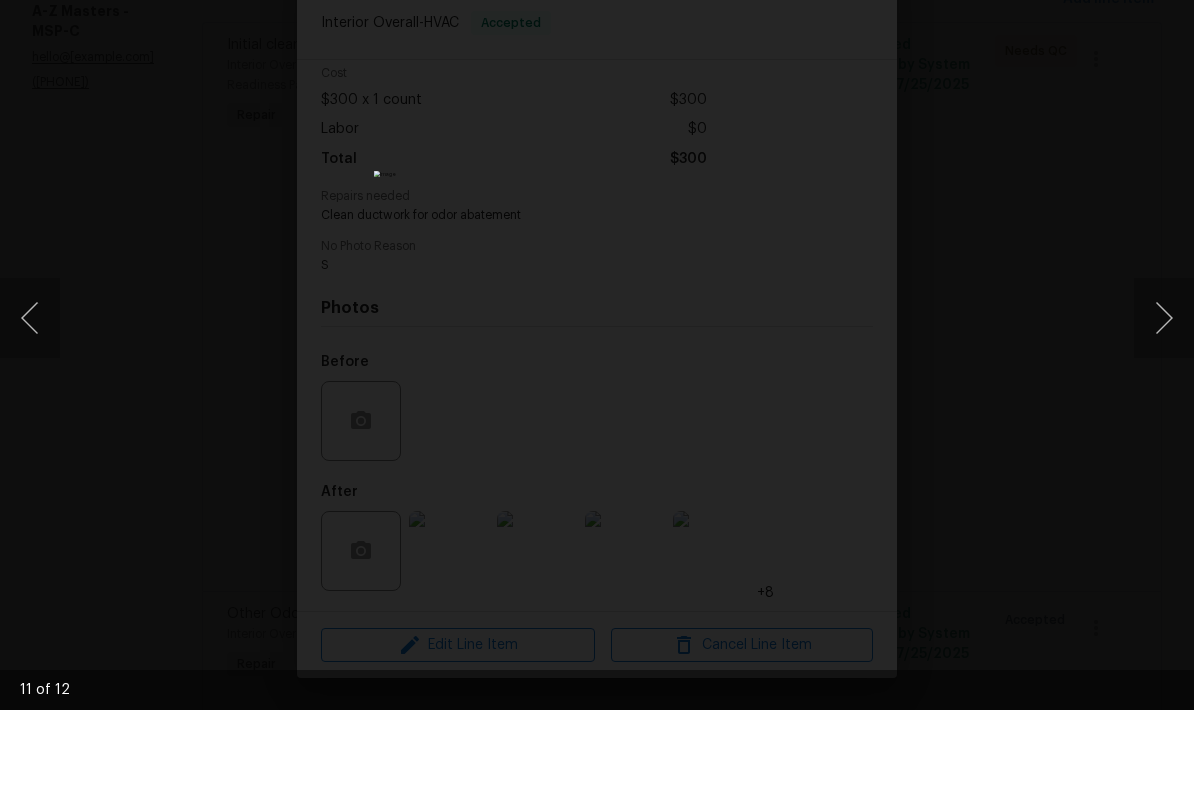 click at bounding box center (30, 393) 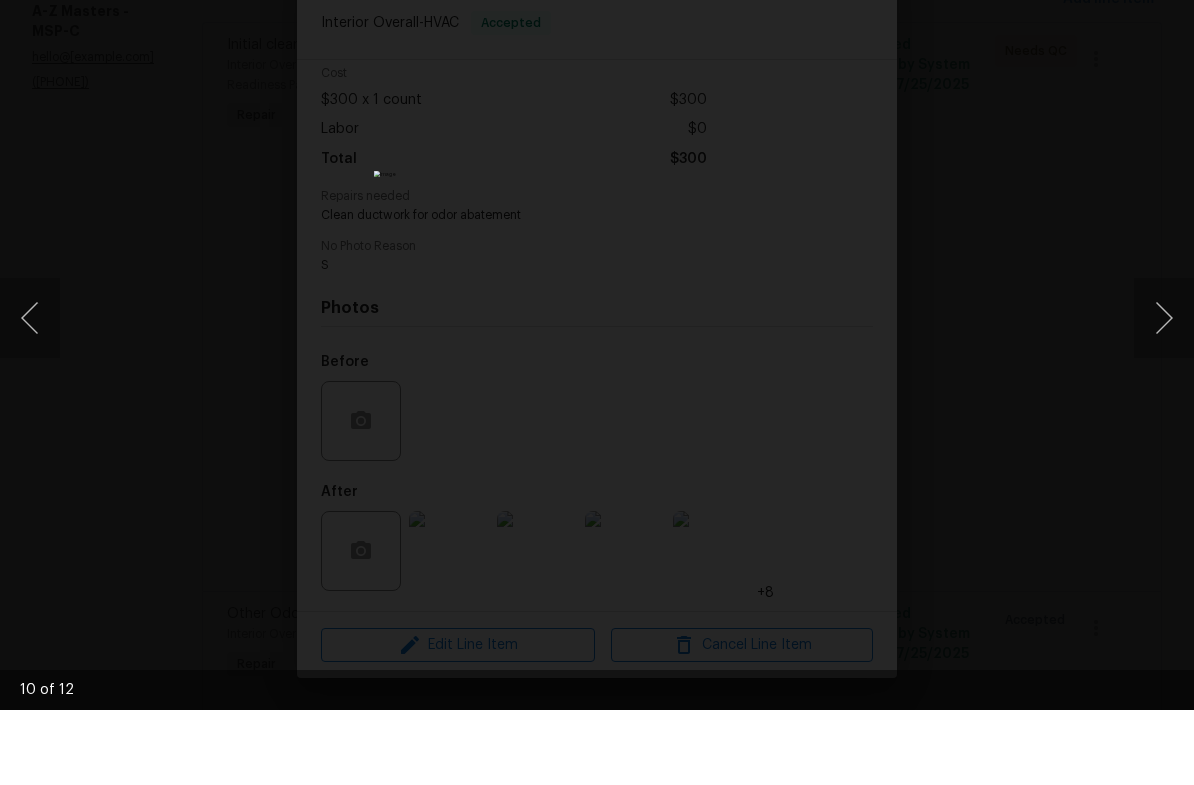 click at bounding box center (1164, 393) 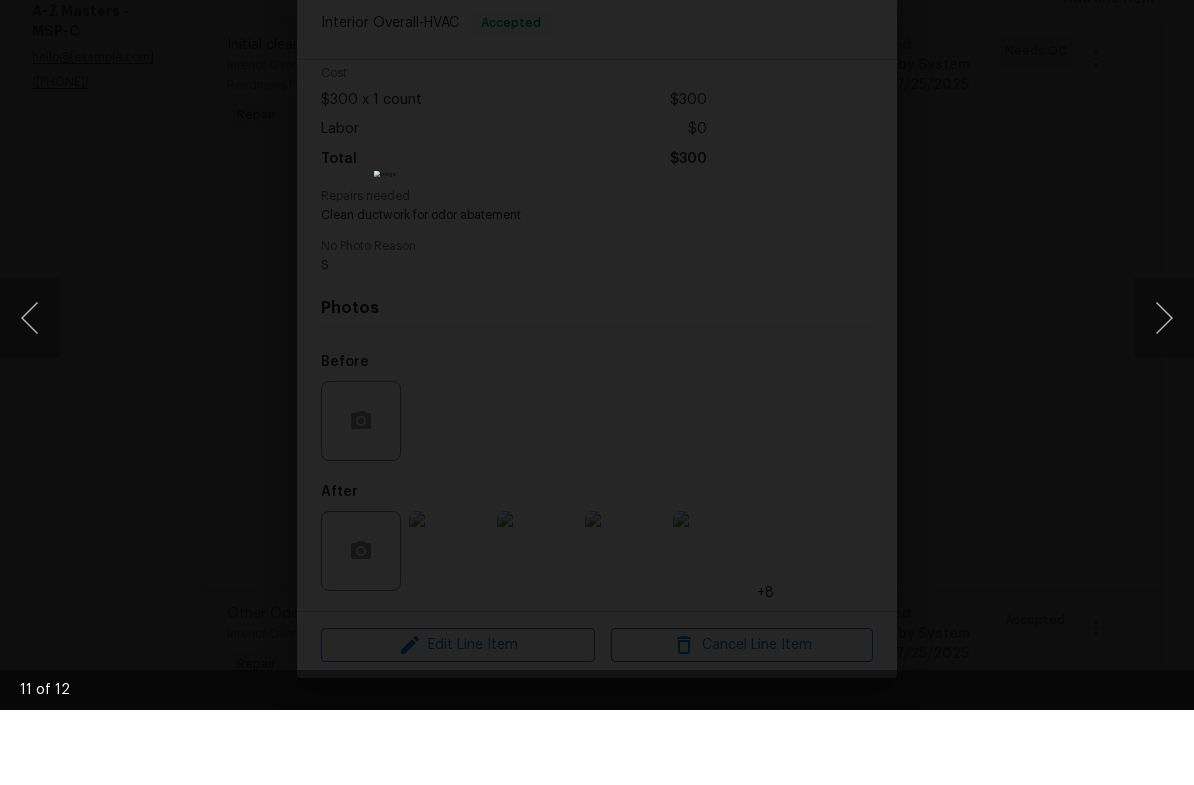 click at bounding box center (1164, 393) 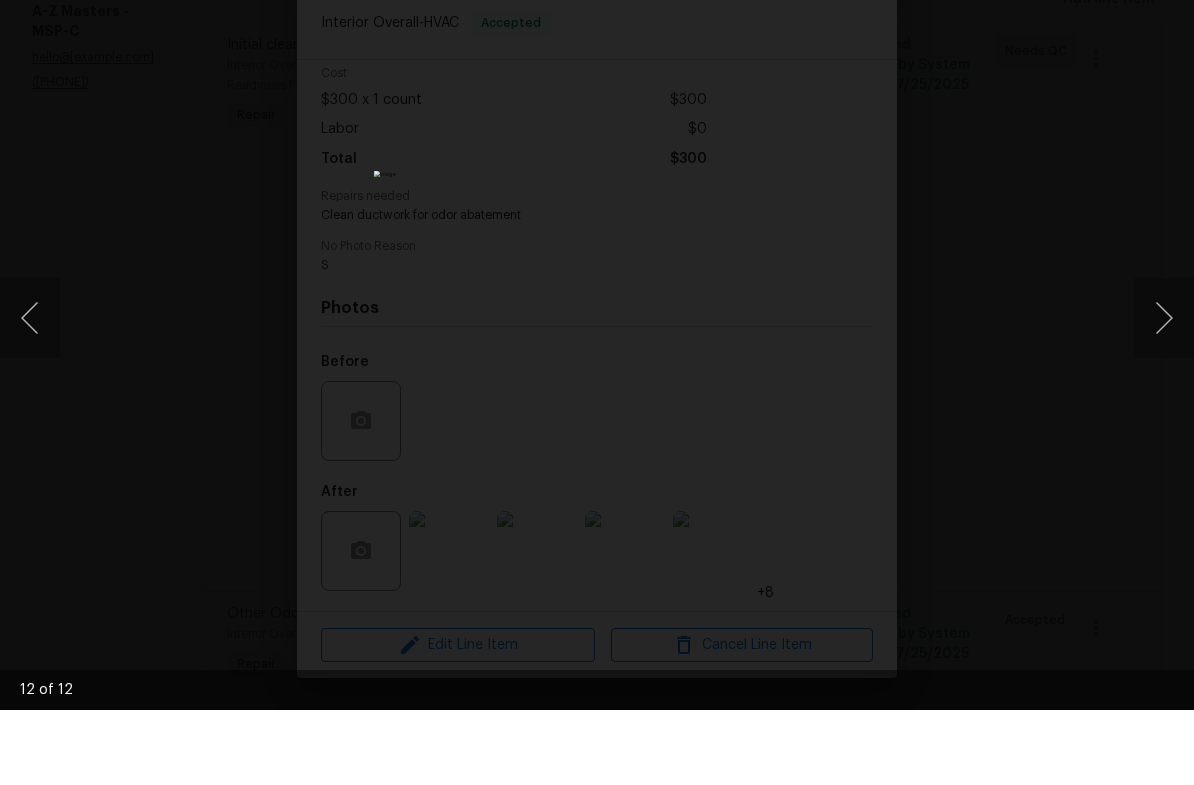 click at bounding box center [1164, 393] 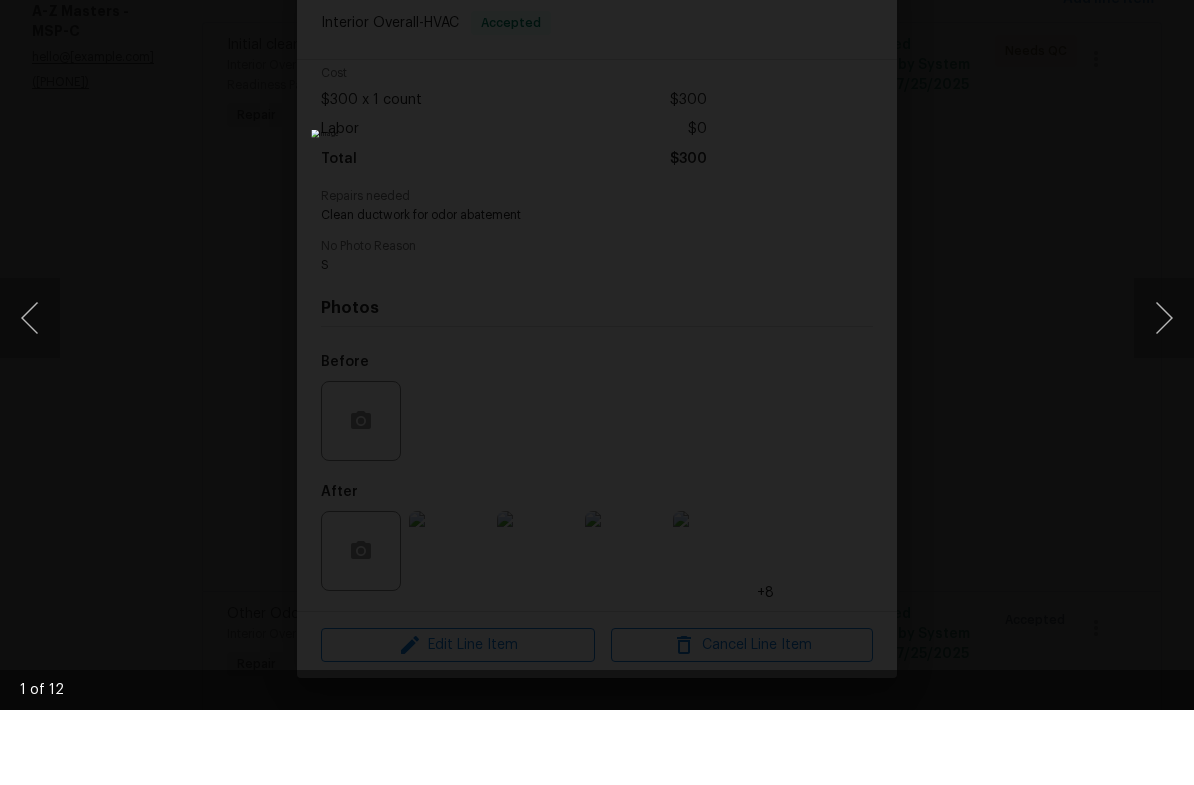 click at bounding box center [1164, 393] 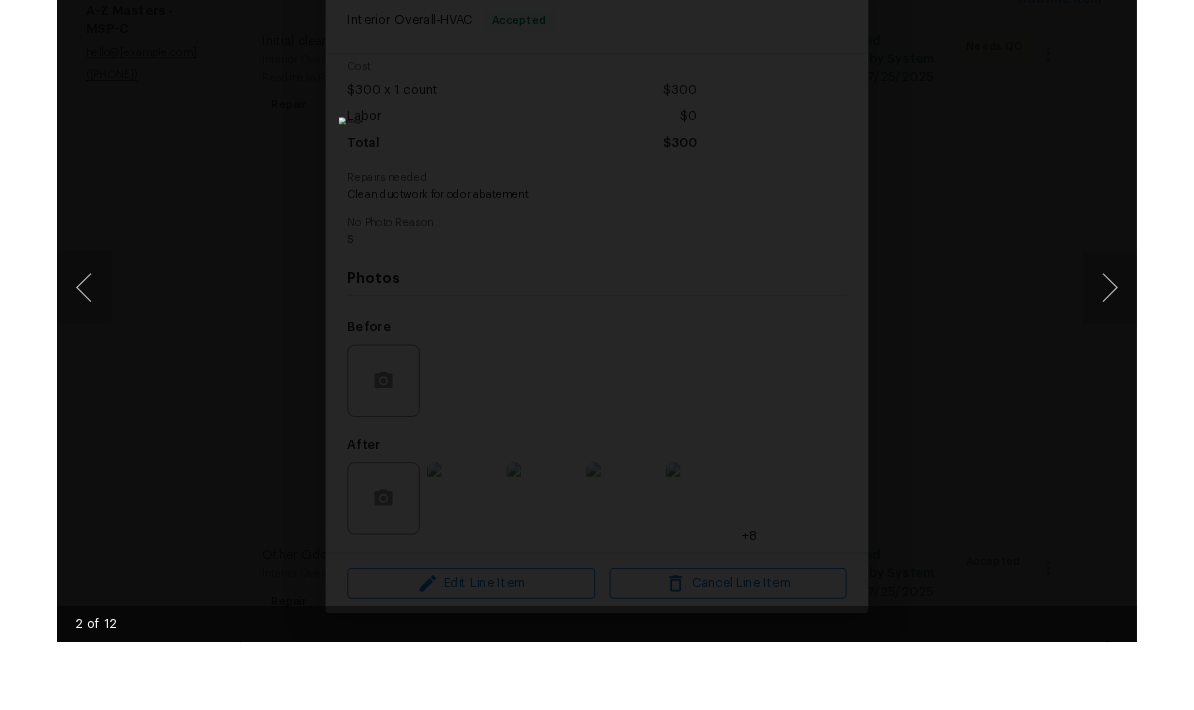 scroll, scrollTop: 80, scrollLeft: 0, axis: vertical 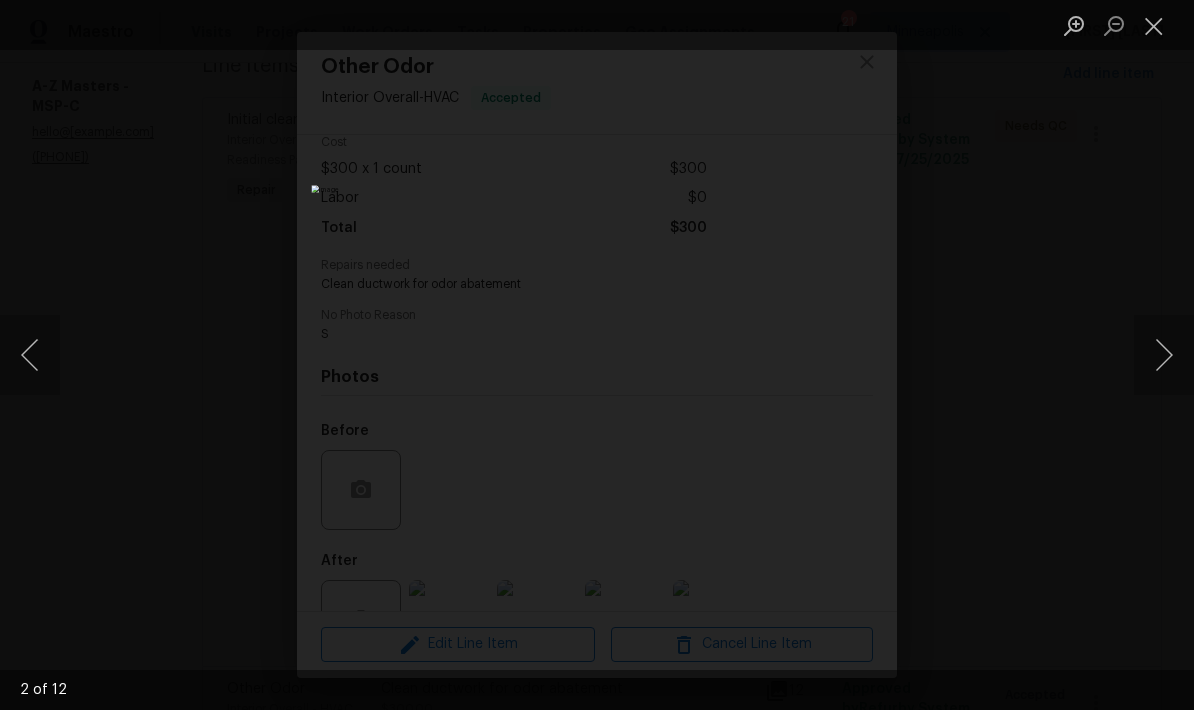 click at bounding box center (1154, 25) 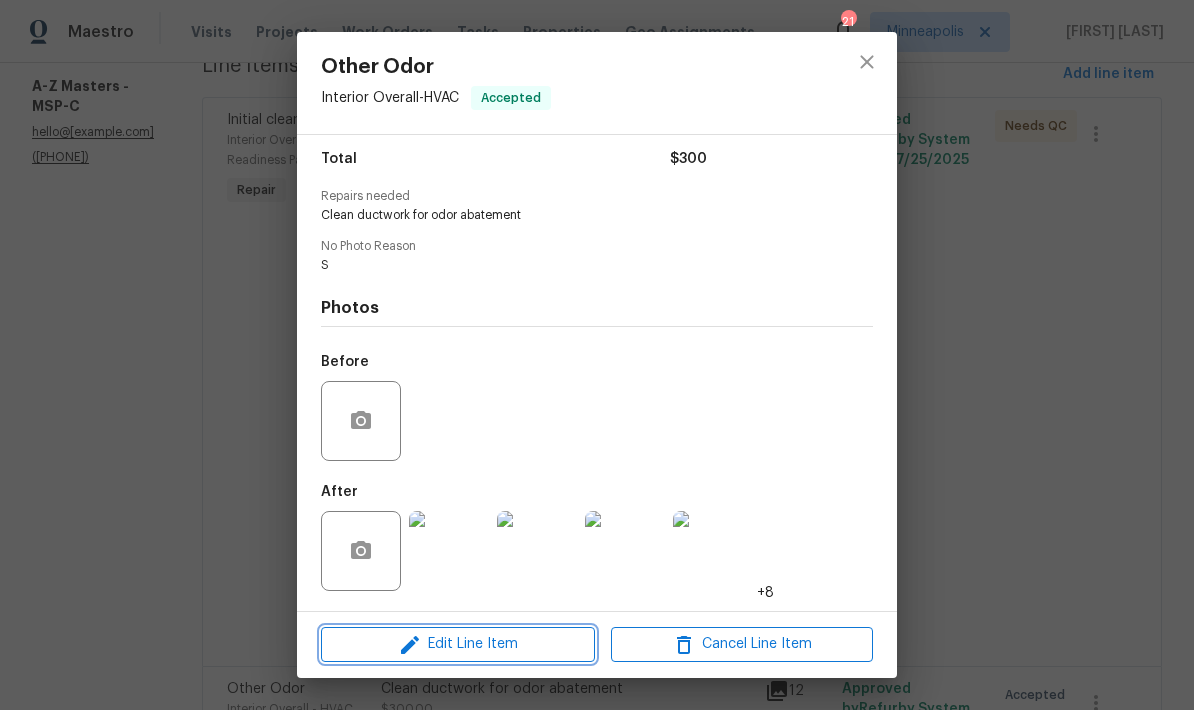 click on "Edit Line Item" at bounding box center (458, 644) 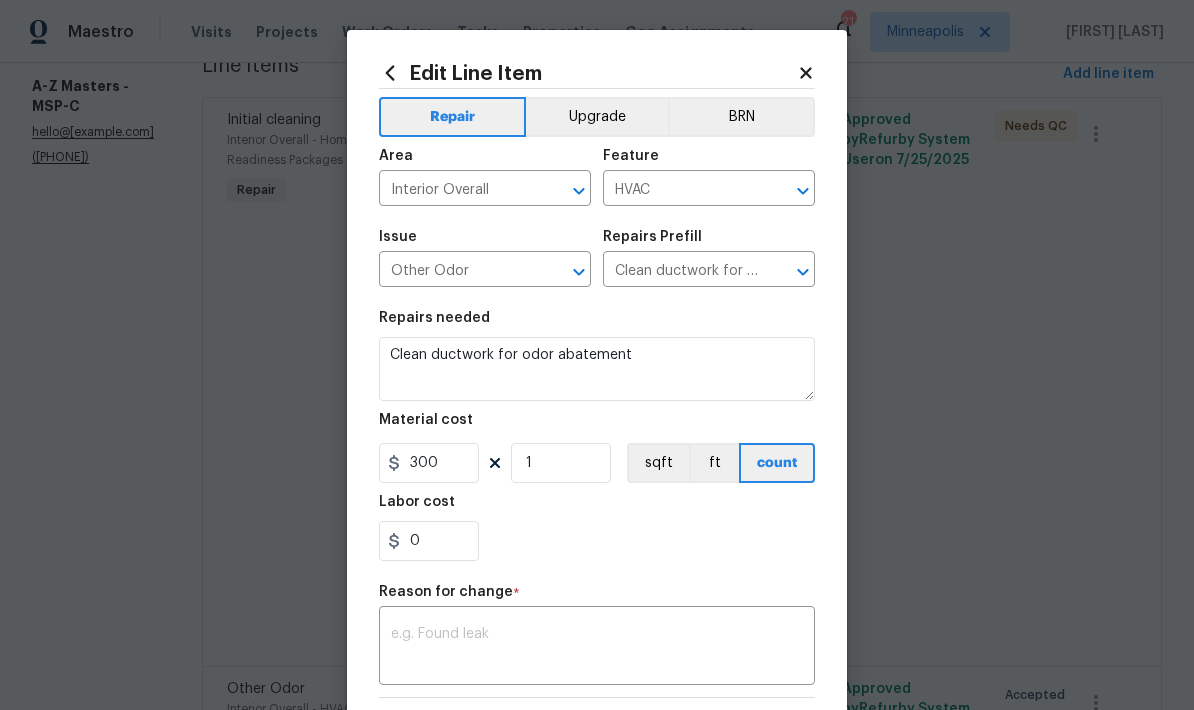 scroll, scrollTop: 166, scrollLeft: 0, axis: vertical 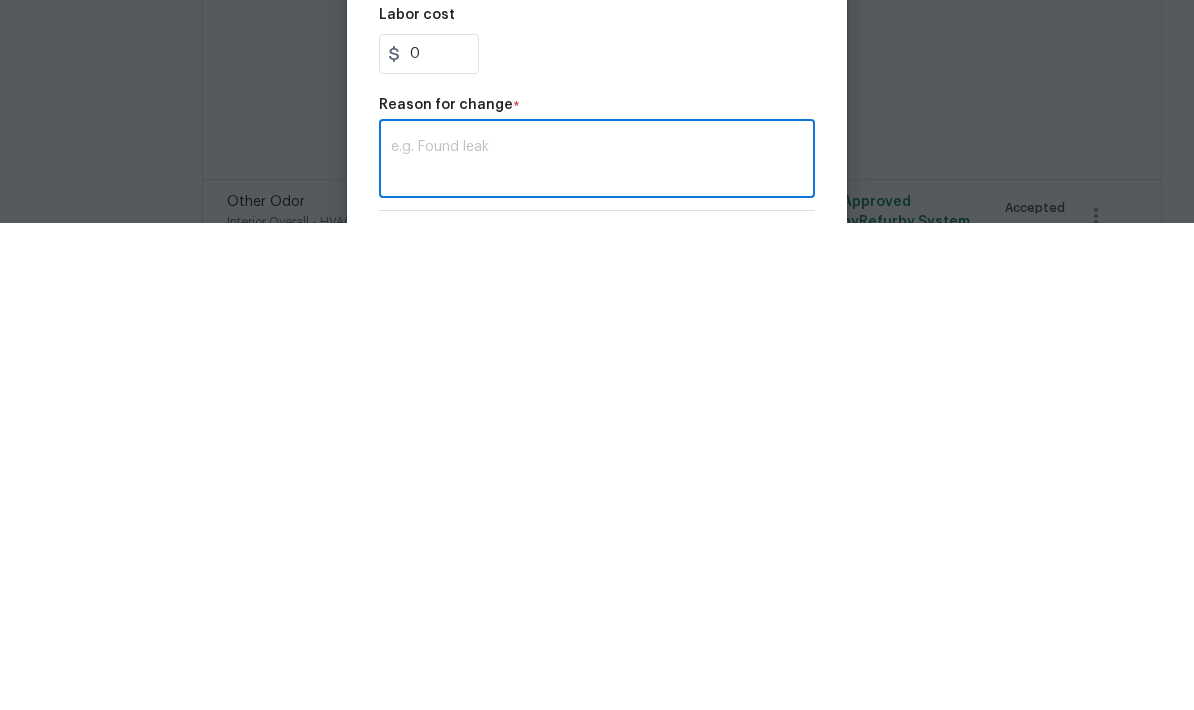 click at bounding box center [597, 648] 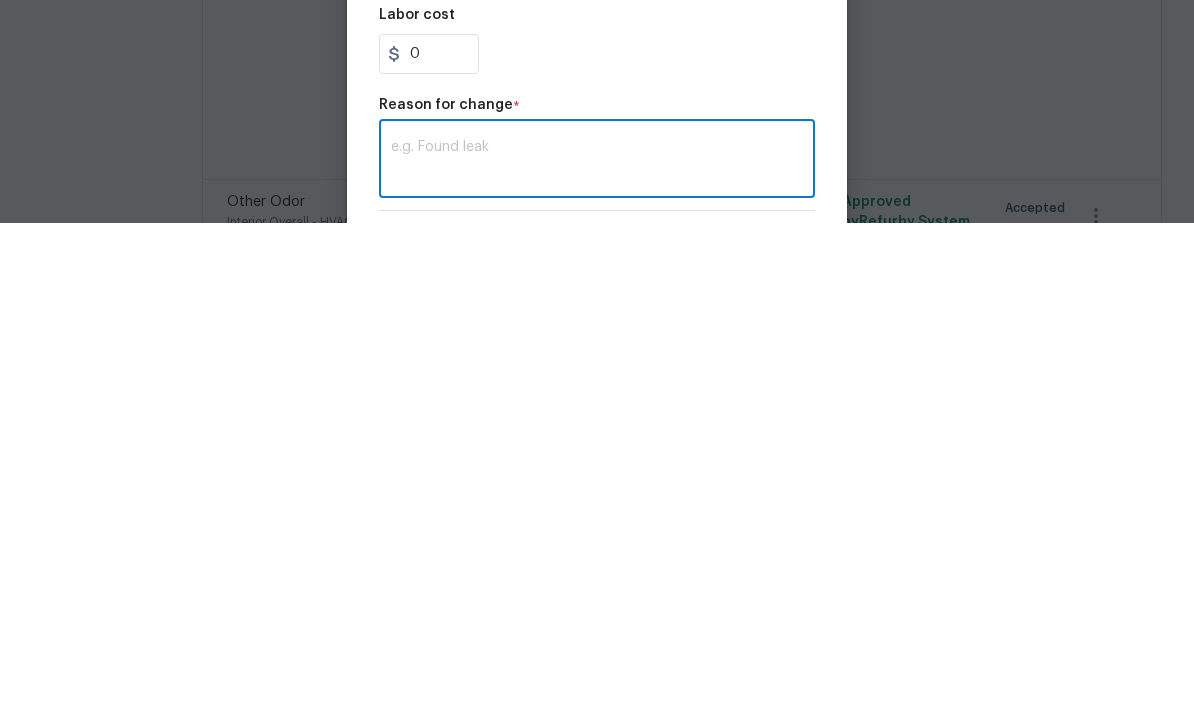 paste on "Hello, total for air duct cleaning and sanitize was $550. Thank you!" 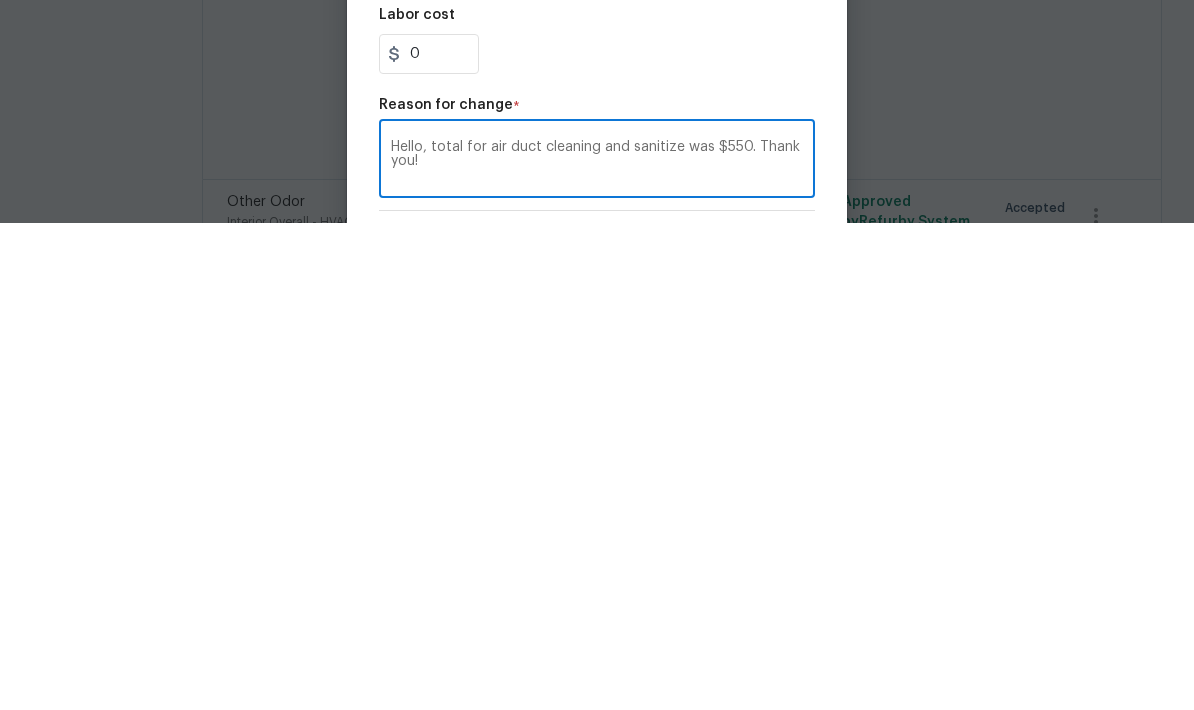 type on "Hello, total for air duct cleaning and sanitize was $550. Thank you!" 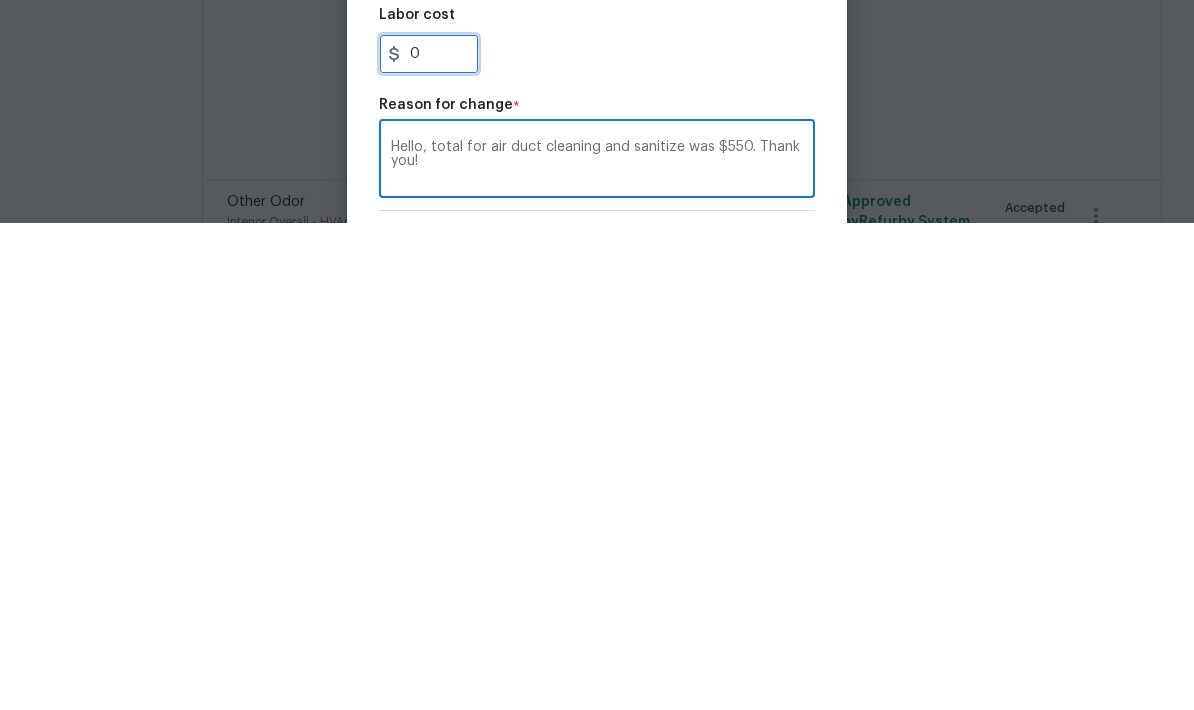 click on "0" at bounding box center [429, 541] 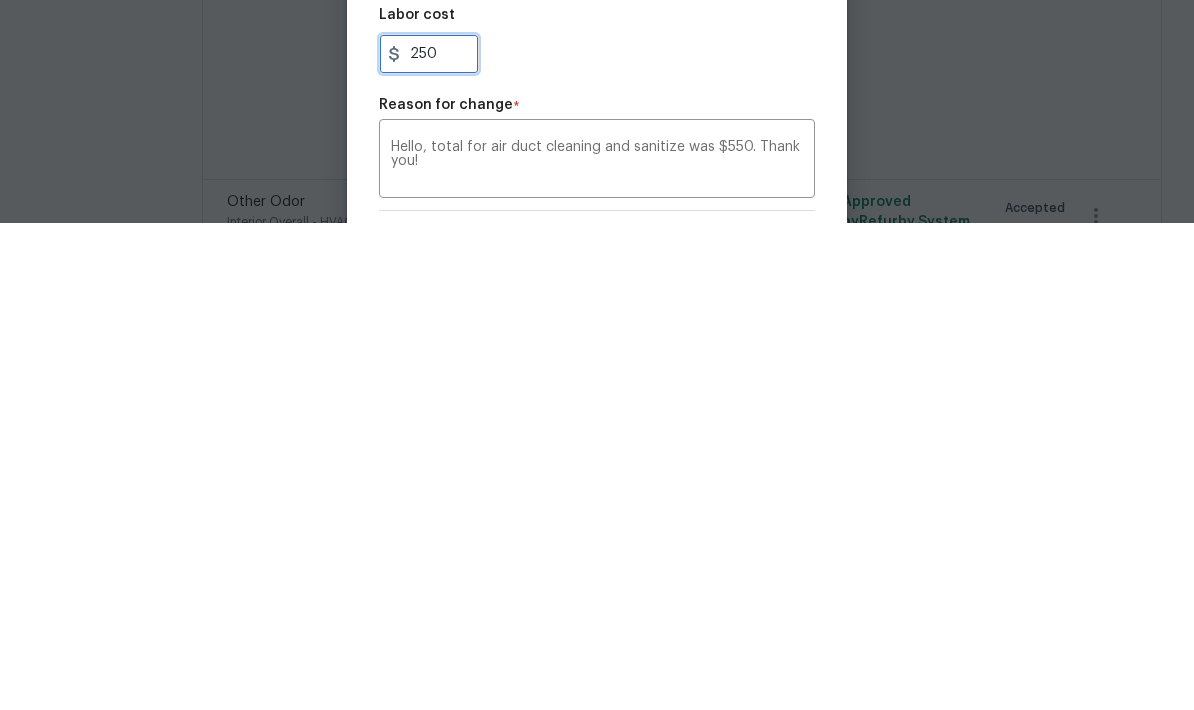 type on "250" 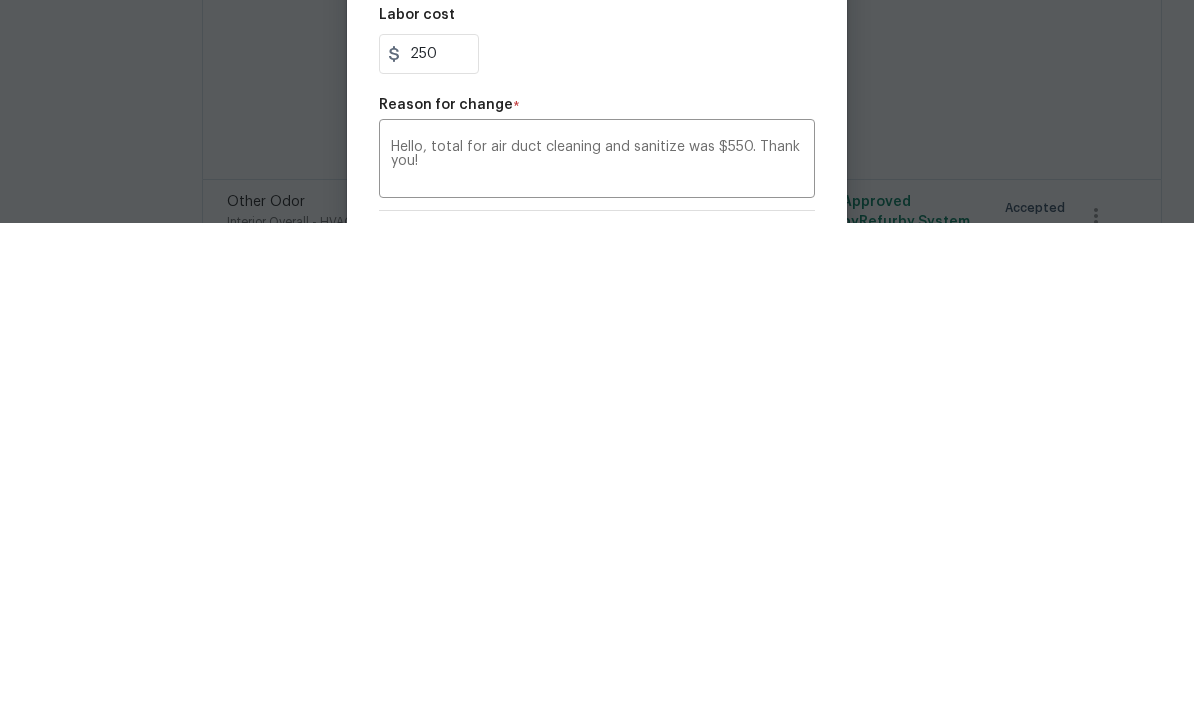 click on "Repairs needed Clean ductwork for odor abatement Material cost 300 1 sqft ft count Labor cost 250" at bounding box center [597, 436] 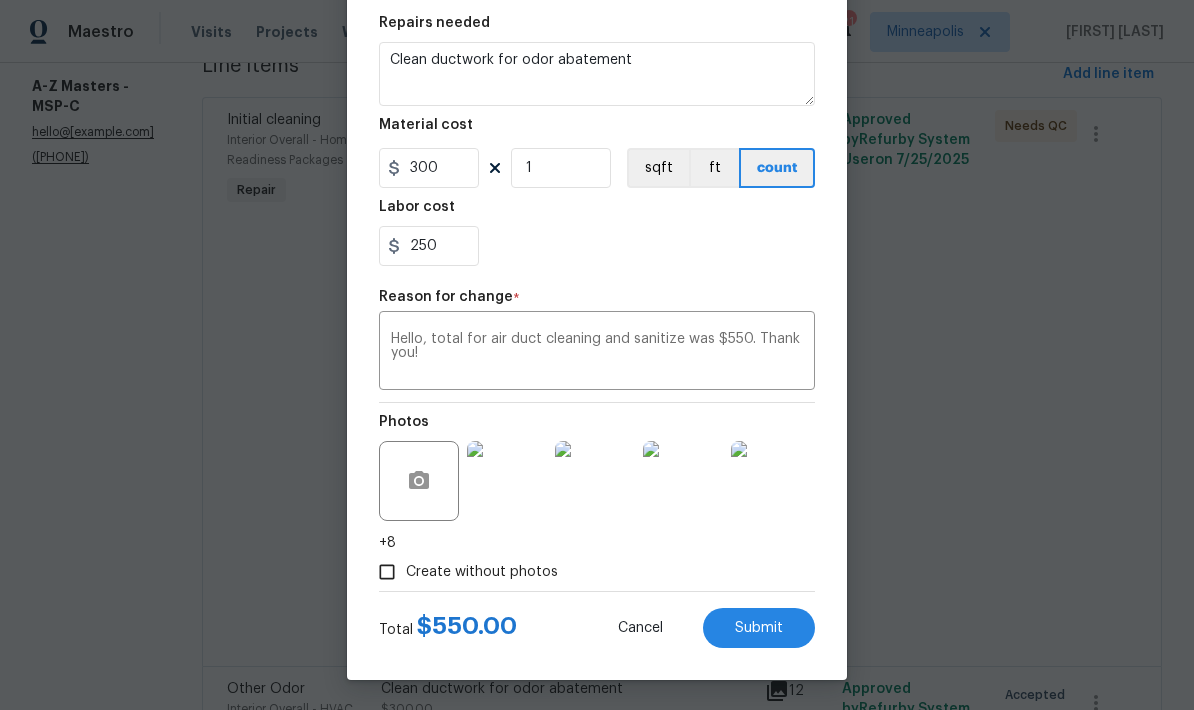 scroll, scrollTop: 299, scrollLeft: 0, axis: vertical 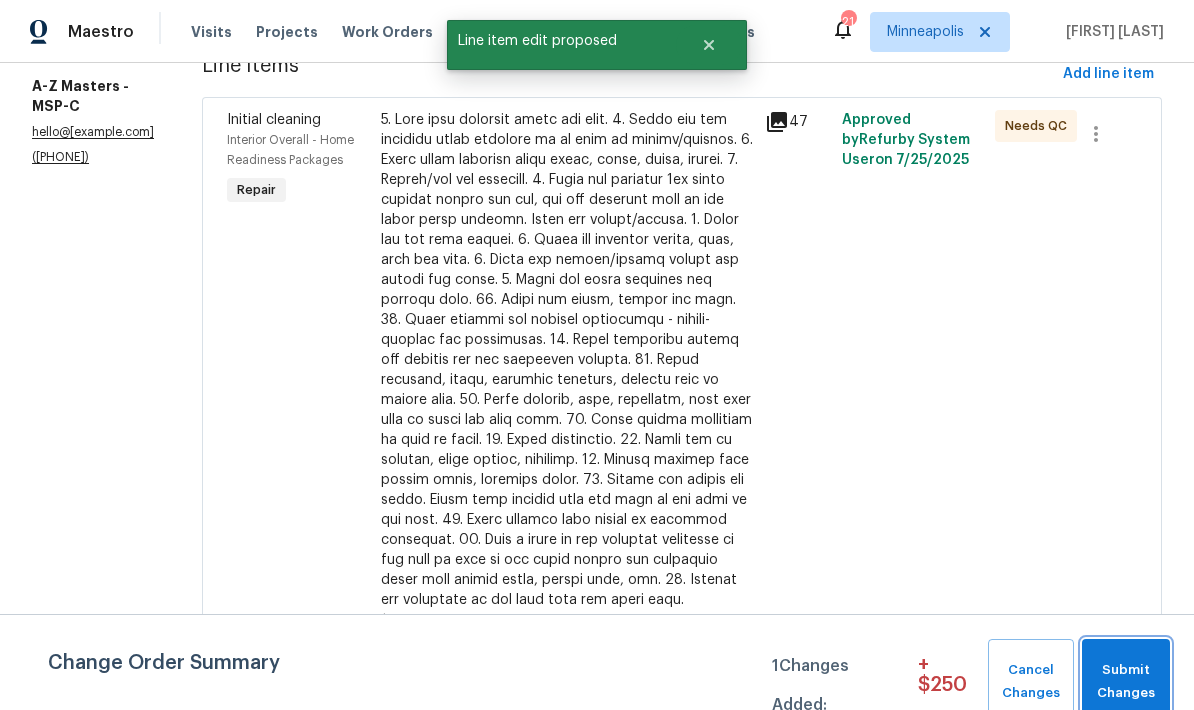 click on "Submit Changes" at bounding box center (1126, 682) 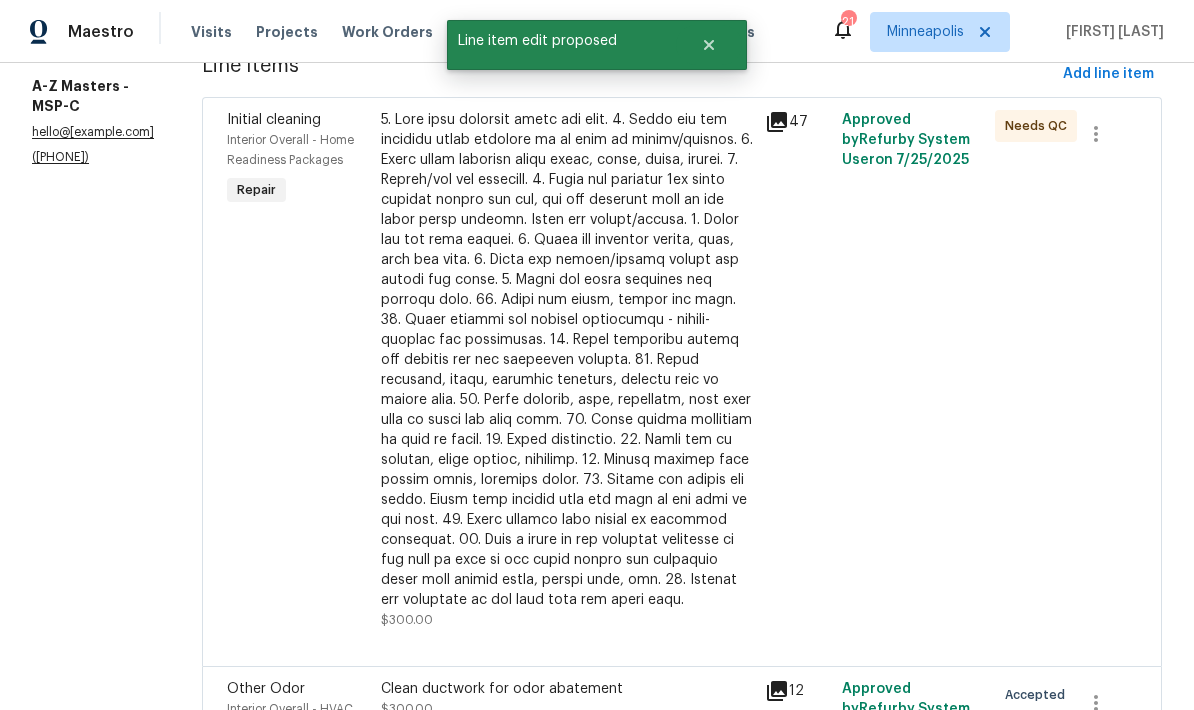 scroll, scrollTop: 0, scrollLeft: 0, axis: both 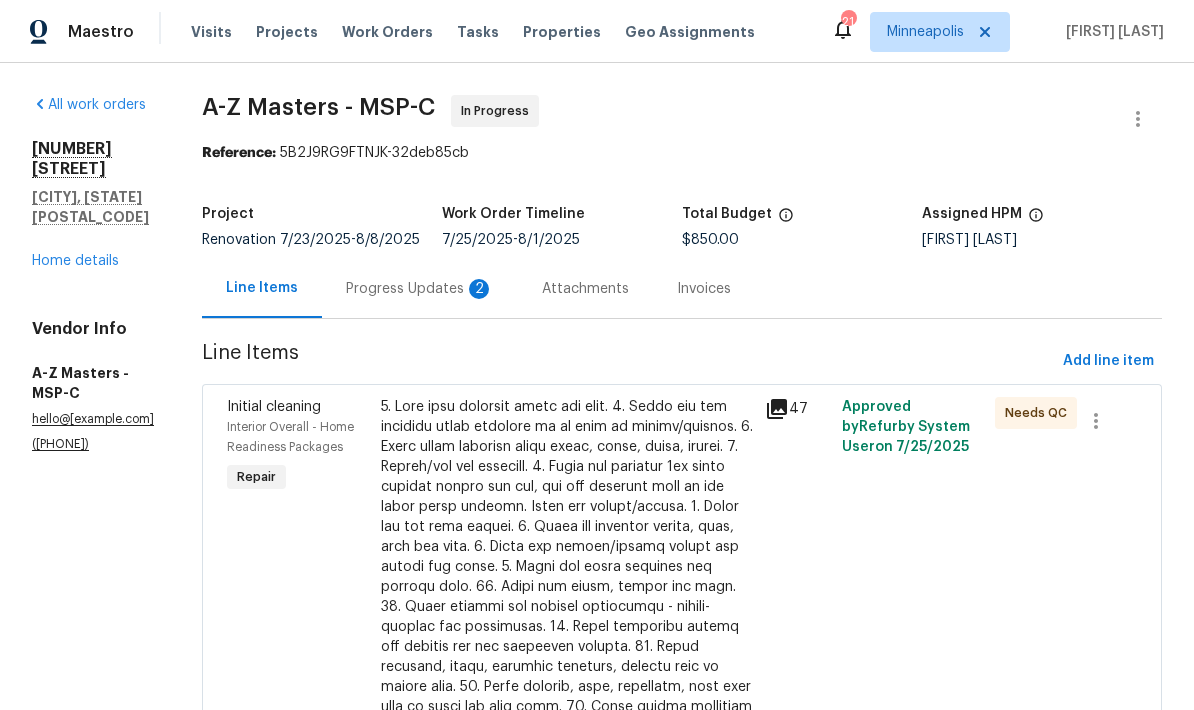 click on "Progress Updates 2" at bounding box center (420, 289) 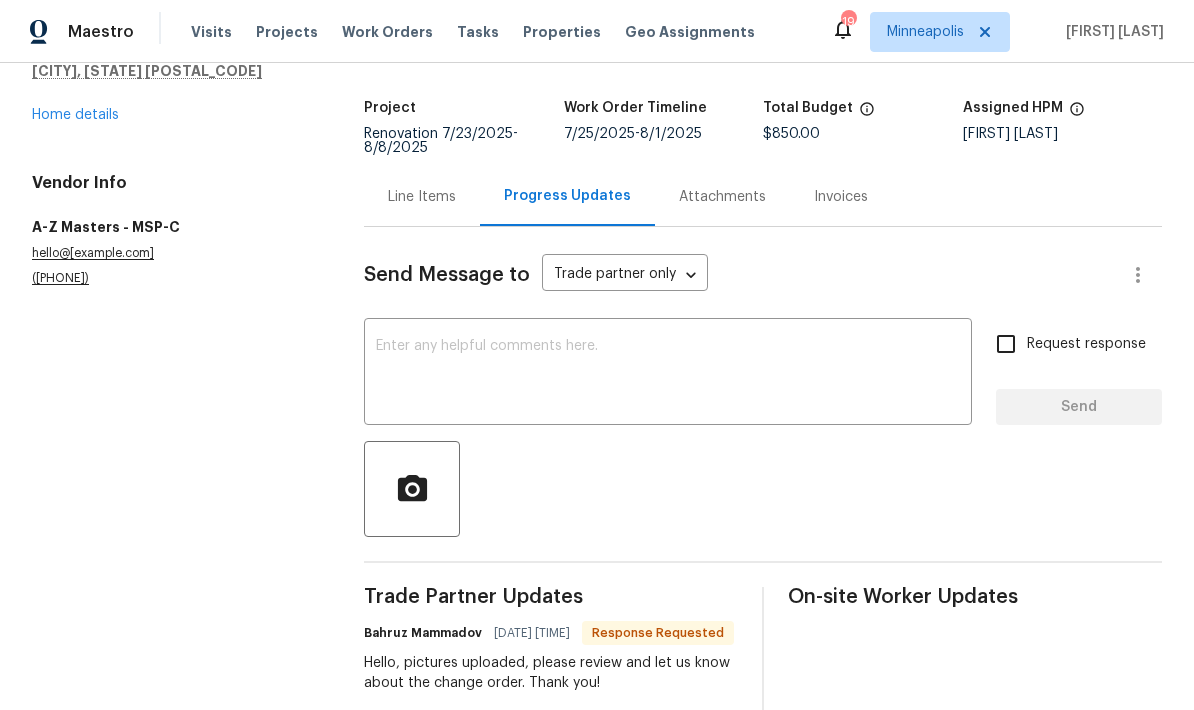 scroll, scrollTop: 159, scrollLeft: 0, axis: vertical 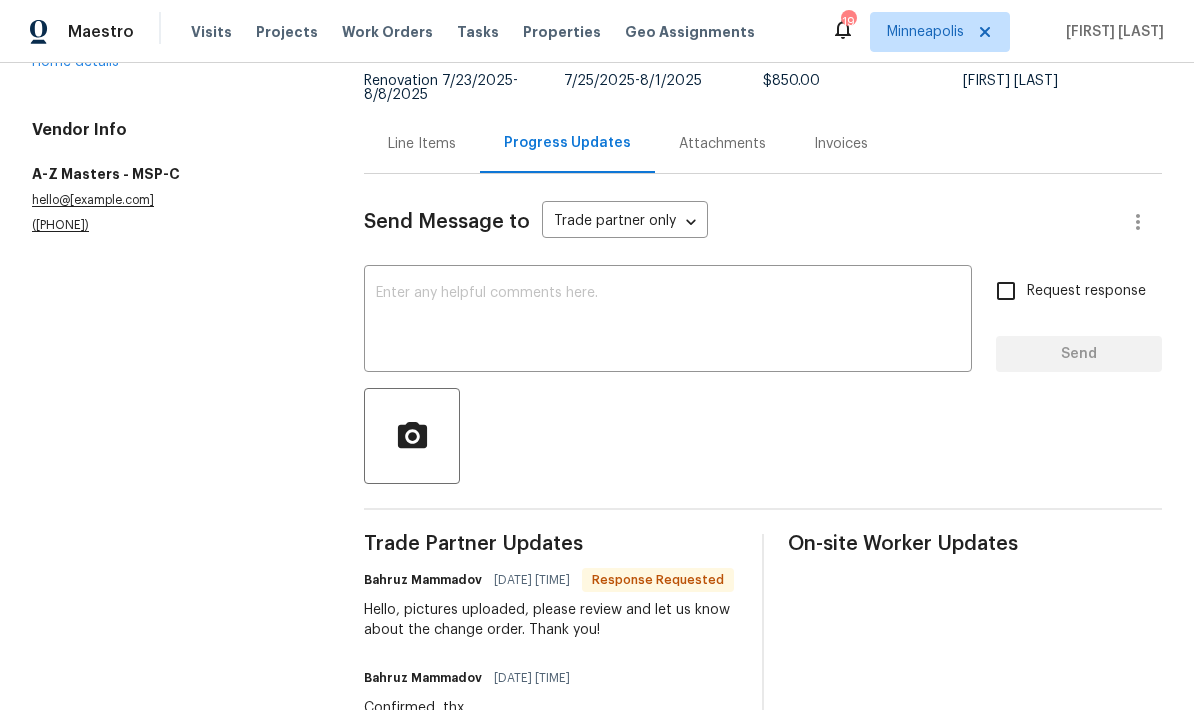 click on "Maestro Visits Projects Work Orders Tasks Properties Geo Assignments 19 [CITY] [FIRST] [LAST] All work orders 1235 [STREET] E Rosemount, [STATE] [POSTAL_CODE] Home details Vendor Info A-Z Masters - MSP-C hello@[example.com] ([PHONE]) A-Z Masters - MSP-C In Progress Reference:   5B2J9RG9FTNJK-32deb85cb Project Renovation   [DATE]  -  [DATE] Work Order Timeline [DATE]  -  [DATE] Total Budget $850.00 Assigned HPM [FIRST] [LAST] Line Items Progress Updates Attachments Invoices Send Message to Trade partner only Trade partner only ​ x ​ Request response Send Trade Partner Updates Bahruz Mammadov [DATE] [TIME] Response Requested Hello, pictures uploaded, please review and let us know about the change order. Thank you! Bahruz Mammadov [DATE] [TIME] Confirmed, thx [FIRST] [LAST] [DATE] [TIME] Please schedule cleaning for tomorrow, 8/5 Bahruz Mammadov [DATE] [TIME] Hello, total for air duct cleaning and sanitize was $550. Thank you! [FIRST] [LAST] [DATE] [TIME] Thank you Bahruz Mammadov" at bounding box center [597, 355] 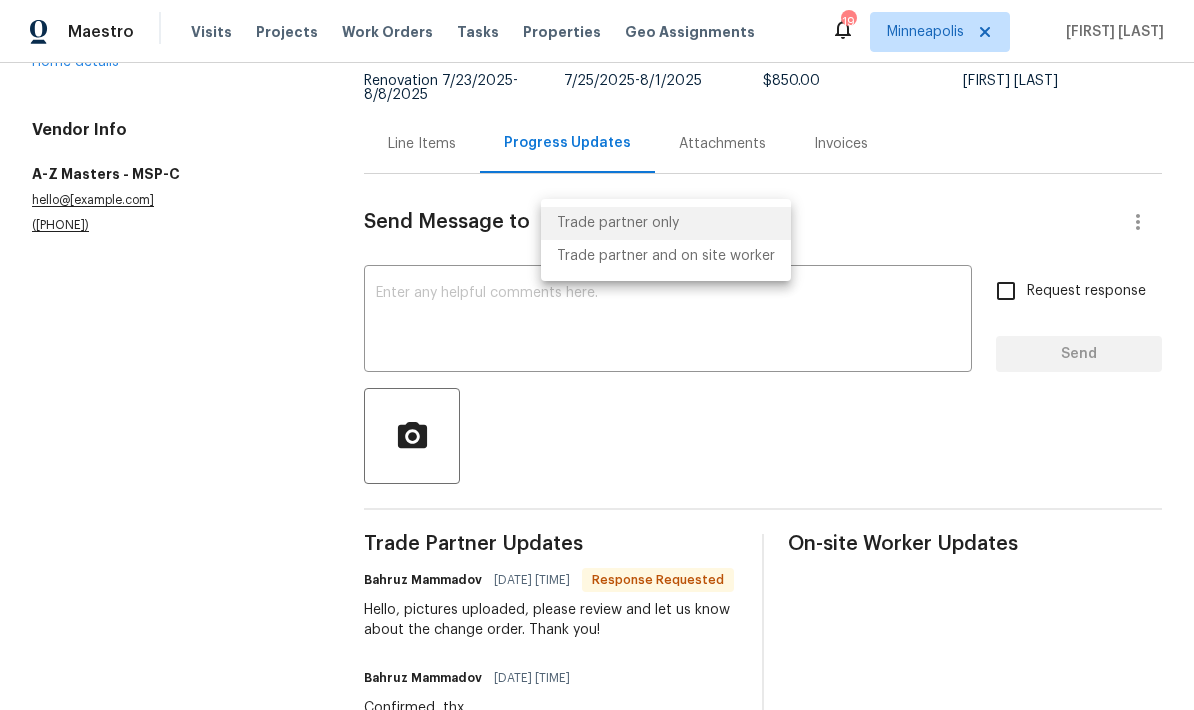 click at bounding box center (597, 355) 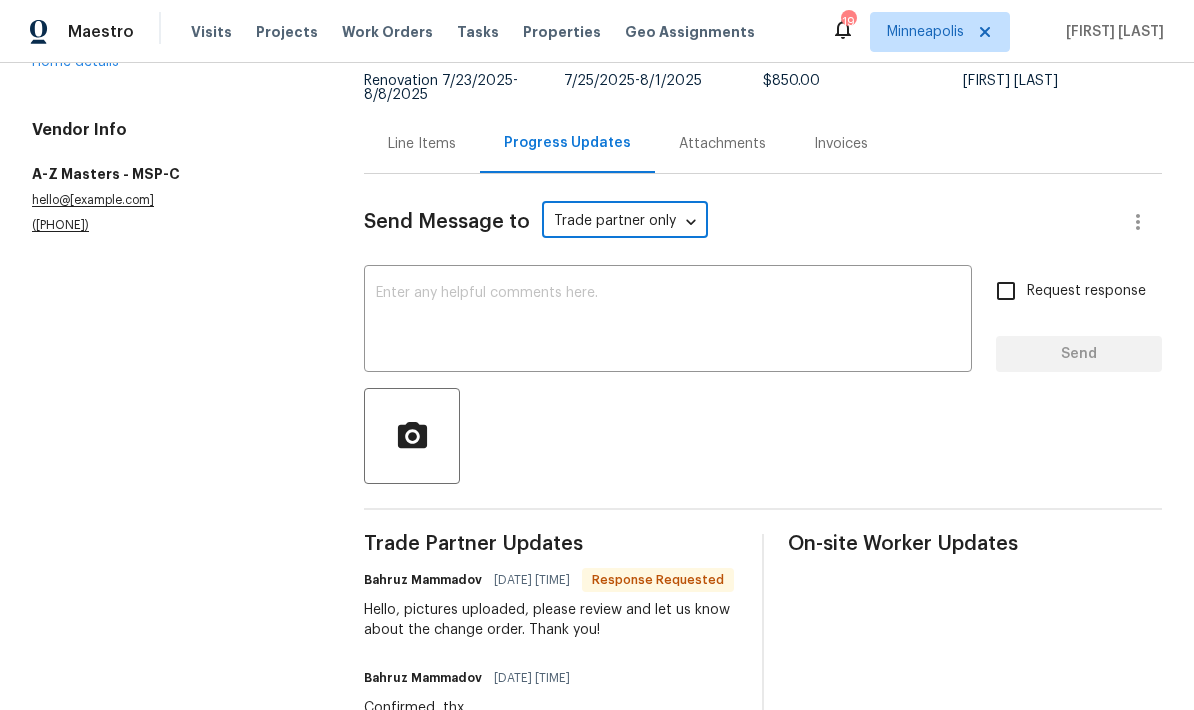 click at bounding box center [668, 321] 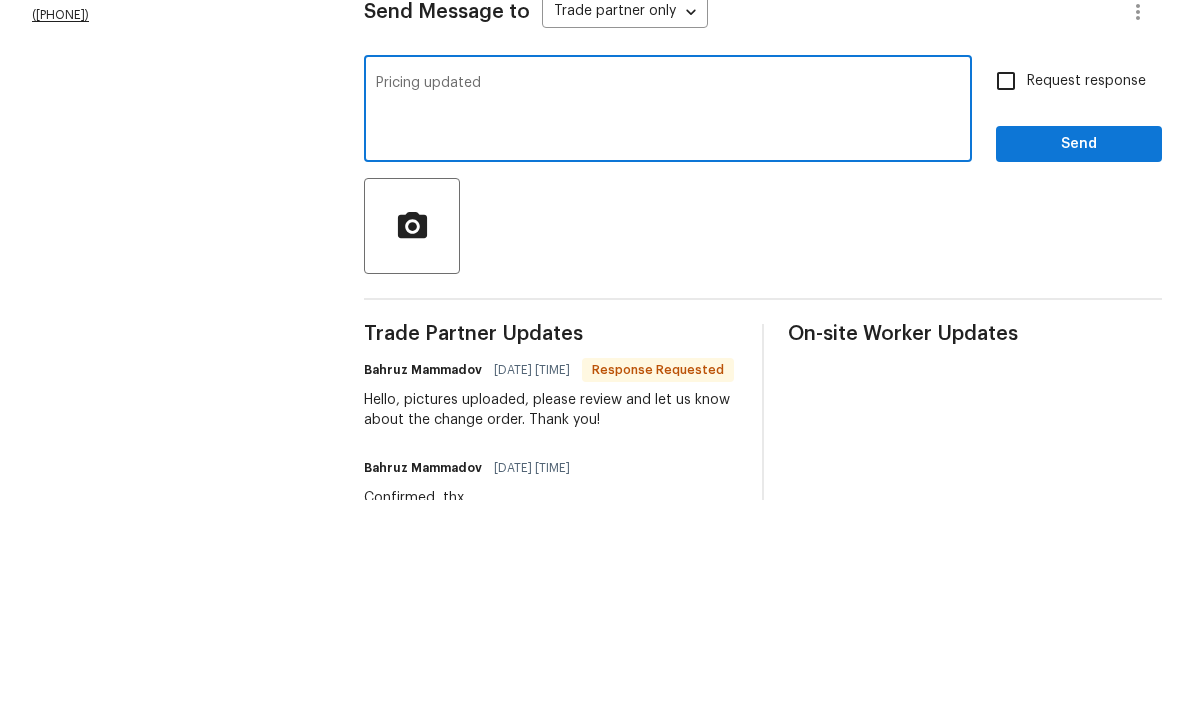 type on "Pricing updated" 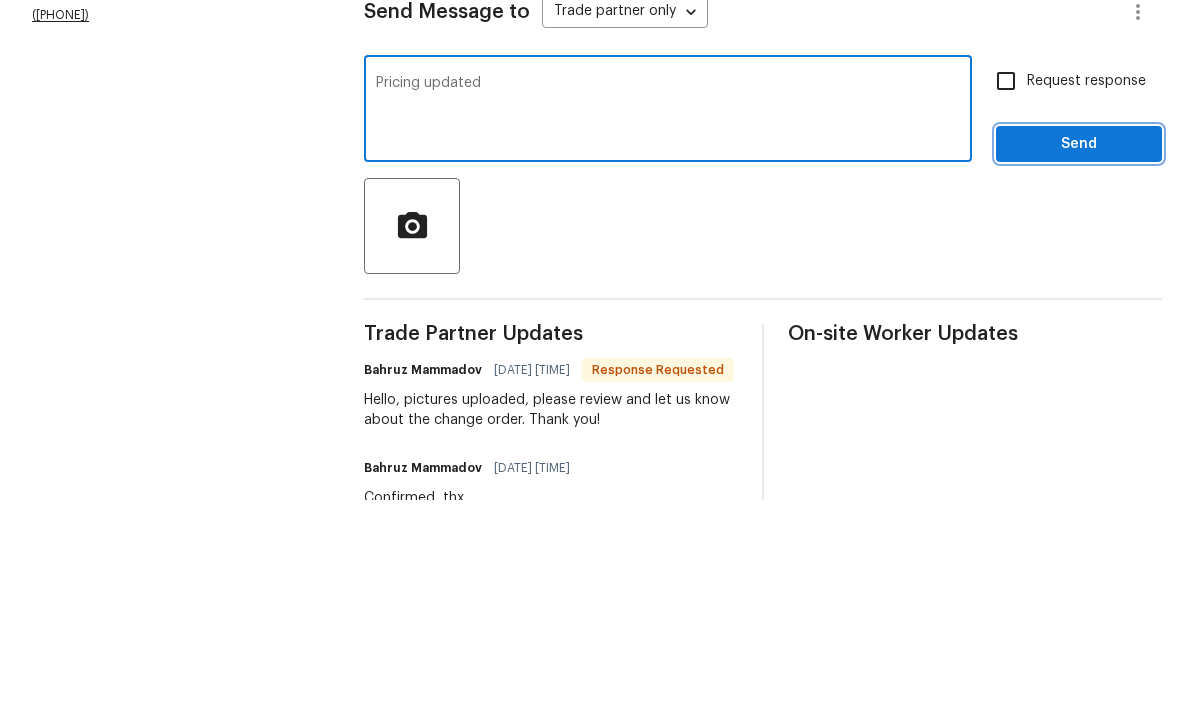 click on "Send" at bounding box center [1079, 354] 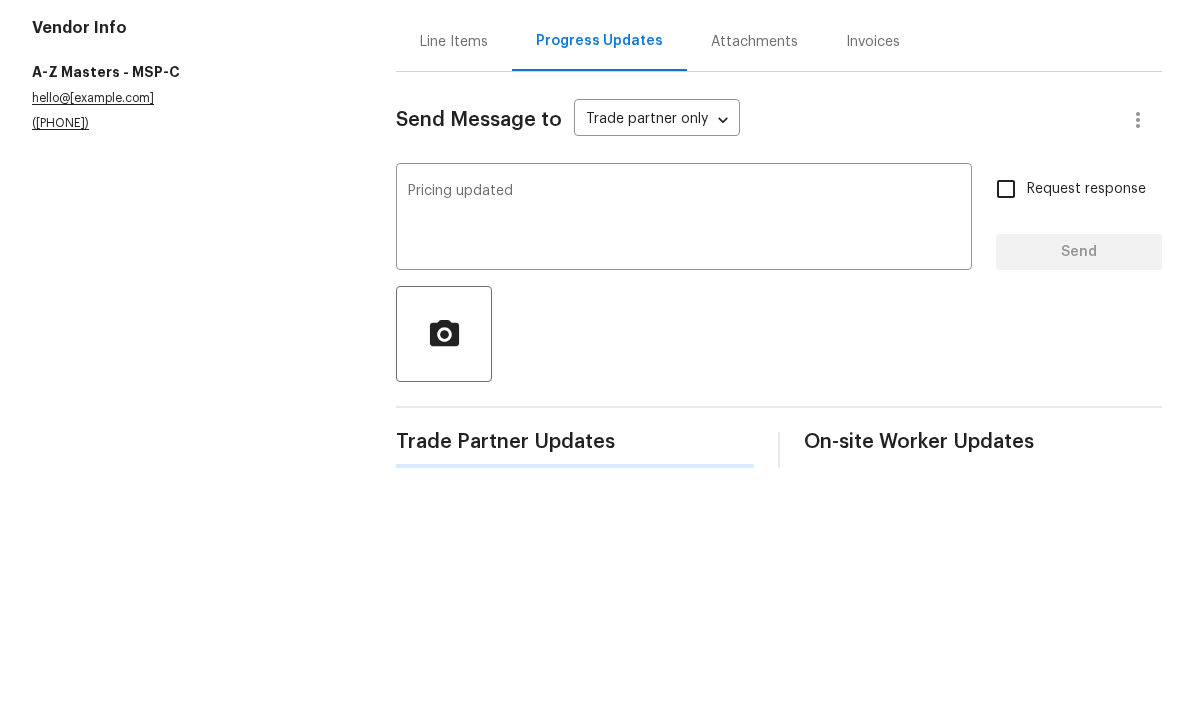 scroll, scrollTop: 52, scrollLeft: 0, axis: vertical 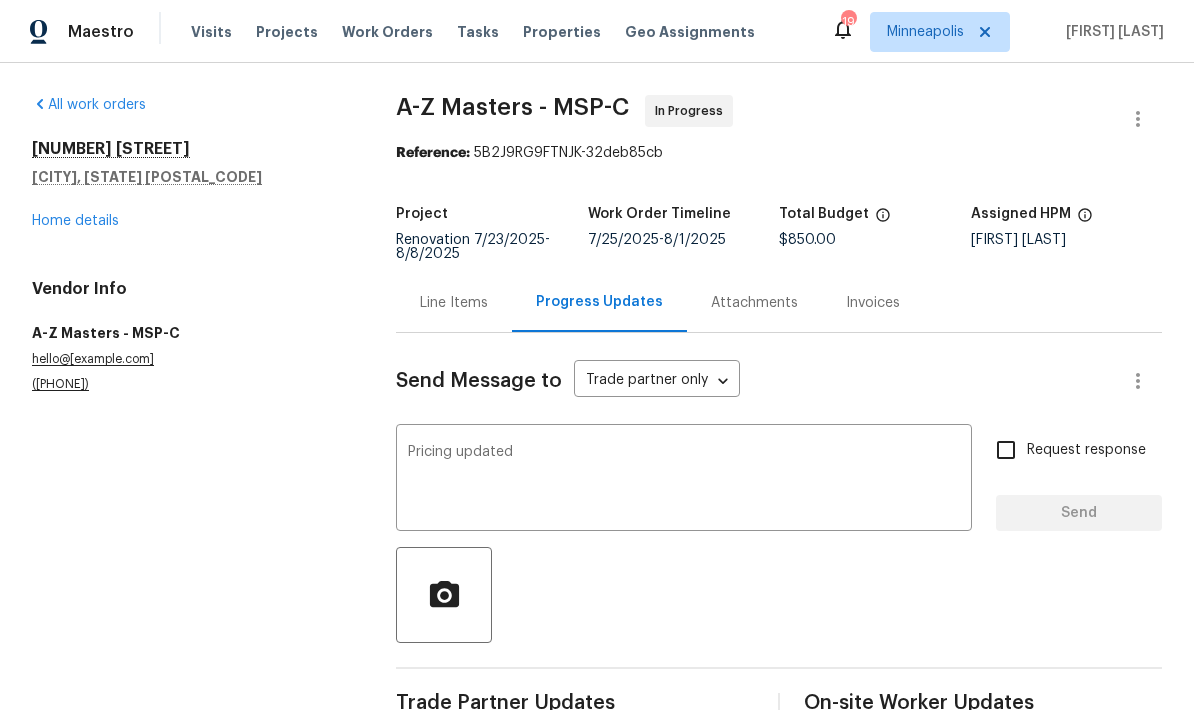 type 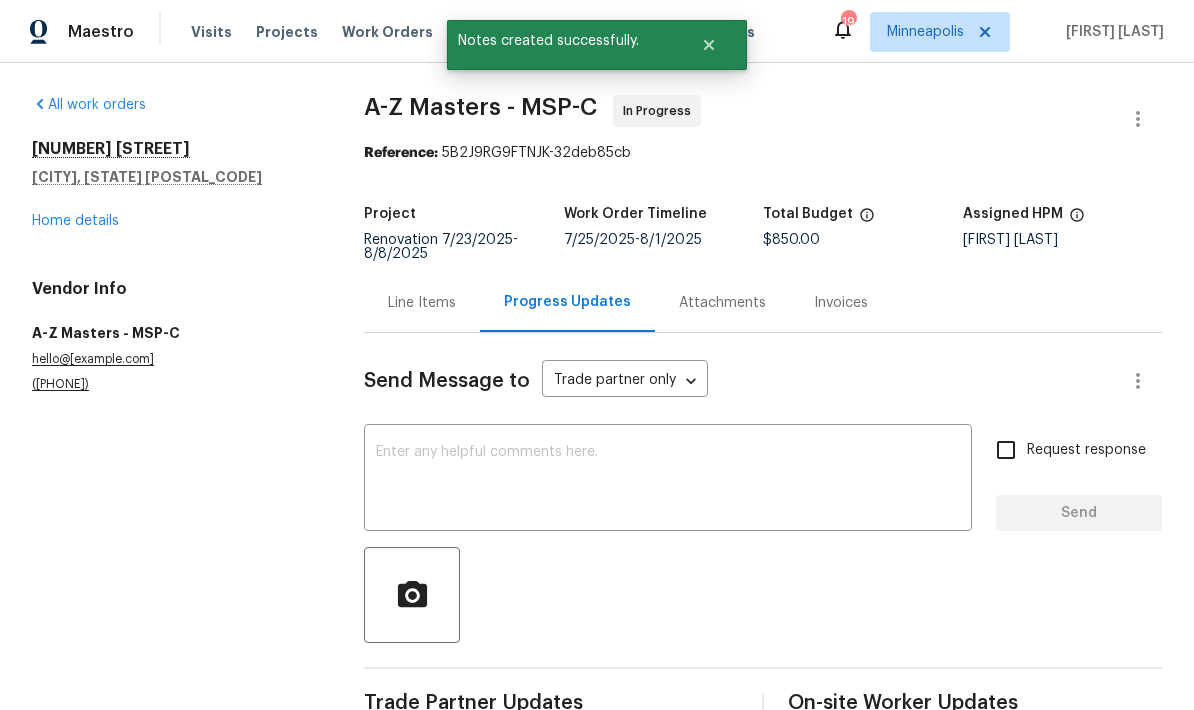 scroll, scrollTop: 0, scrollLeft: 0, axis: both 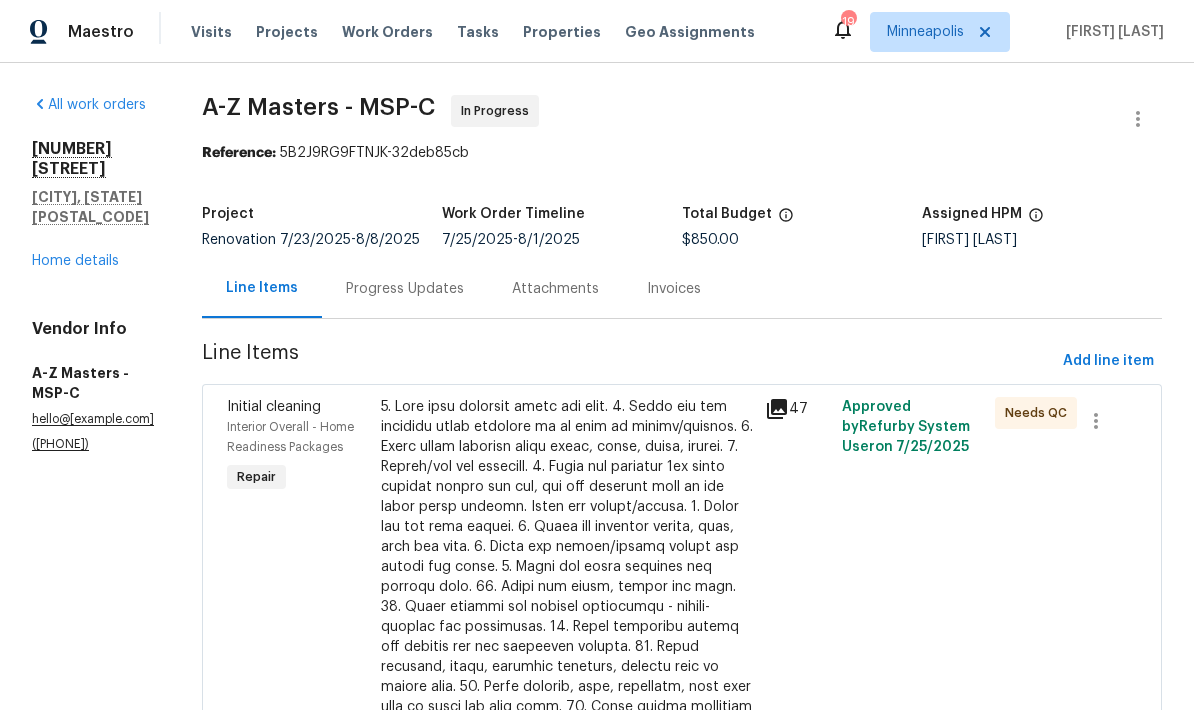 click on "Home details" at bounding box center [75, 261] 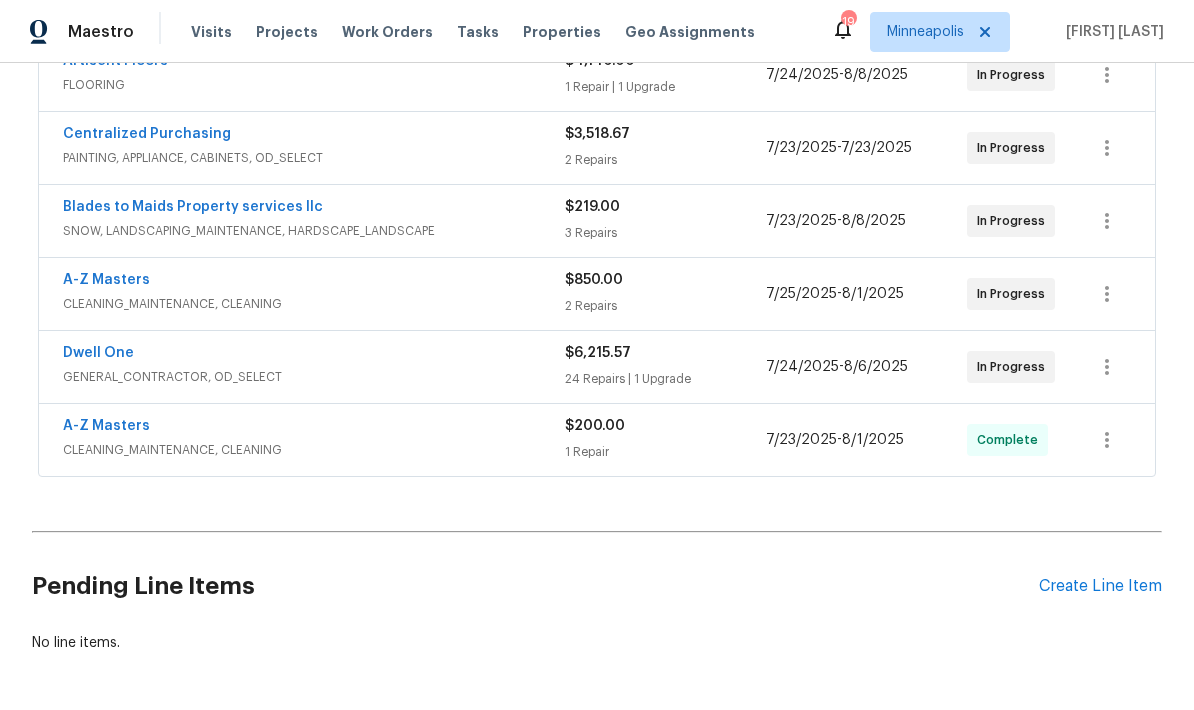 scroll, scrollTop: 406, scrollLeft: 0, axis: vertical 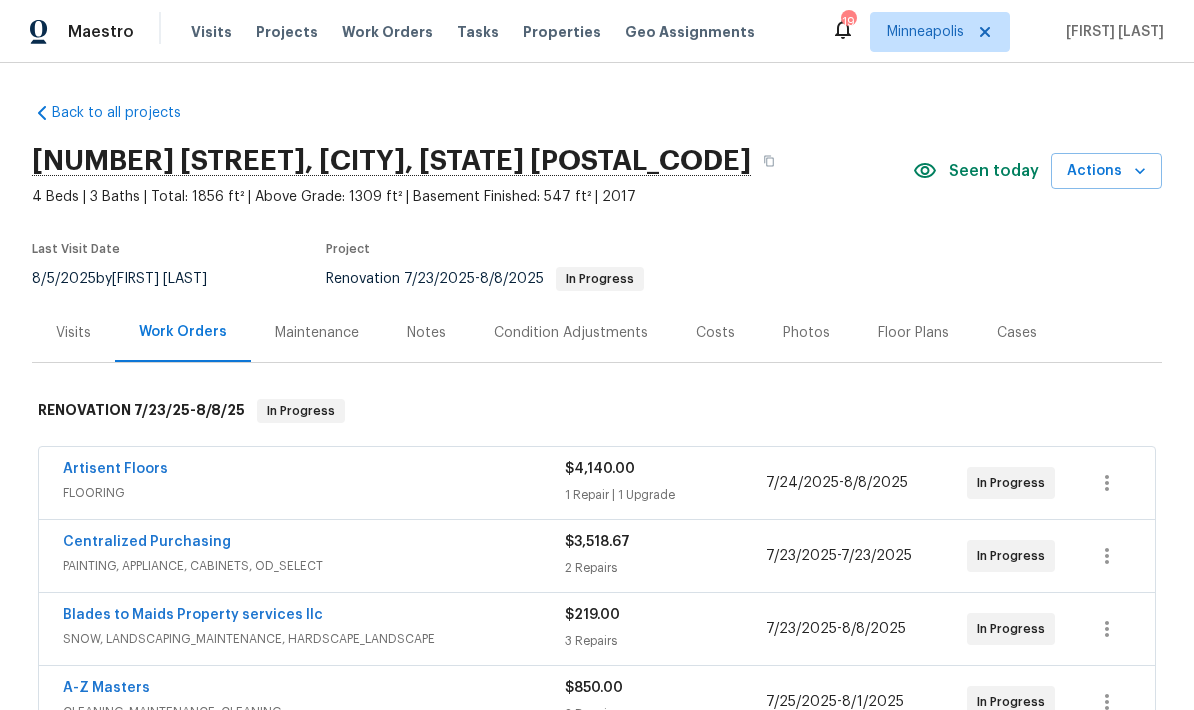 click on "Costs" at bounding box center (715, 332) 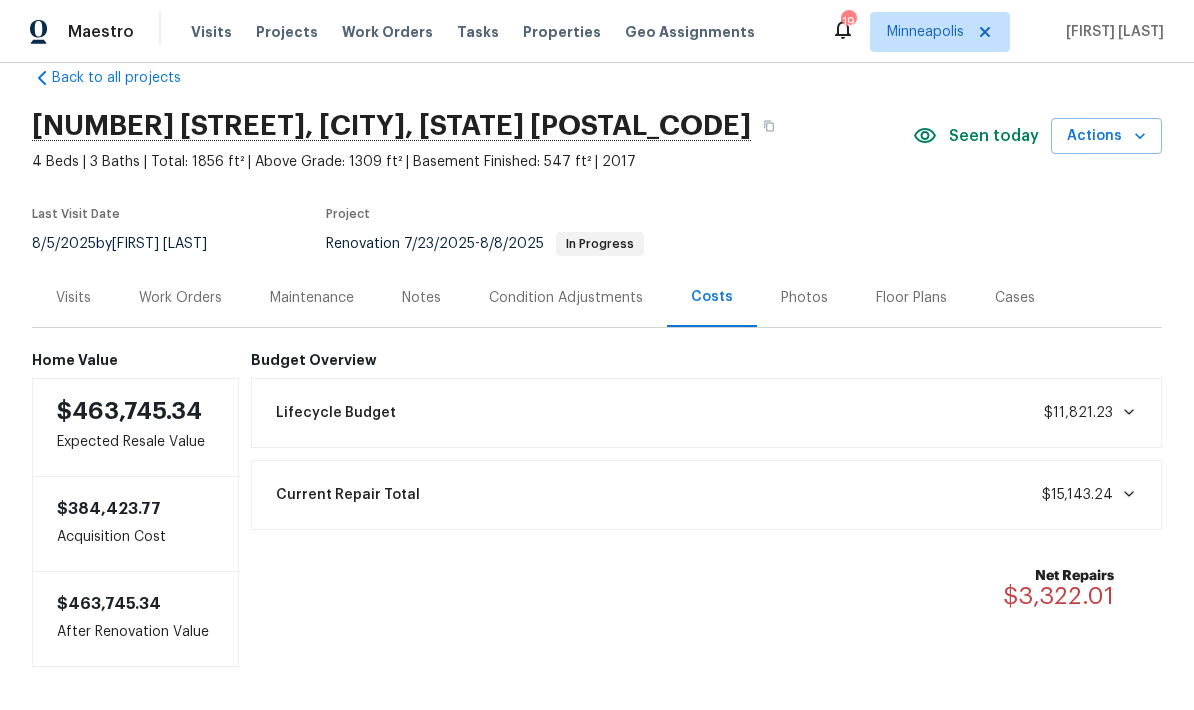 scroll, scrollTop: 34, scrollLeft: 0, axis: vertical 